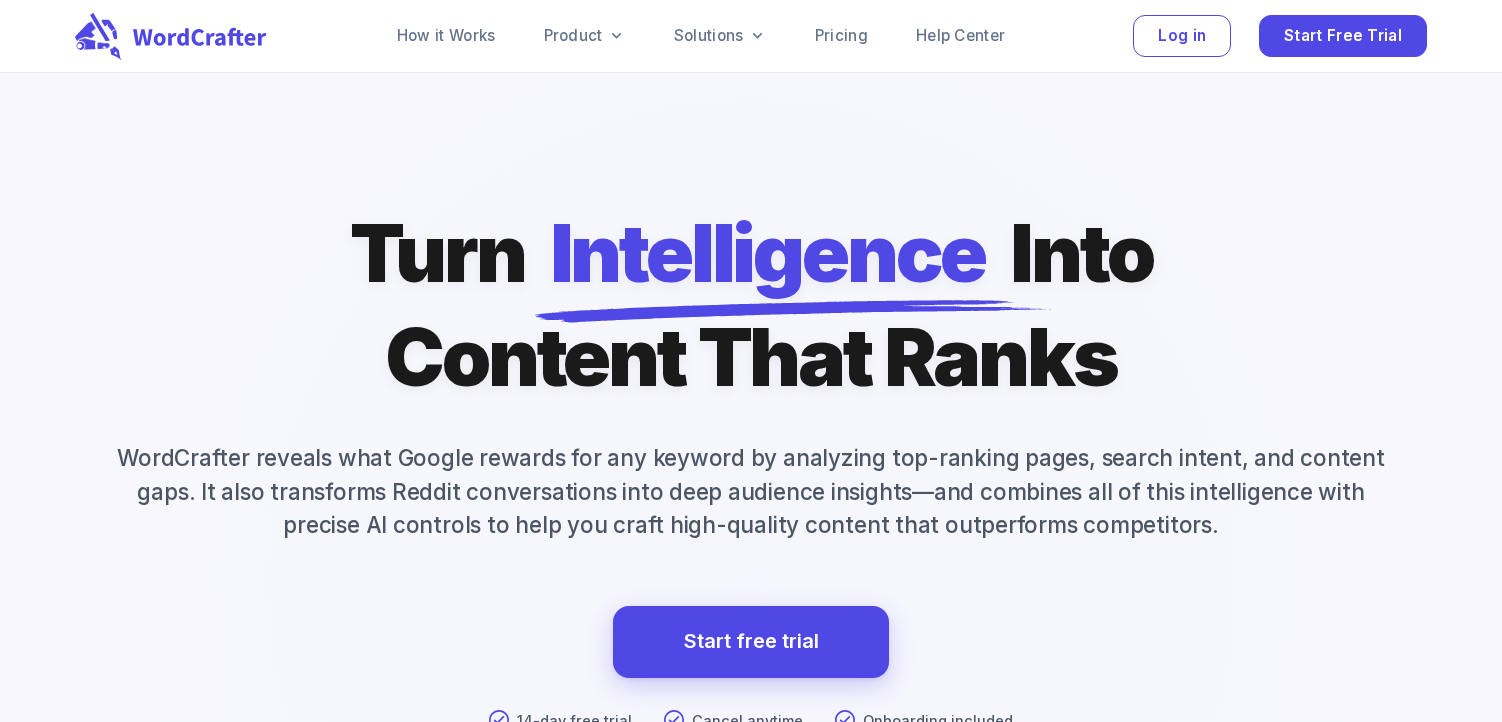 scroll, scrollTop: 0, scrollLeft: 0, axis: both 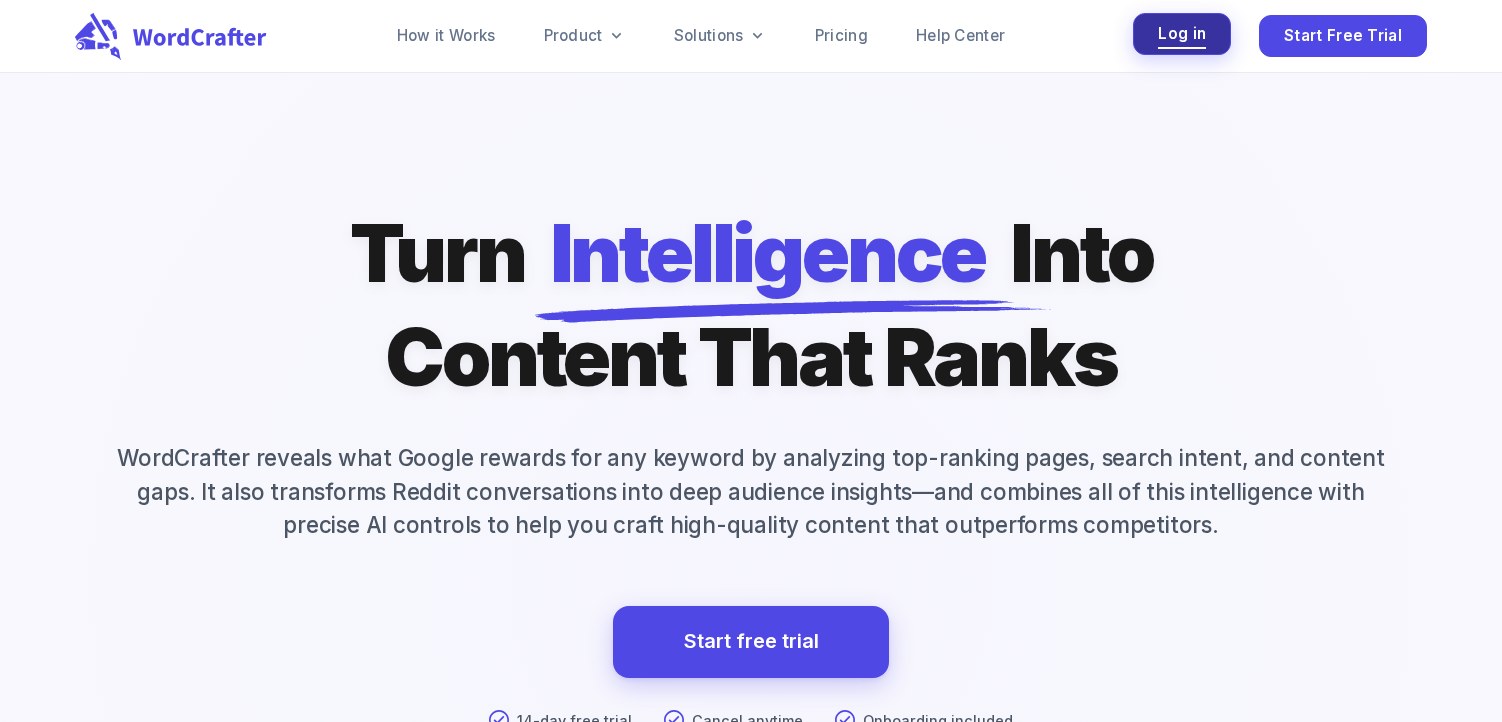 click on "Log in" at bounding box center [1182, 34] 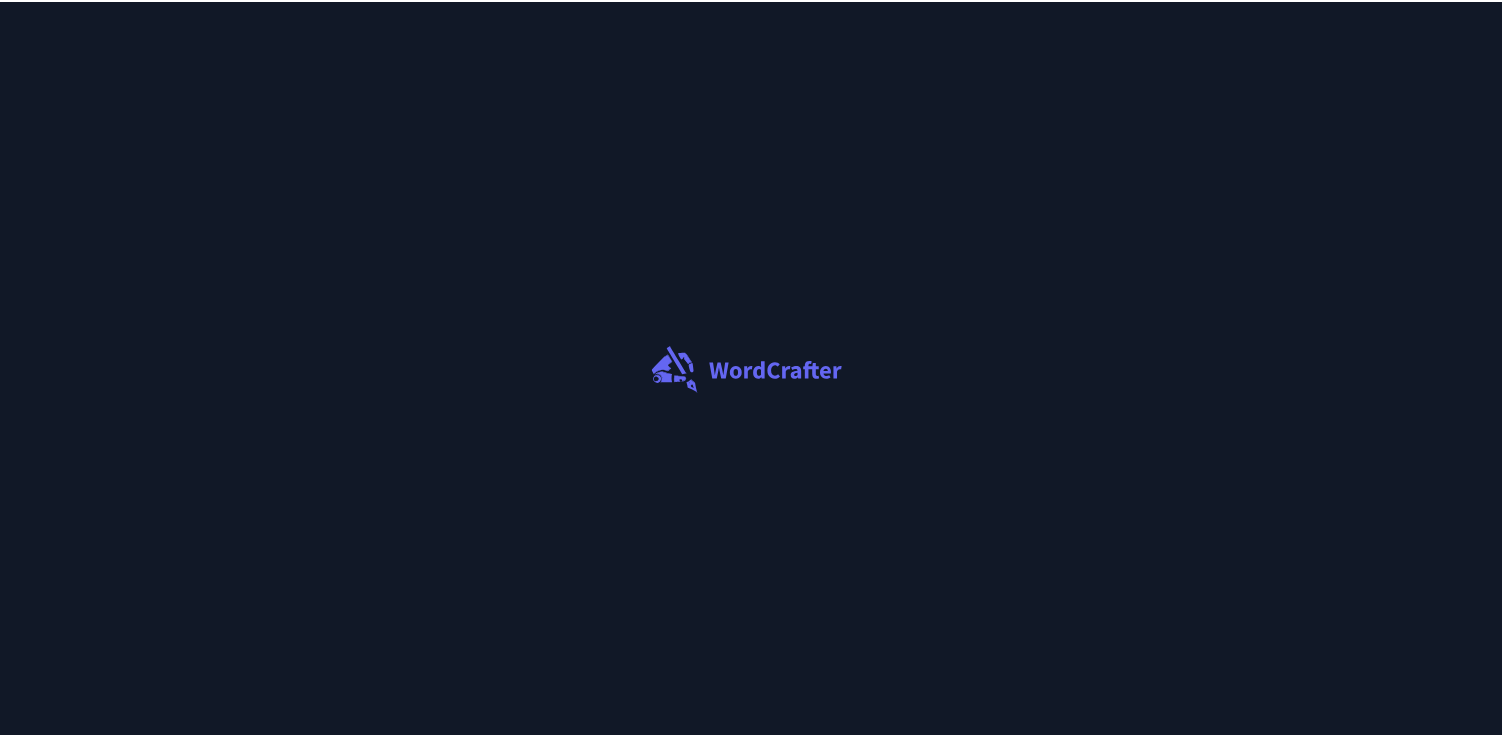 scroll, scrollTop: 0, scrollLeft: 0, axis: both 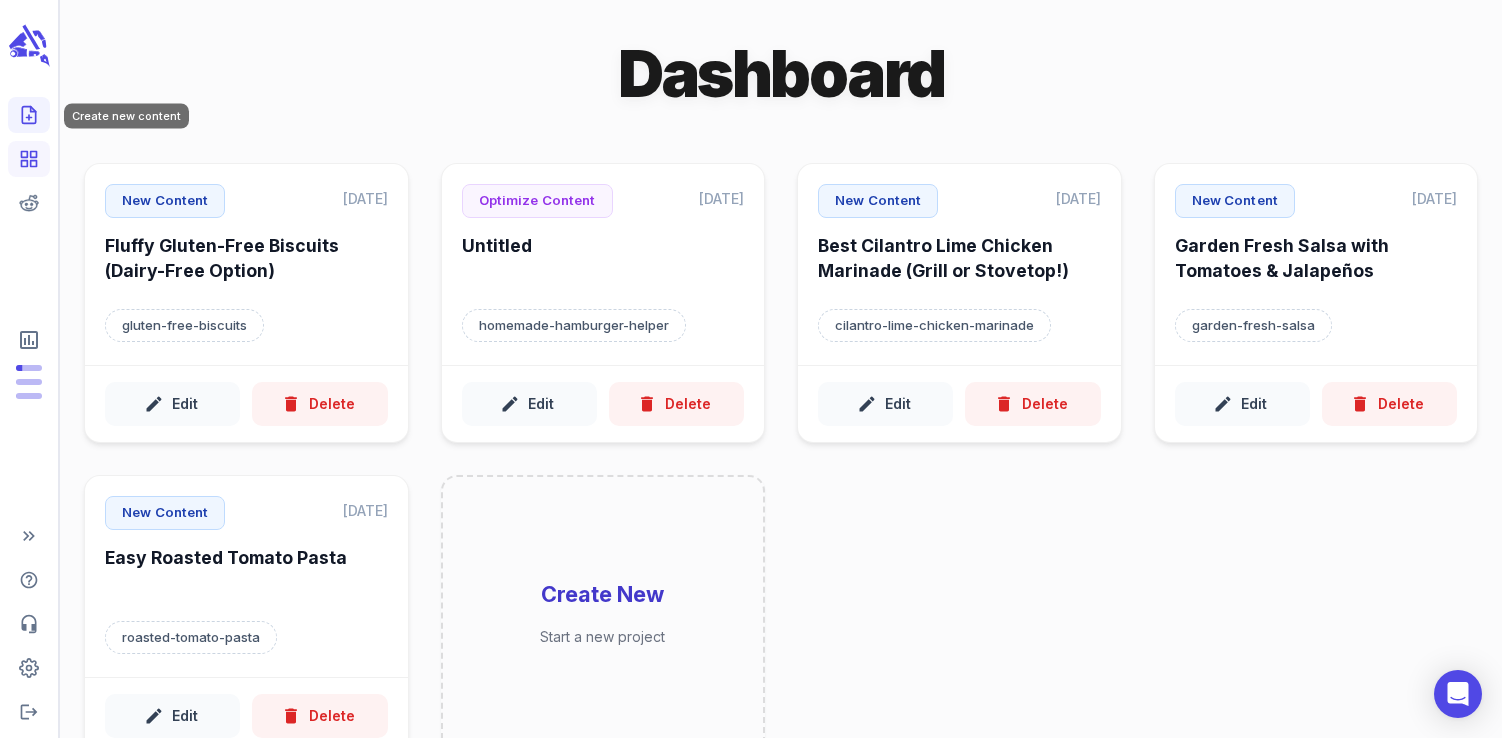 click 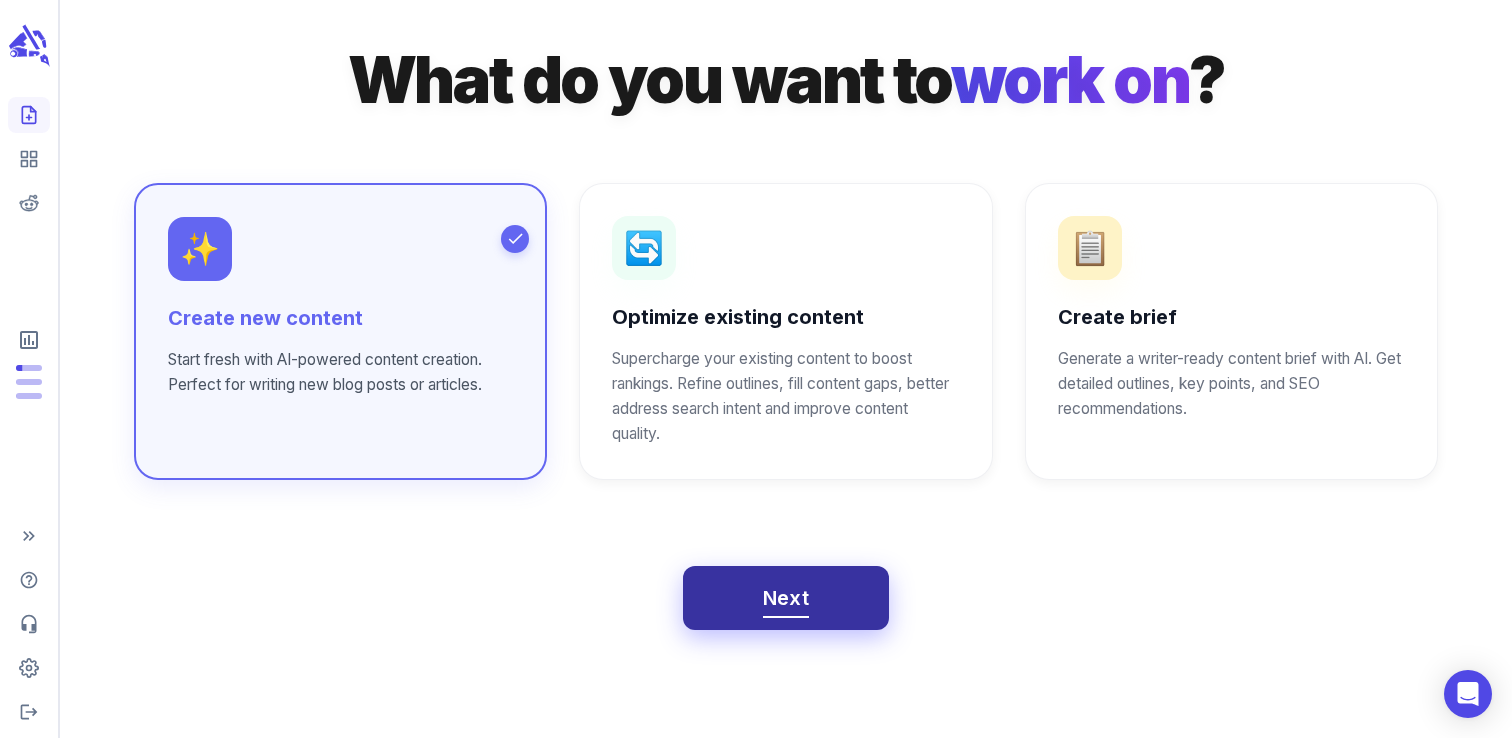 click on "Next" at bounding box center [786, 598] 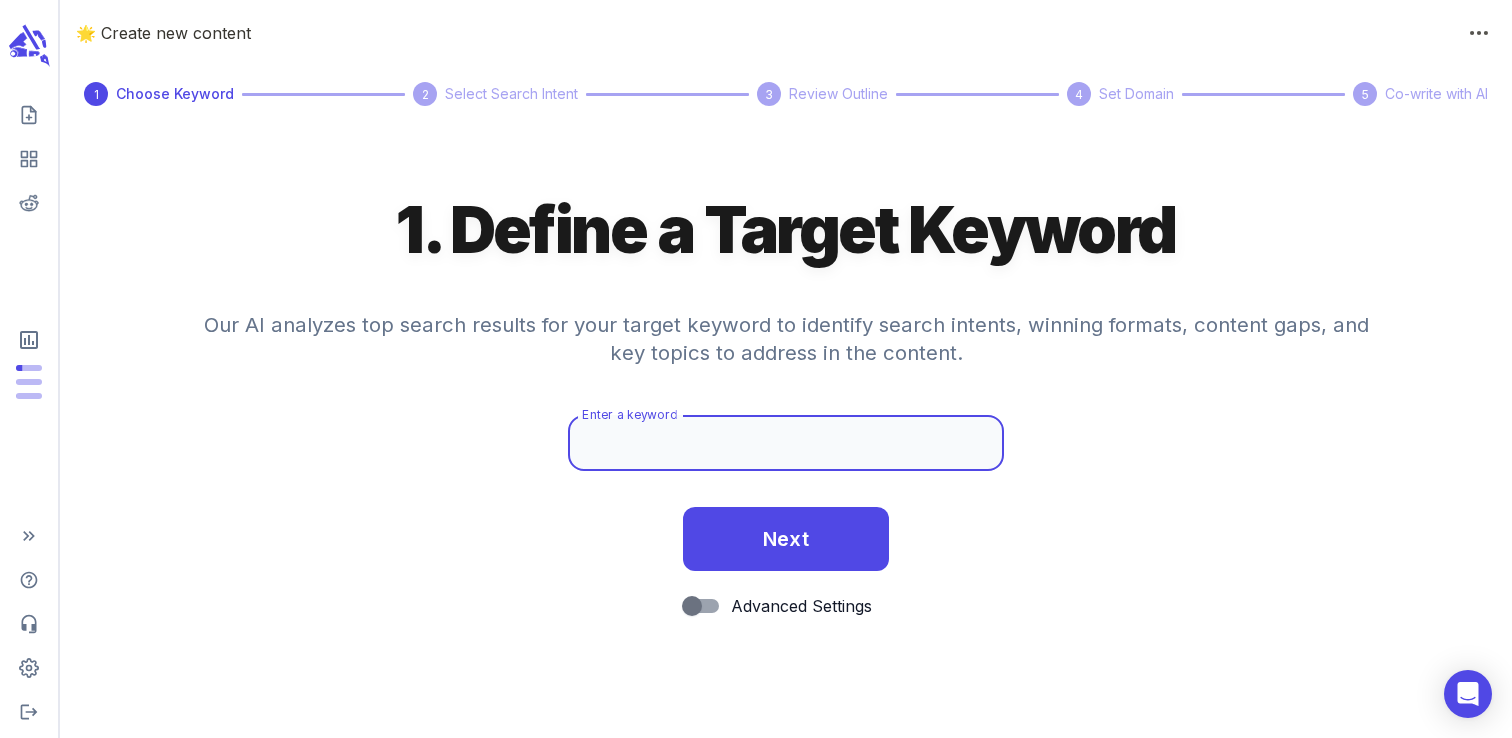 click on "Enter a keyword" at bounding box center [786, 443] 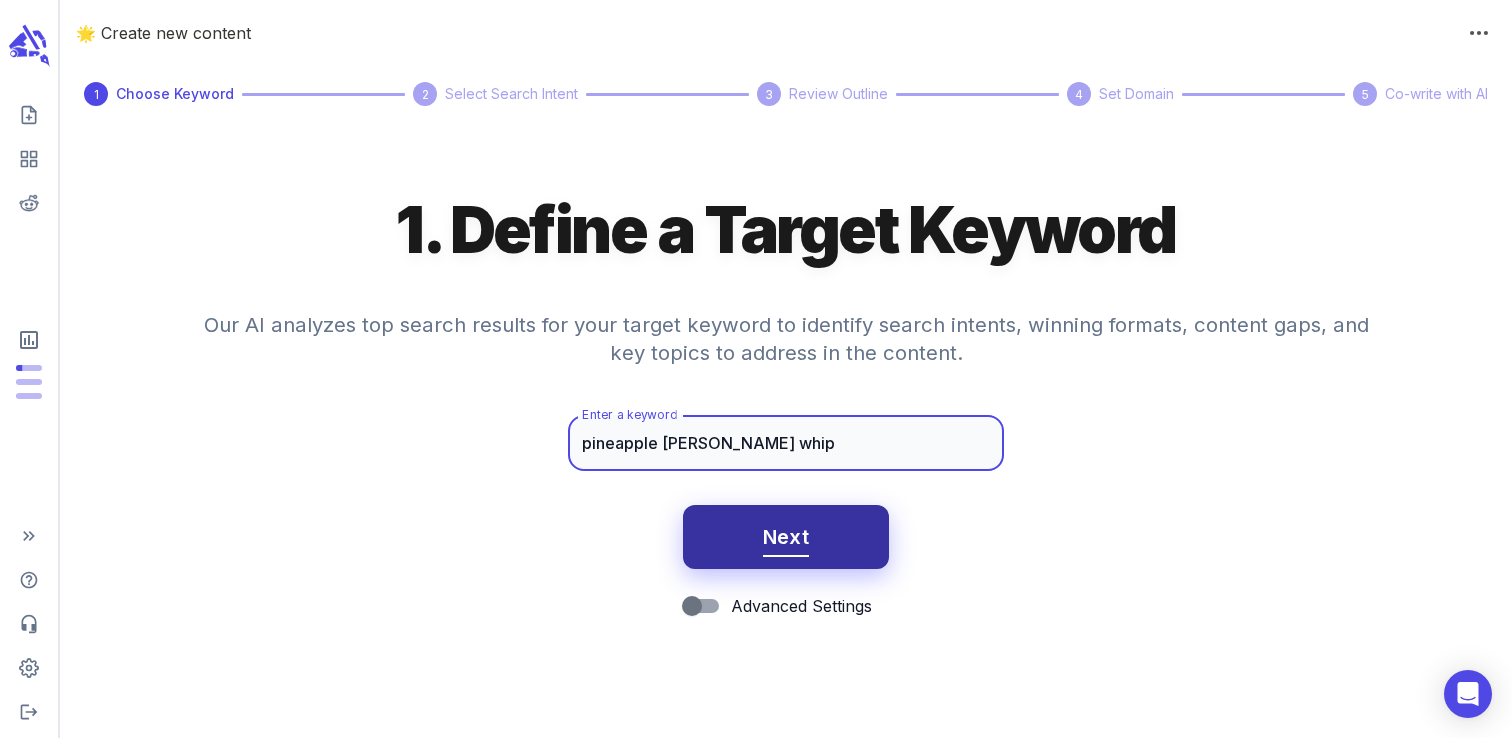 type on "pineapple dole whip" 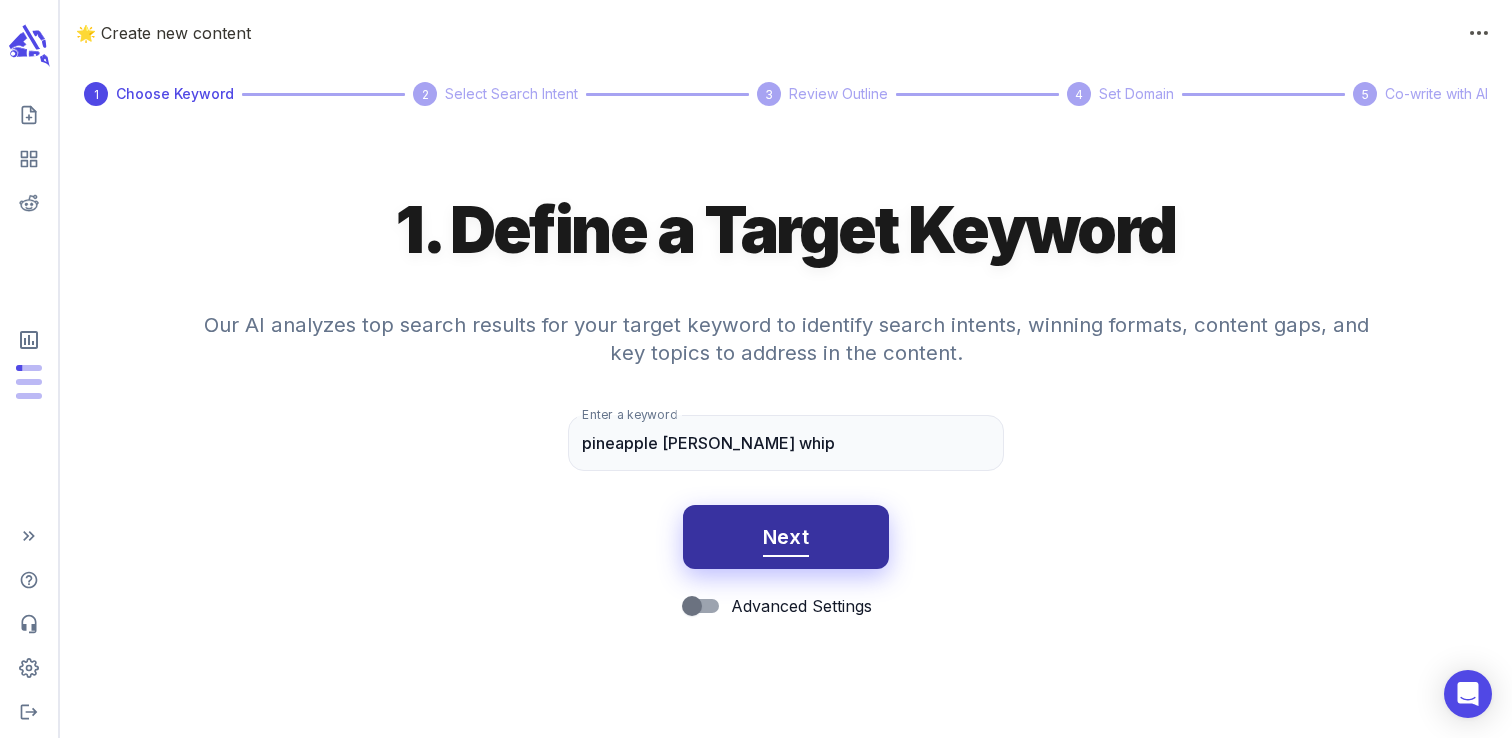click on "Next" at bounding box center (786, 537) 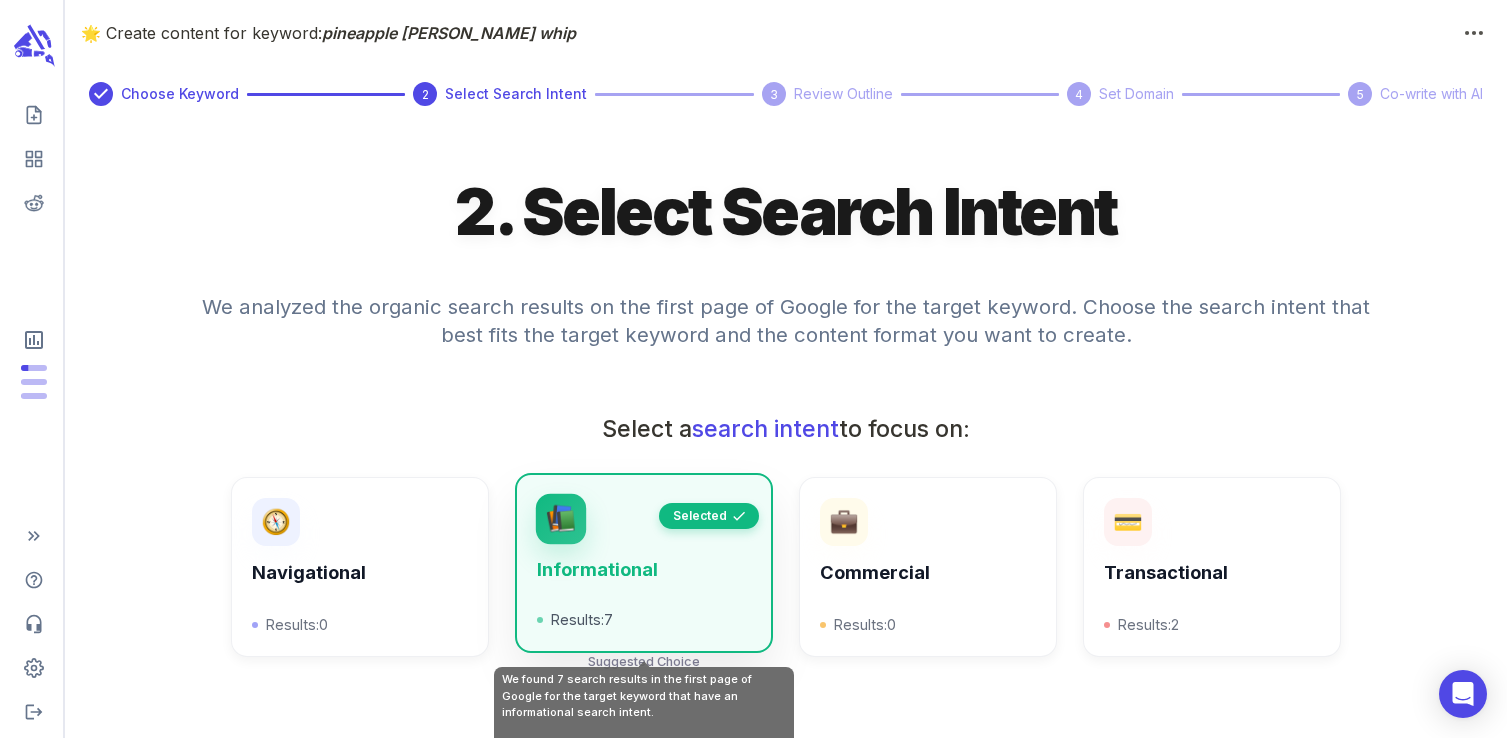 scroll, scrollTop: 718, scrollLeft: 0, axis: vertical 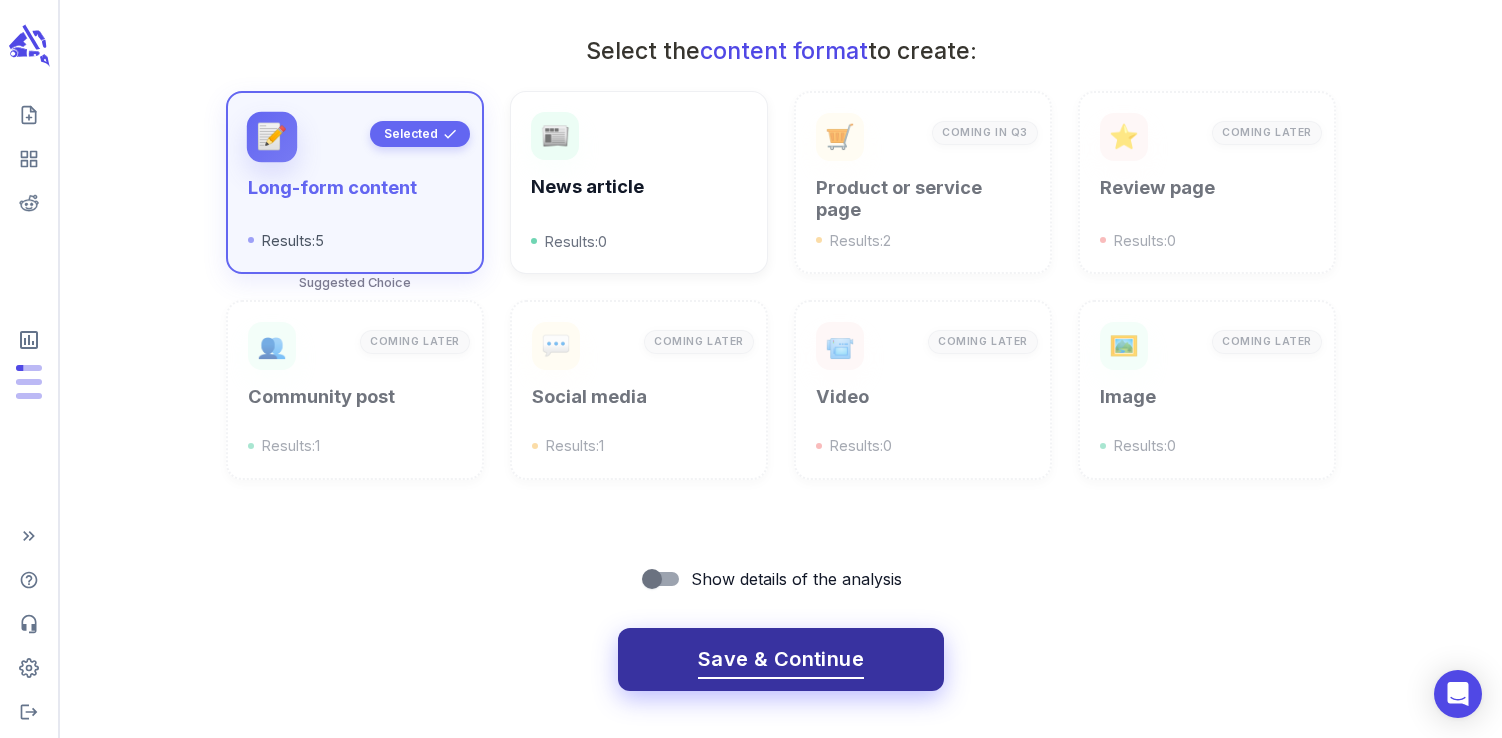 click on "Save & Continue" at bounding box center (781, 659) 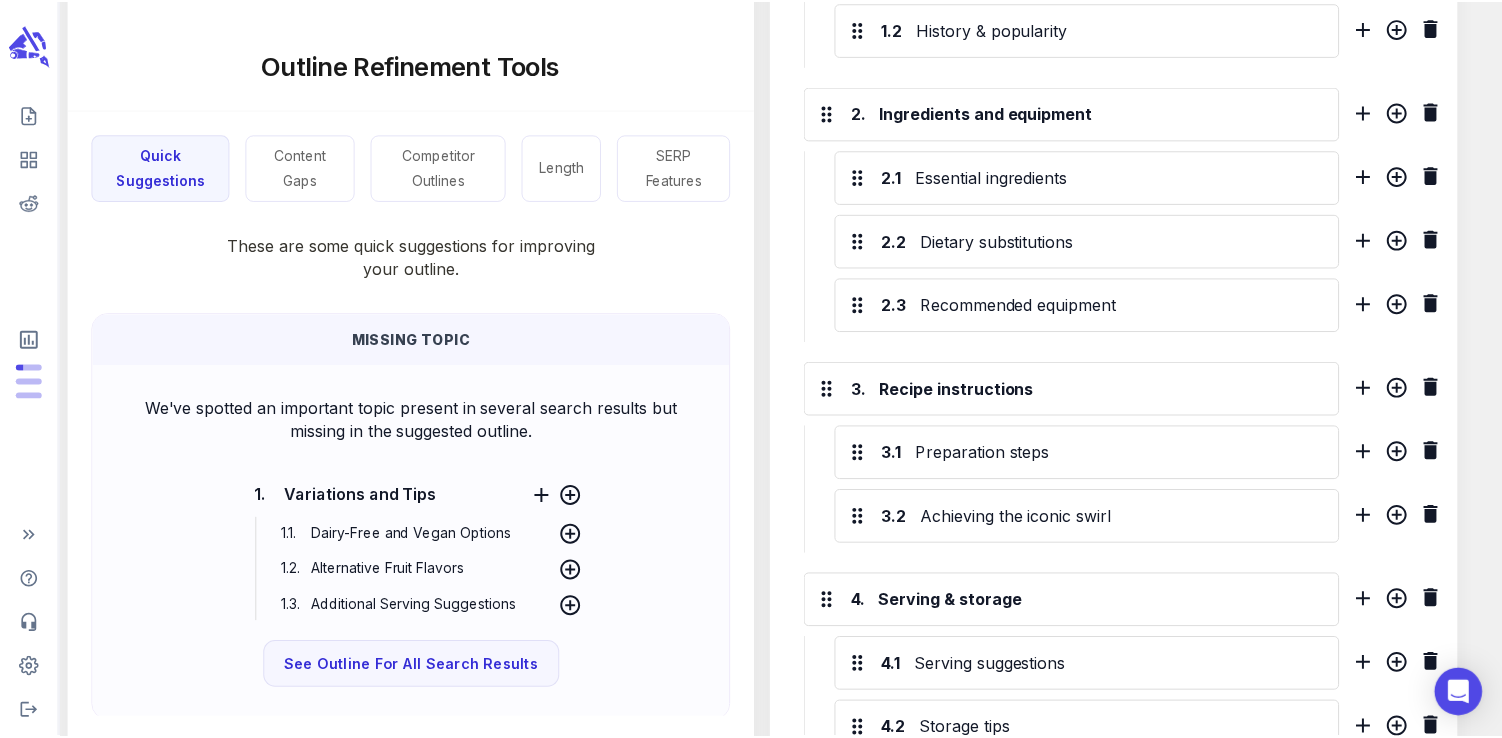 scroll, scrollTop: 0, scrollLeft: 0, axis: both 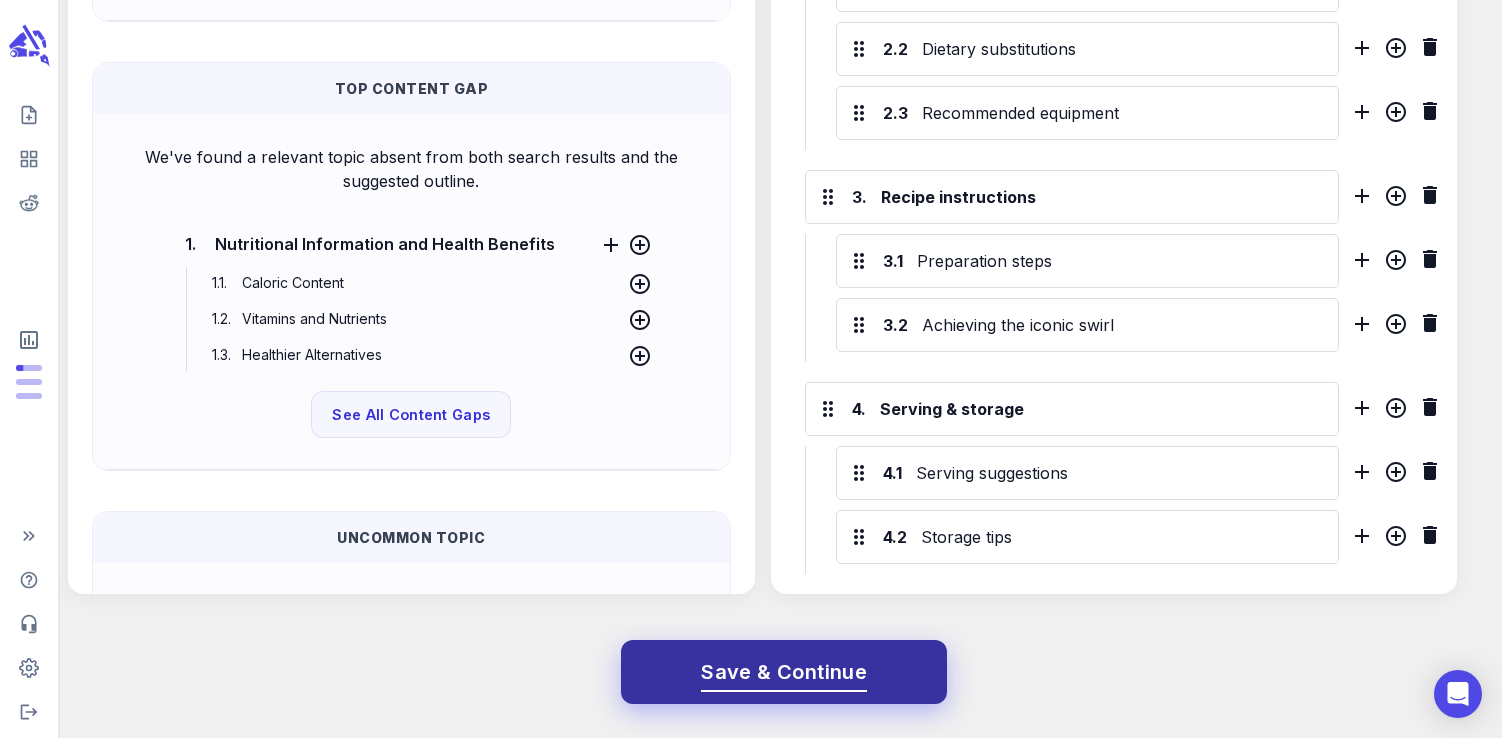 click on "Save & Continue" at bounding box center (784, 672) 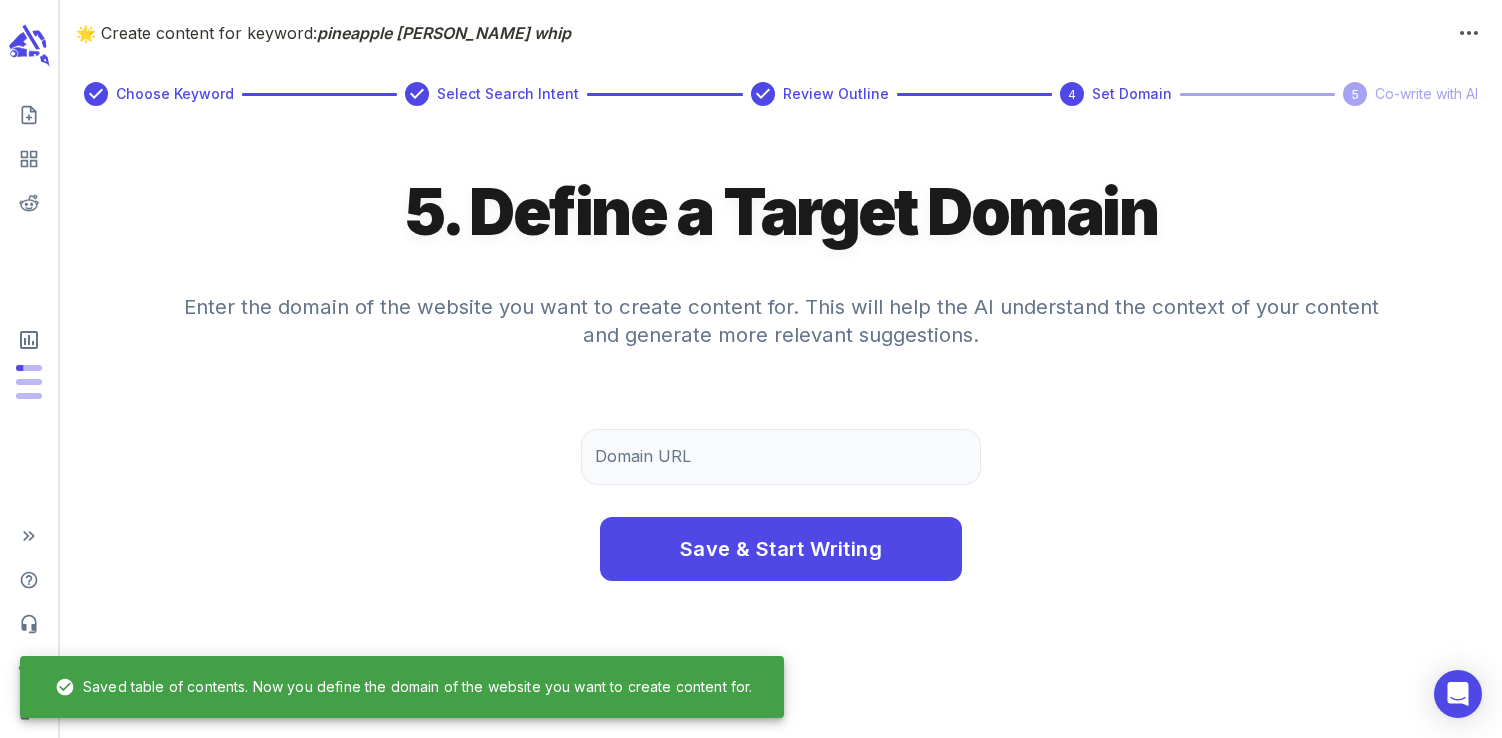 scroll, scrollTop: 0, scrollLeft: 0, axis: both 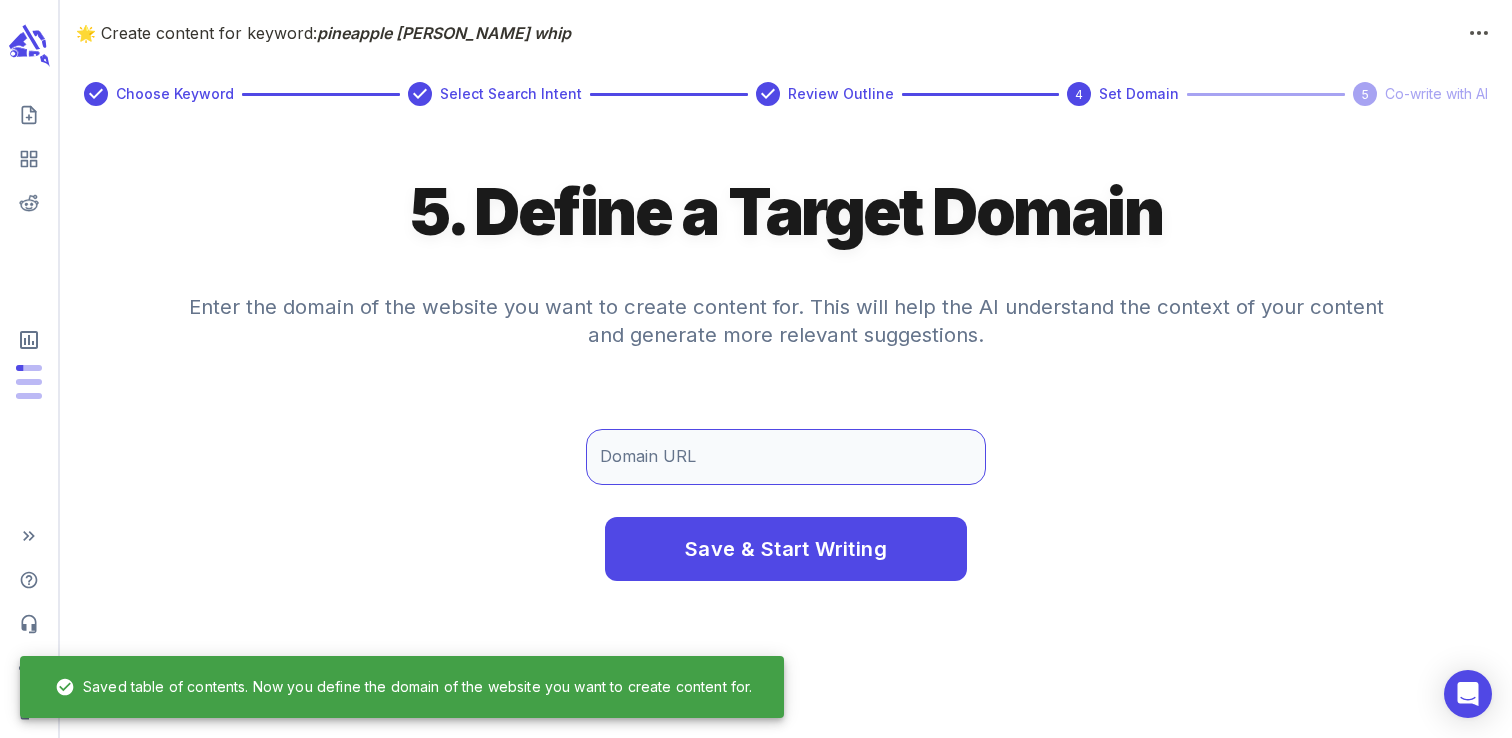click on "Domain URL" at bounding box center [786, 457] 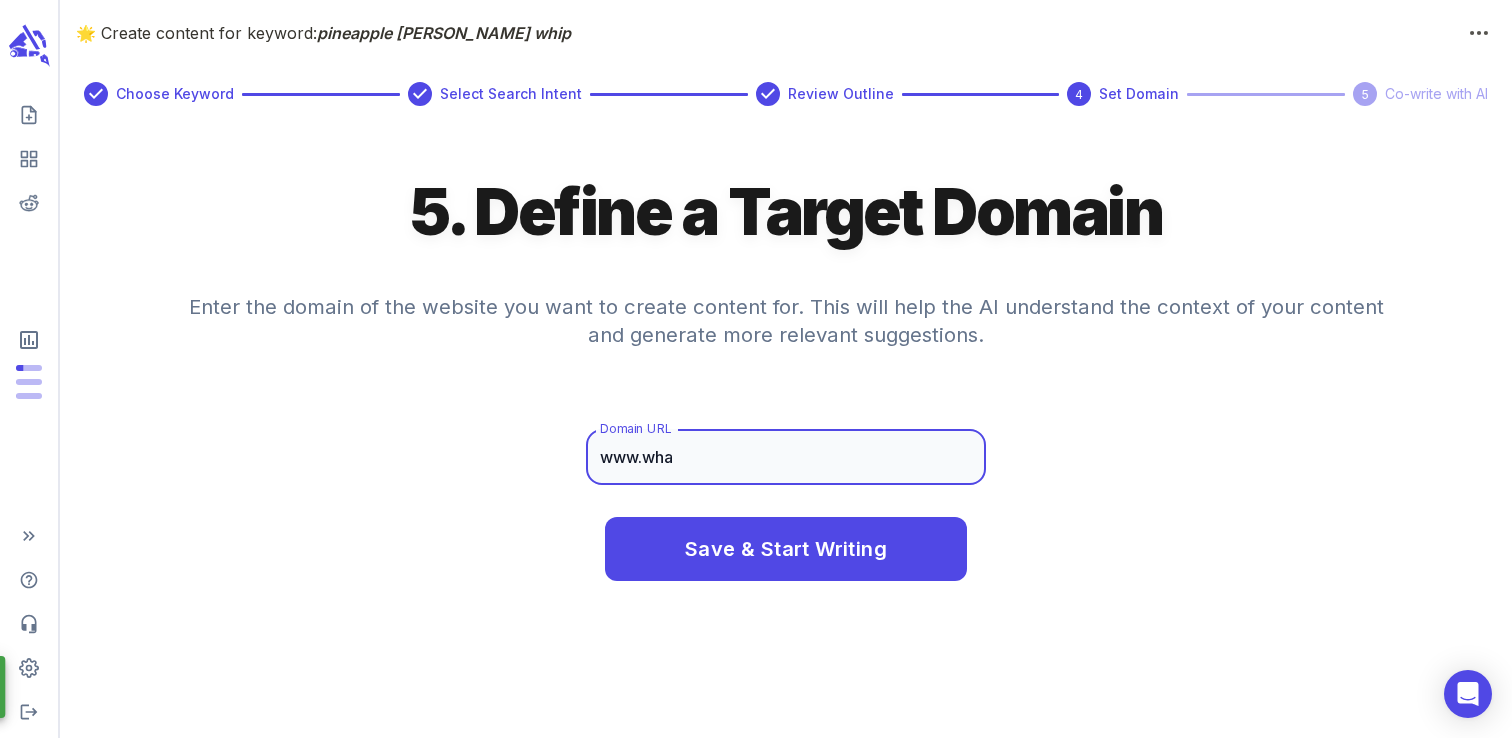 type on "www.whatgreatgrandmaate.com" 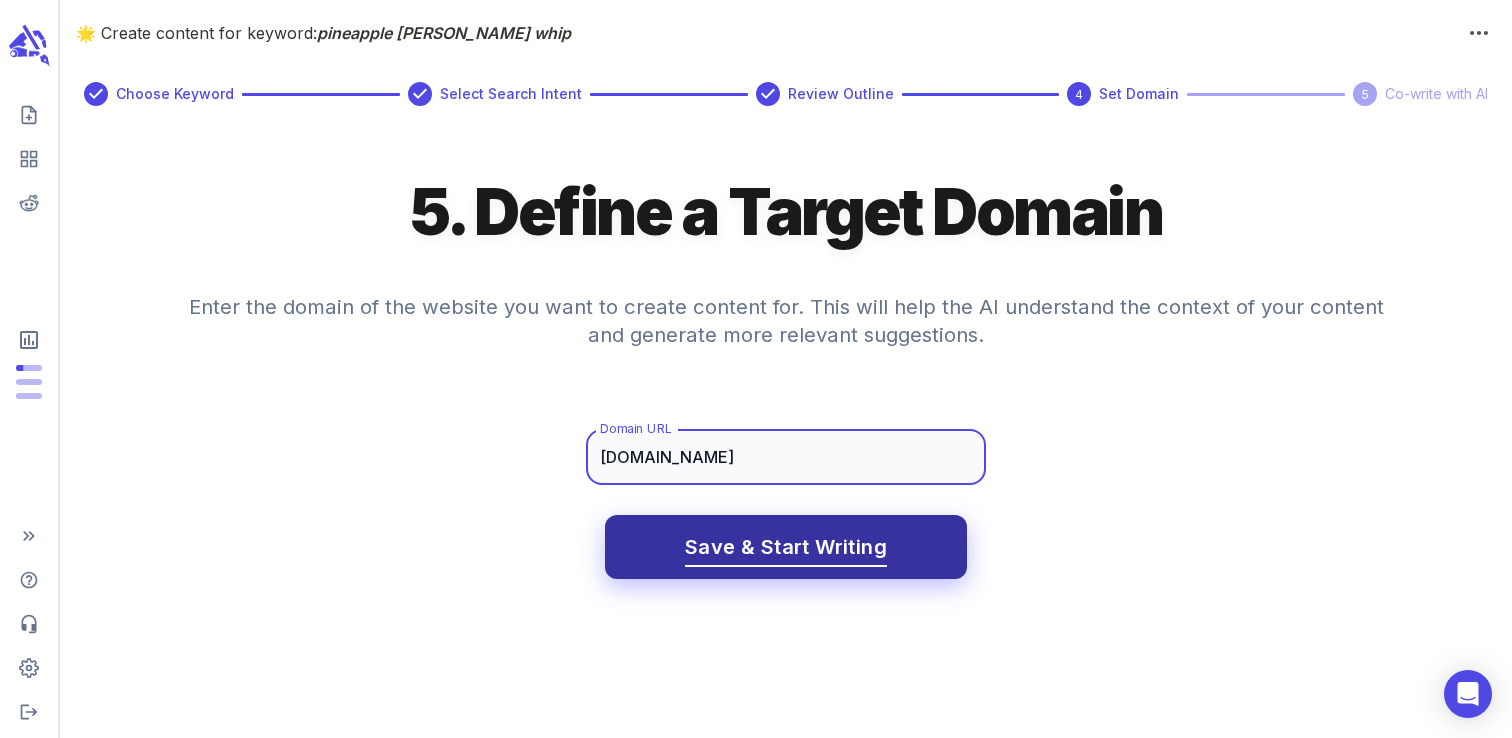 click on "Save & Start Writing" at bounding box center [786, 547] 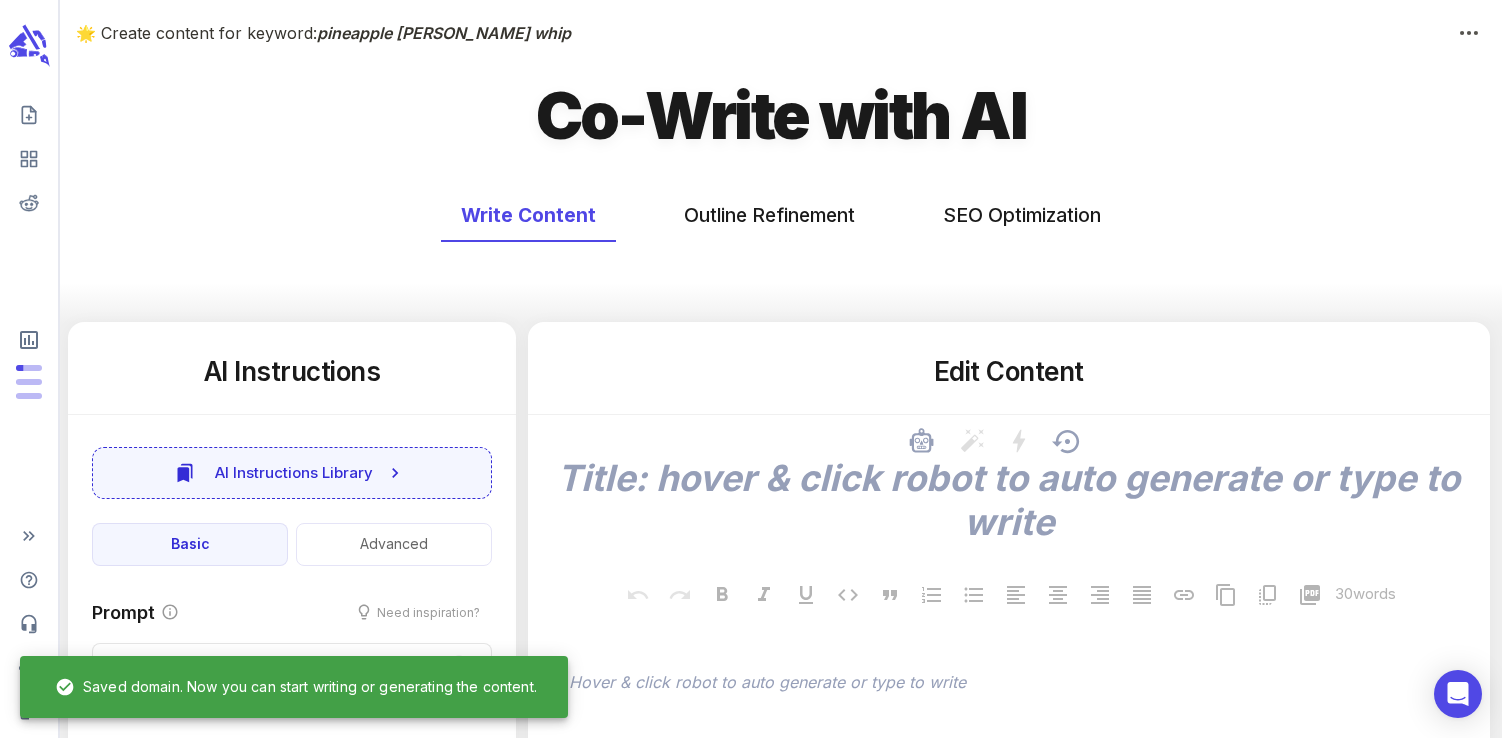type on "x" 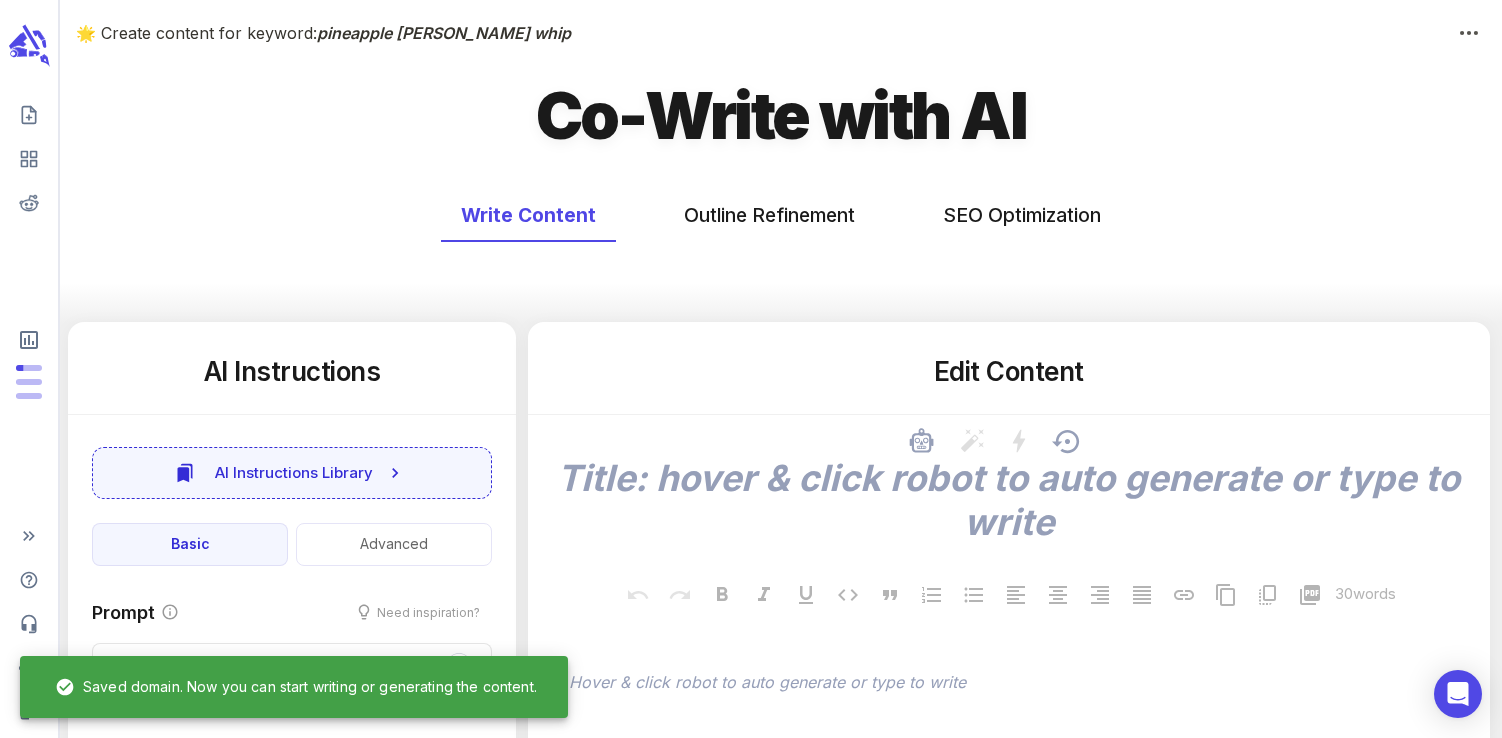 type on "x" 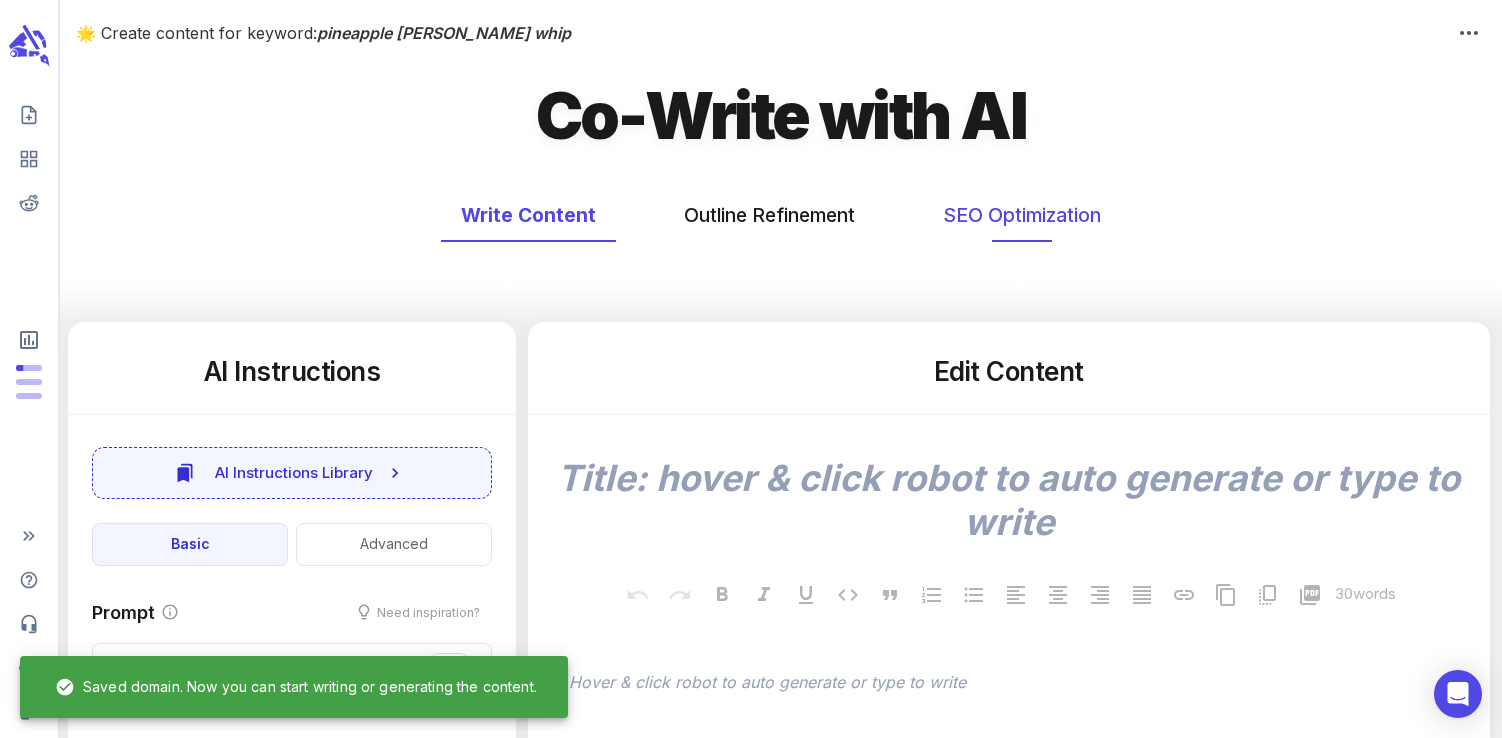 click on "SEO Optimization" at bounding box center [1022, 215] 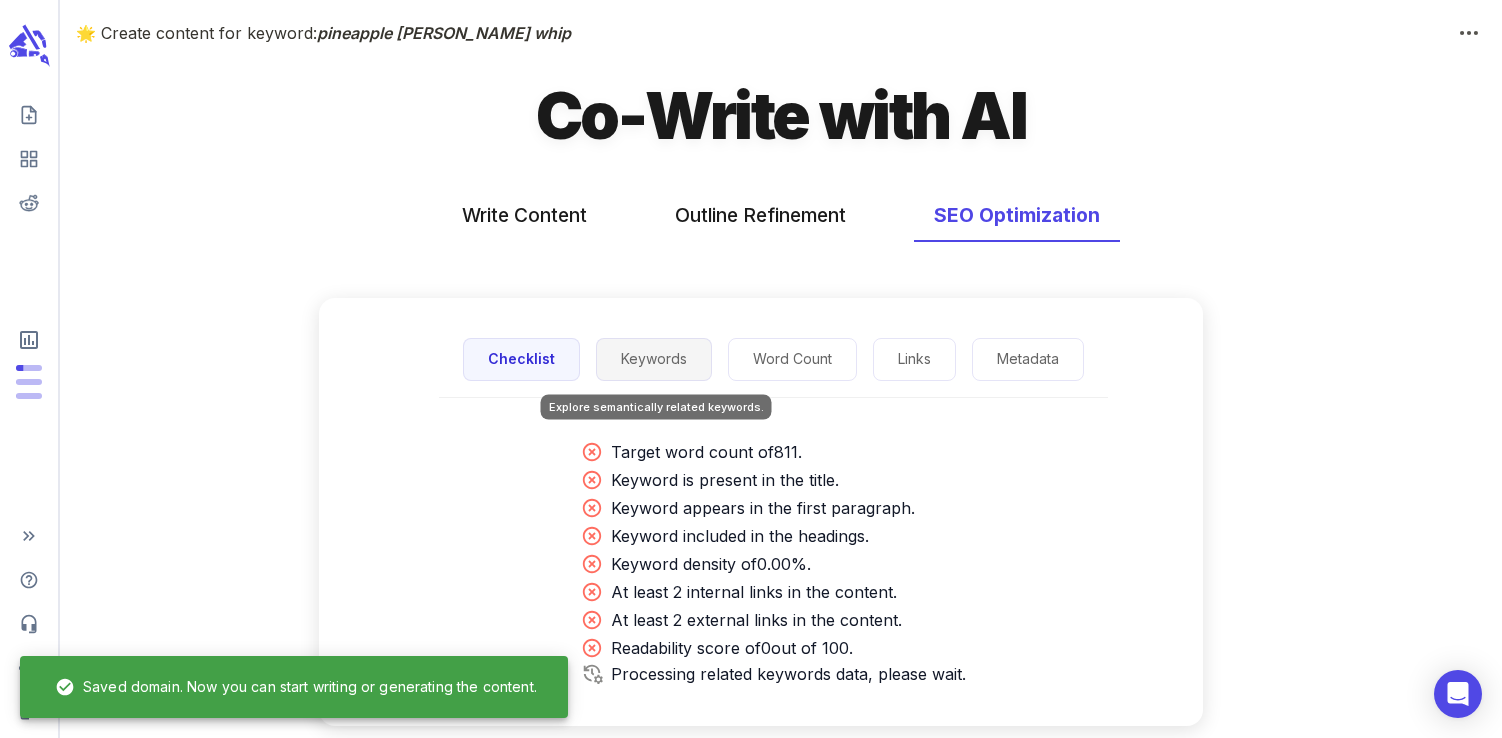 click on "Keywords" at bounding box center (654, 359) 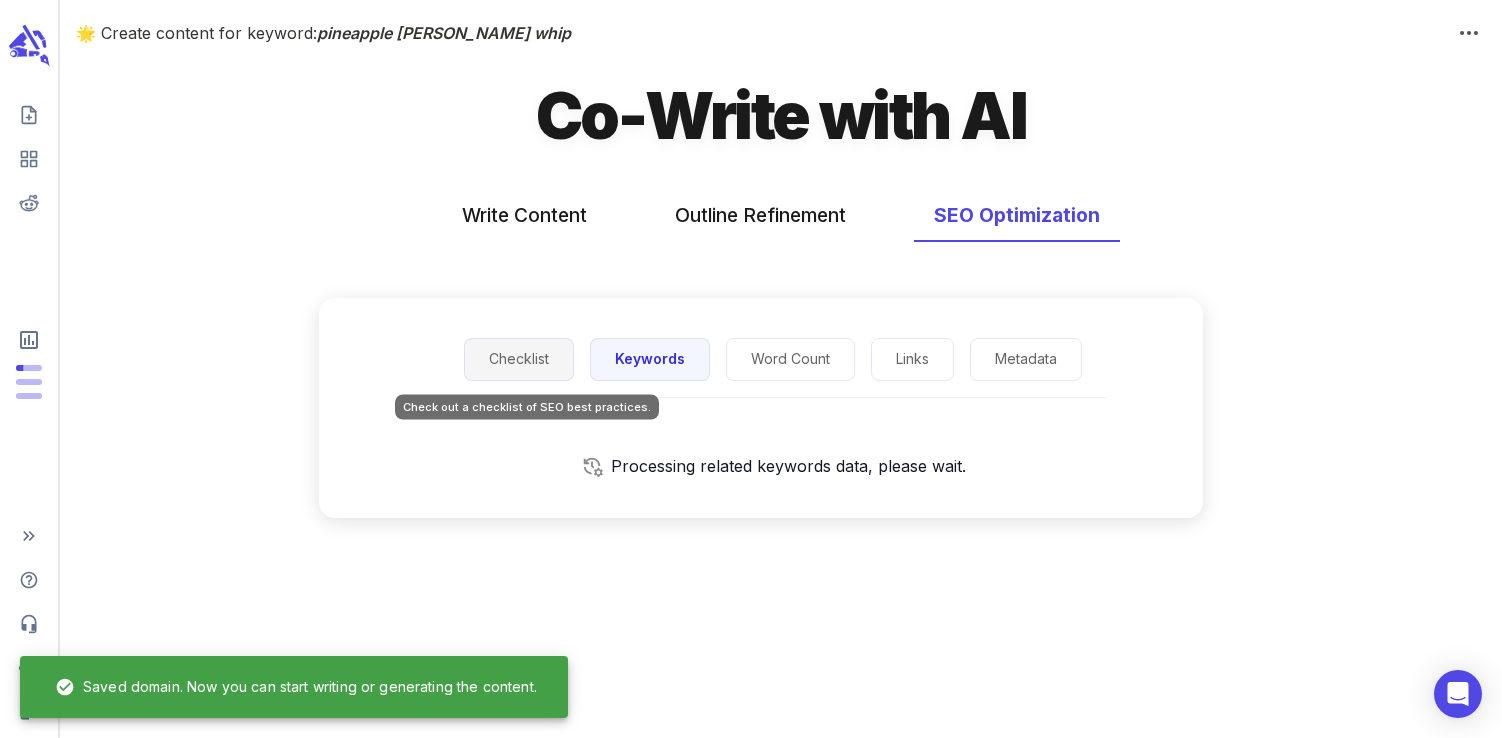 click on "Checklist" at bounding box center (519, 359) 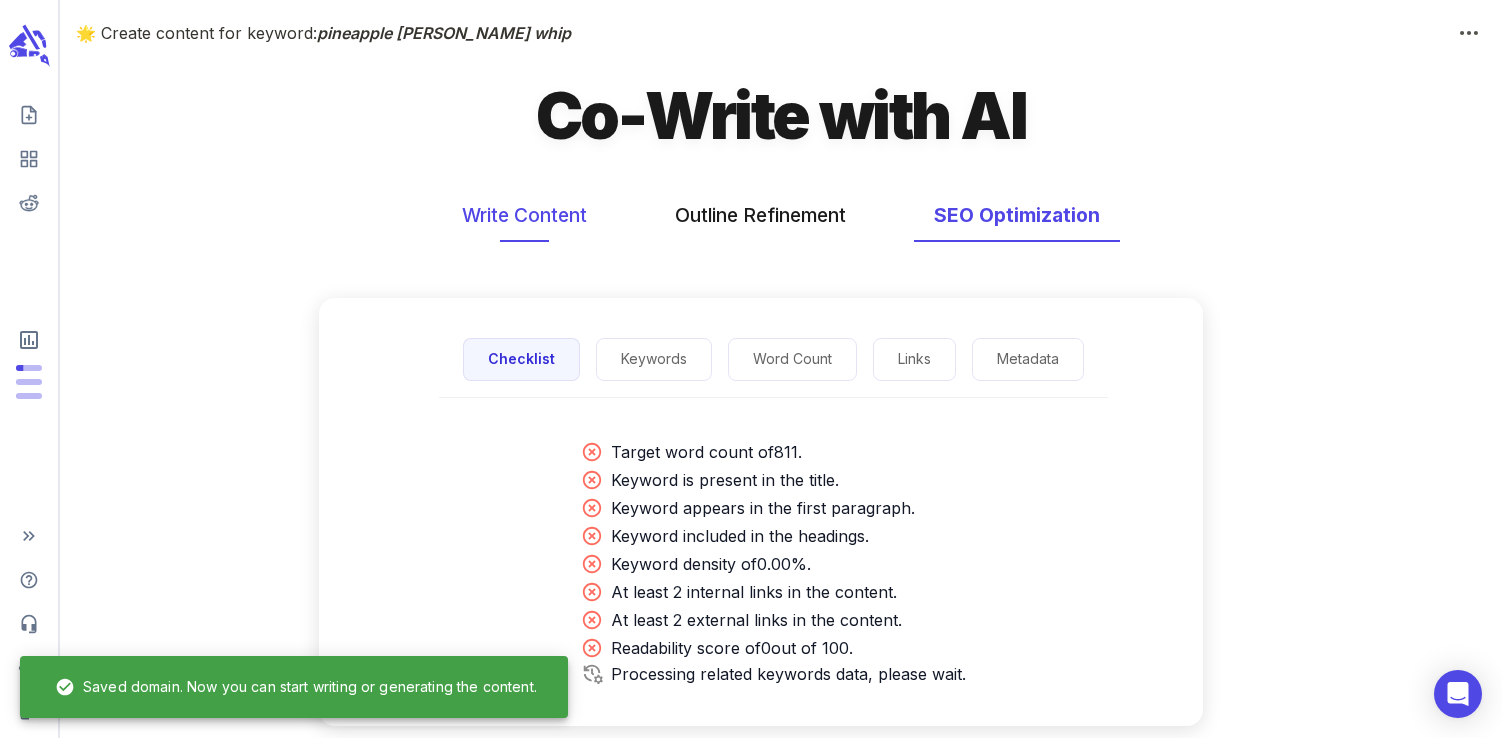click on "Write Content" at bounding box center (524, 215) 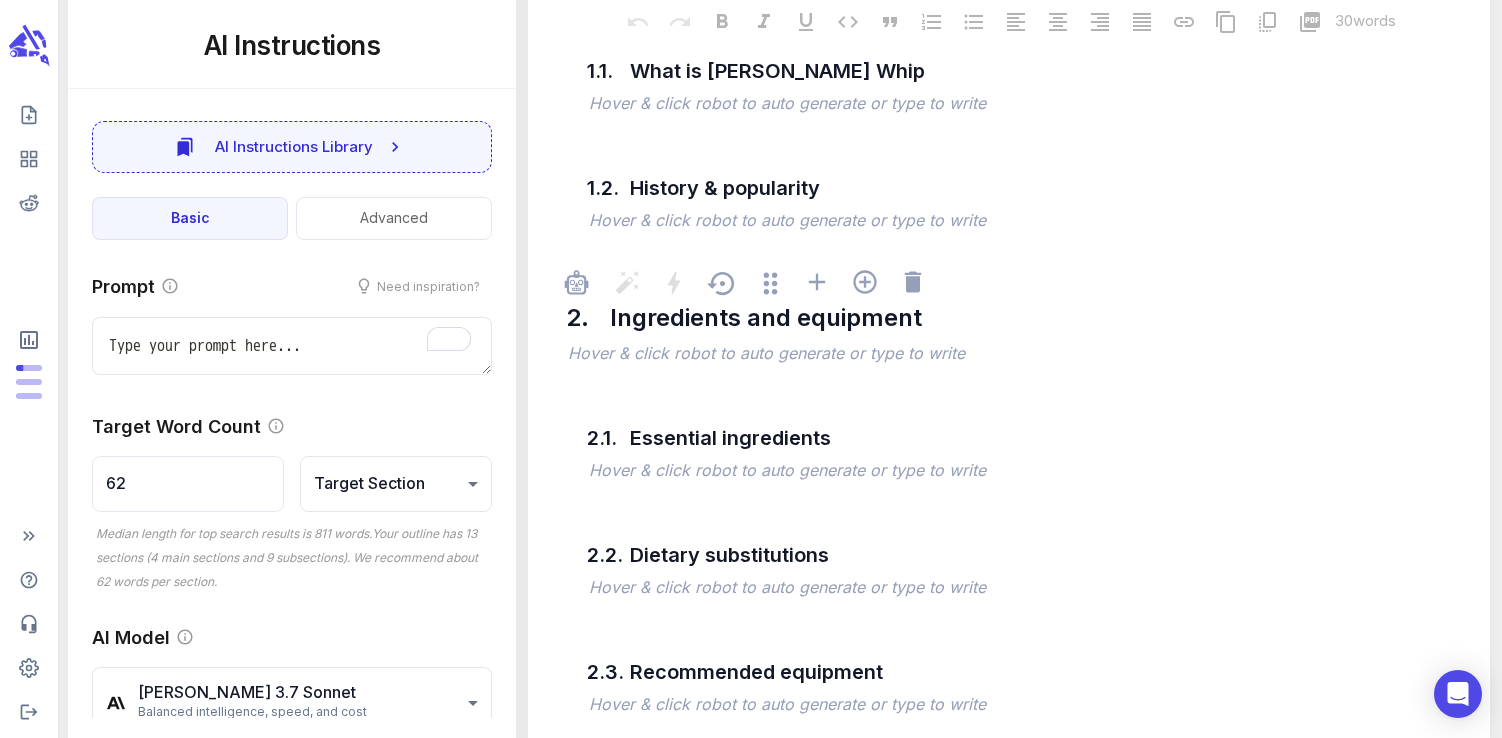 scroll, scrollTop: 821, scrollLeft: 0, axis: vertical 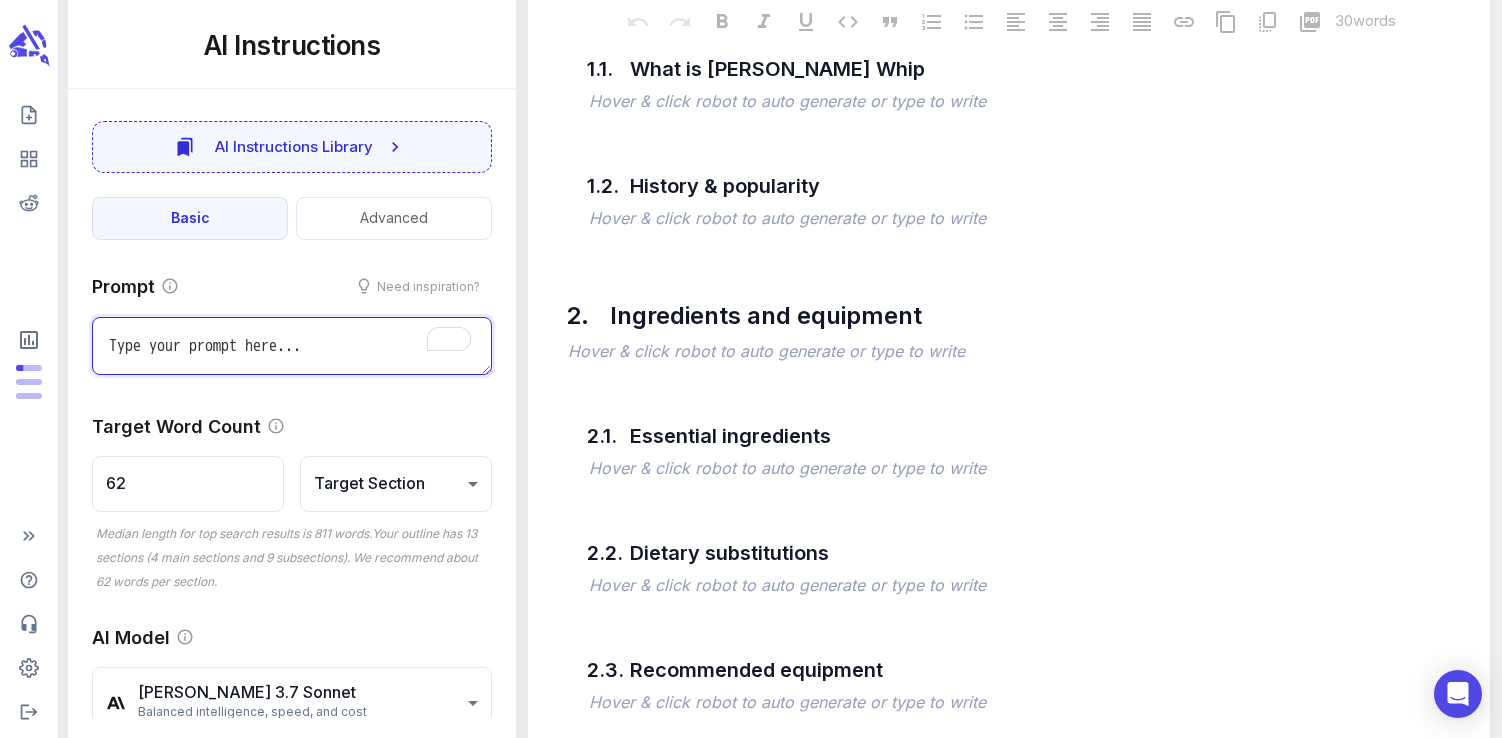 type on "x" 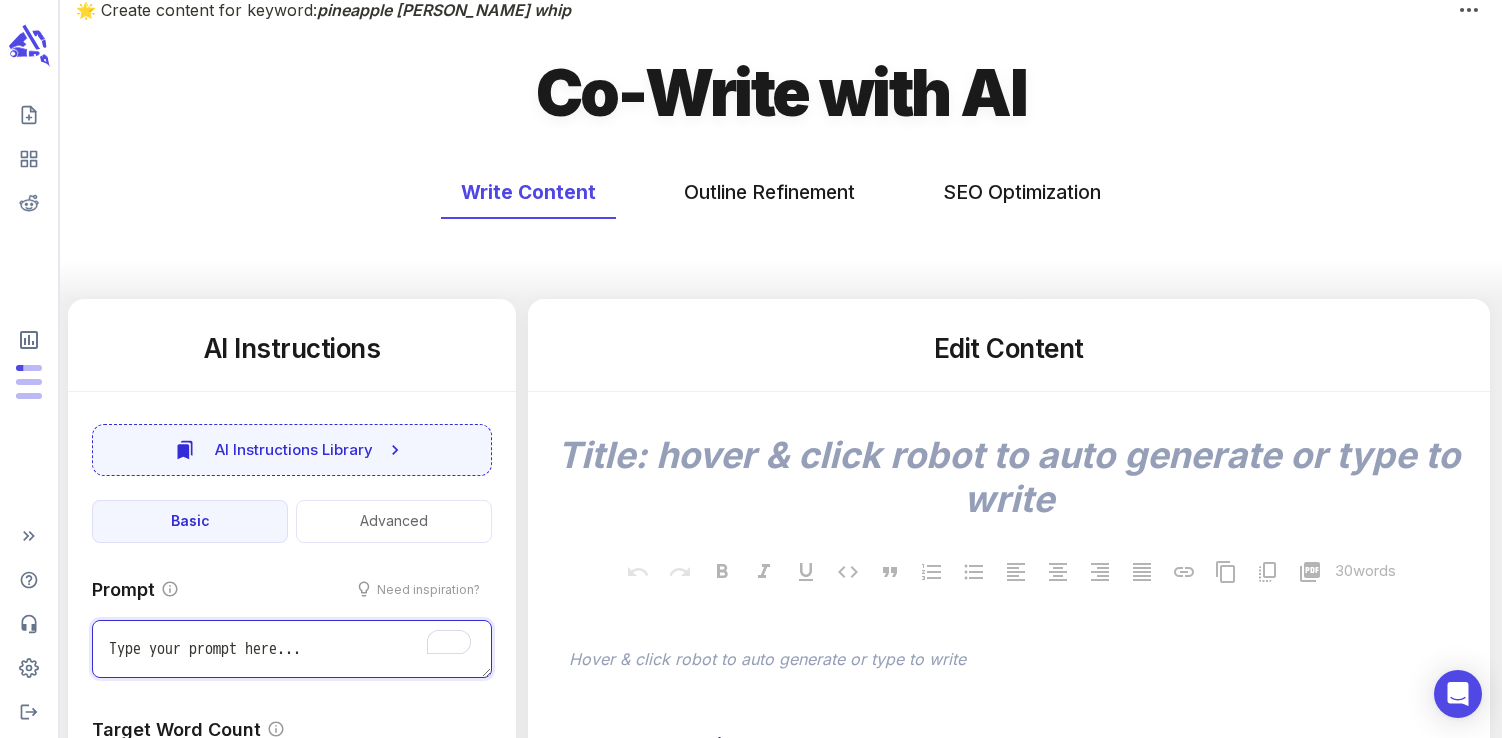 scroll, scrollTop: 0, scrollLeft: 0, axis: both 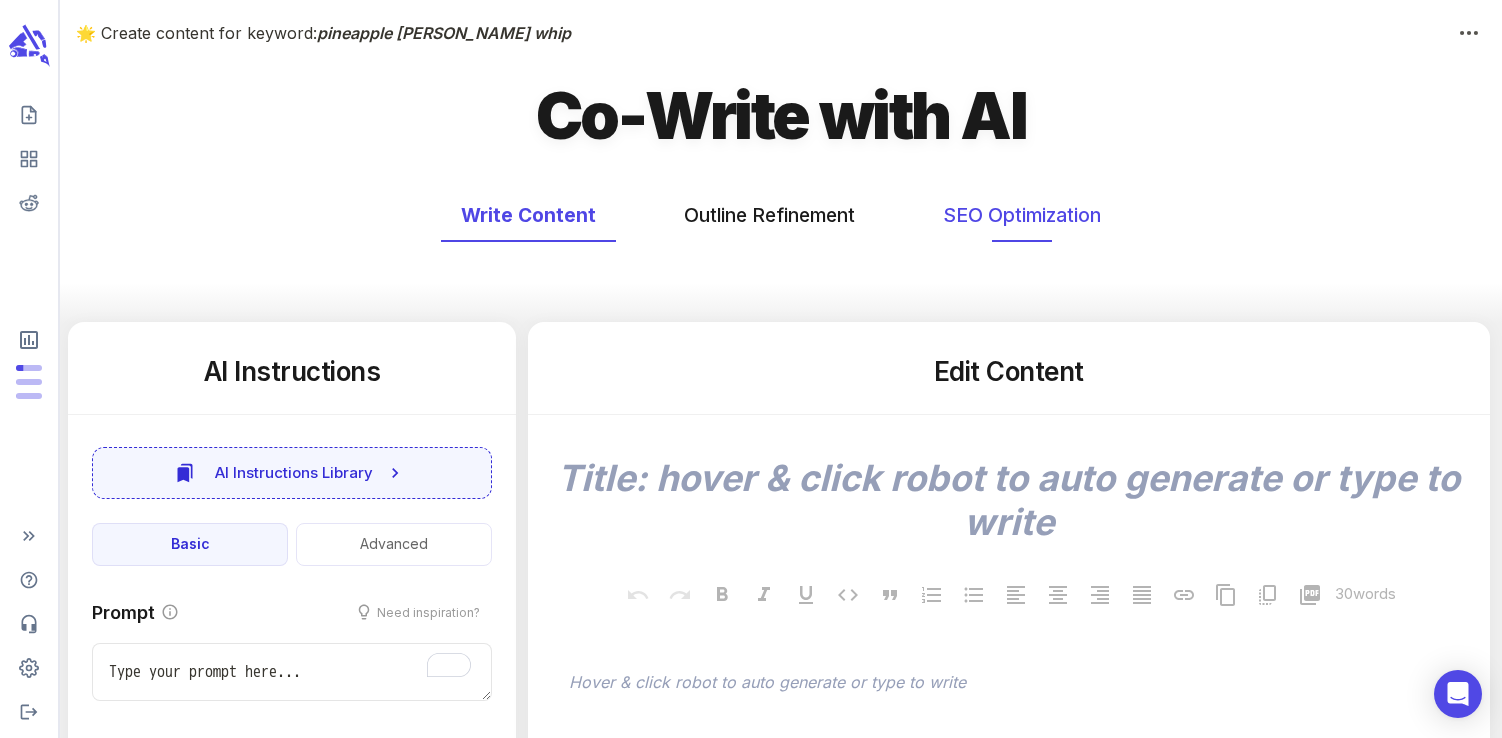 click on "SEO Optimization" at bounding box center (1022, 215) 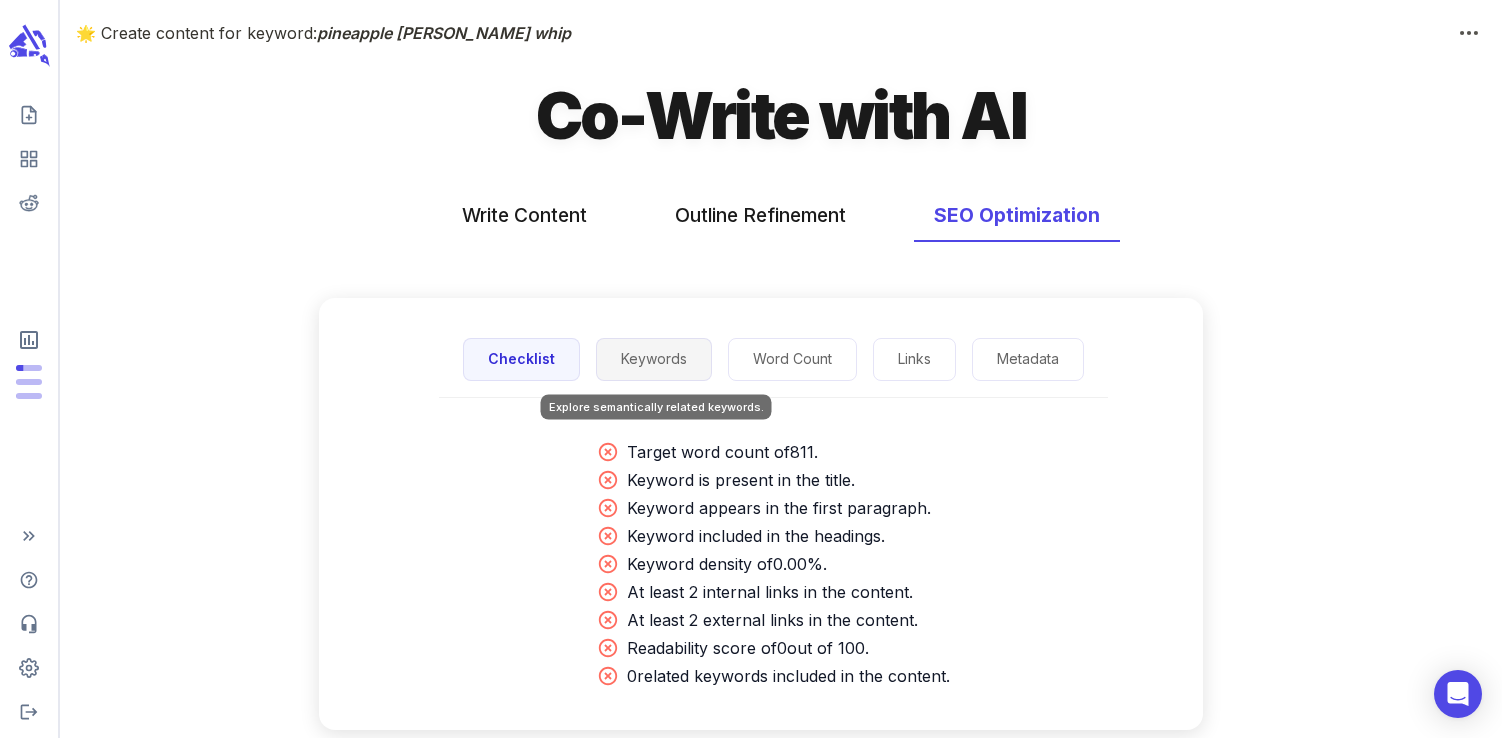 click on "Keywords" at bounding box center [654, 359] 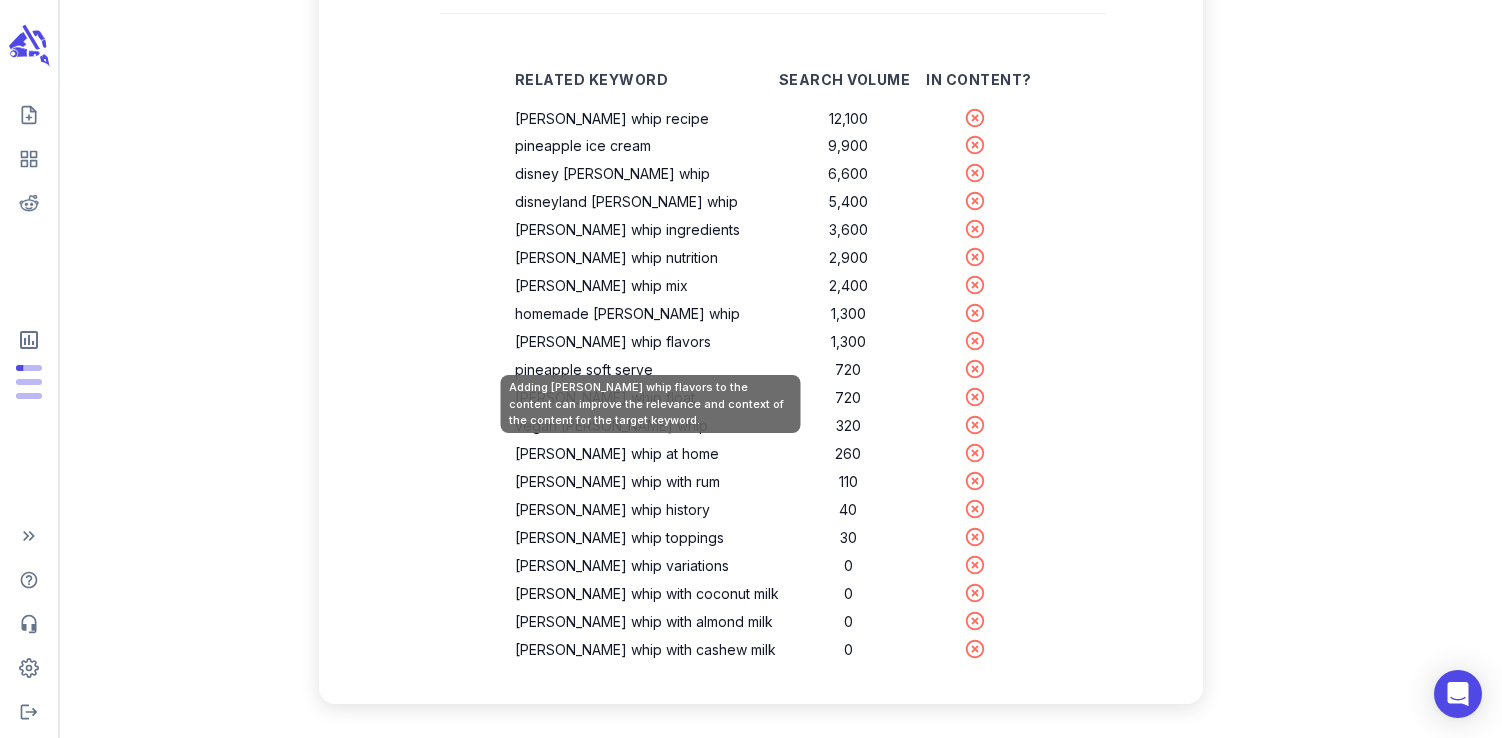 scroll, scrollTop: 387, scrollLeft: 0, axis: vertical 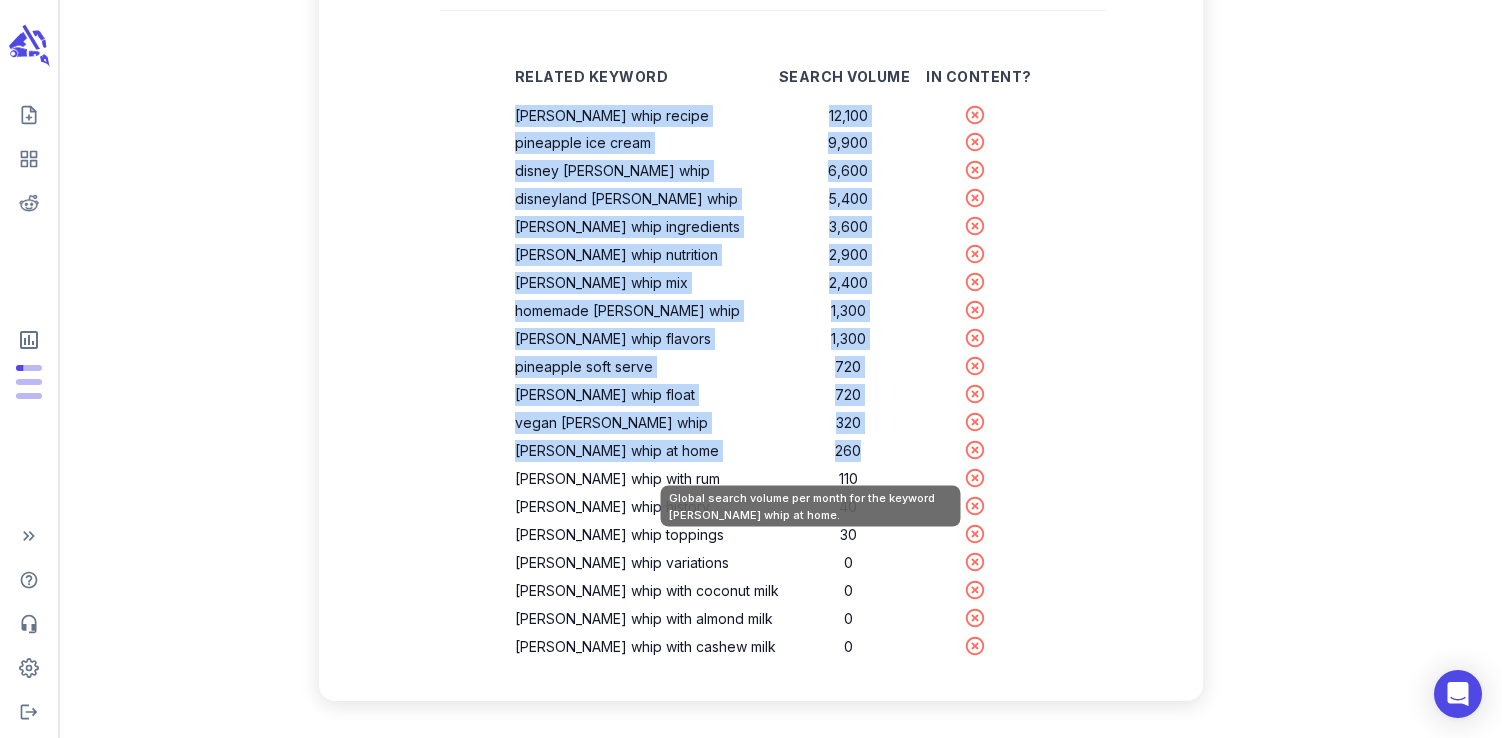 drag, startPoint x: 562, startPoint y: 110, endPoint x: 826, endPoint y: 459, distance: 437.6037 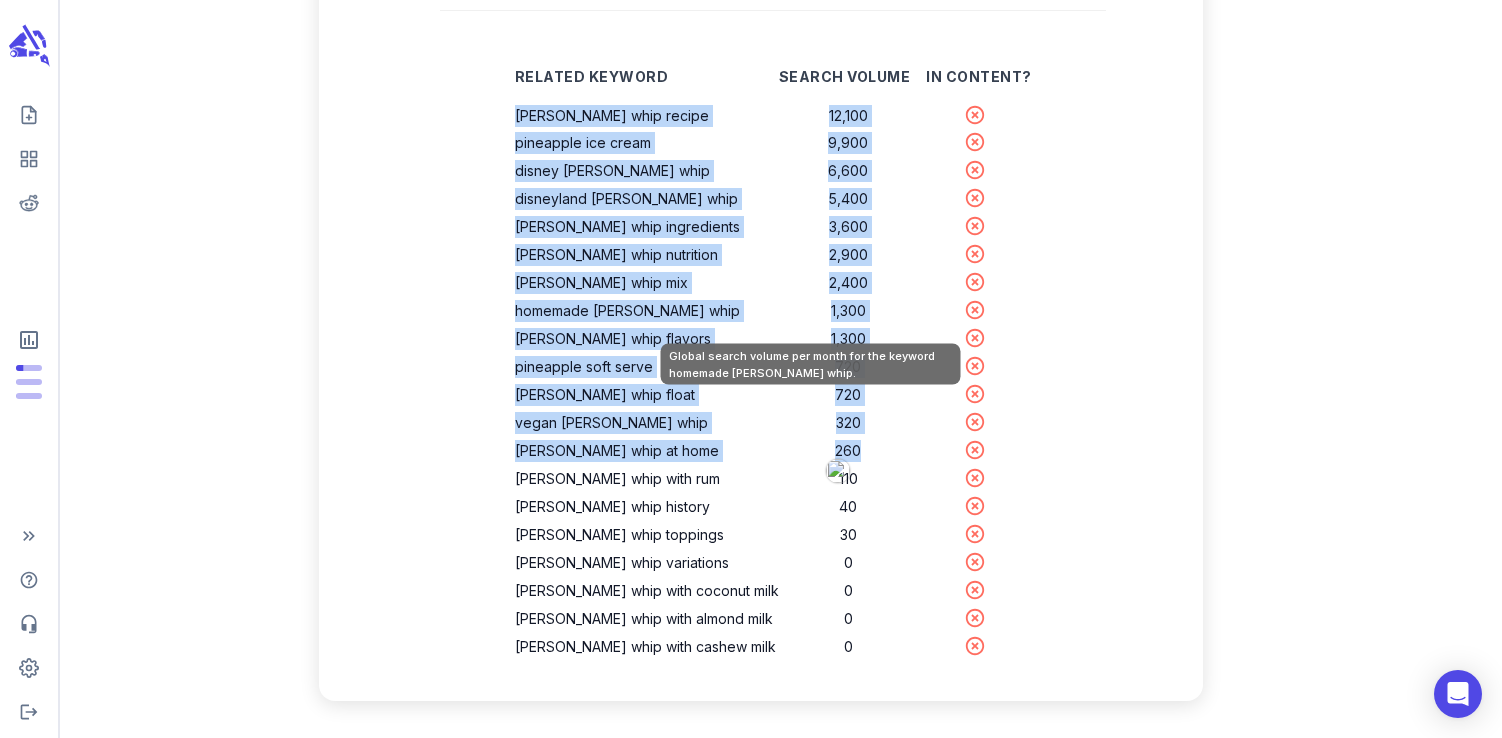 copy on "dole whip recipe 12,100 pineapple ice cream 9,900 disney dole whip 6,600 disneyland dole whip 5,400 dole whip ingredients 3,600 dole whip nutrition 2,900 dole whip mix 2,400 homemade dole whip 1,300 dole whip flavors 1,300 pineapple soft serve 720 dole whip float 720 vegan dole whip 320 dole whip at home 260" 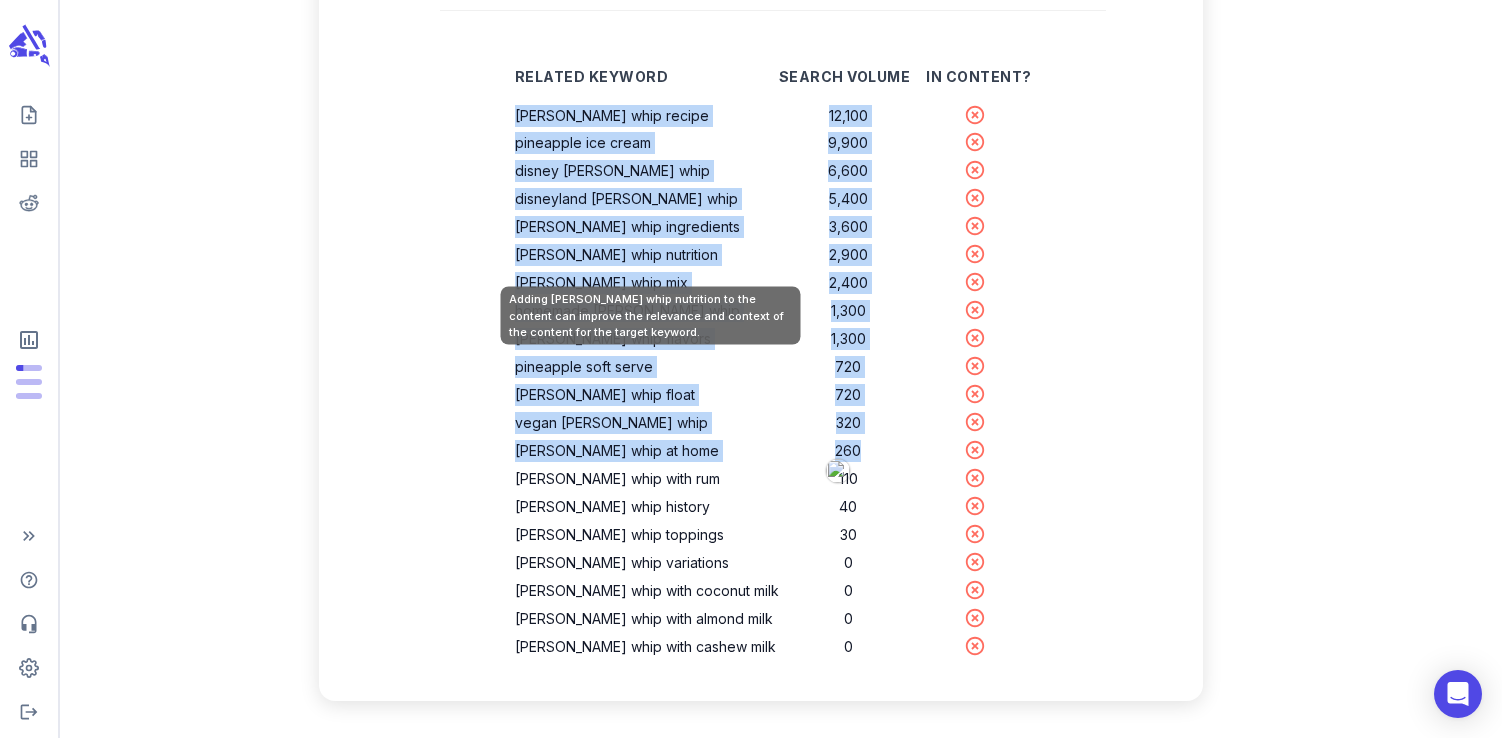 scroll, scrollTop: 0, scrollLeft: 0, axis: both 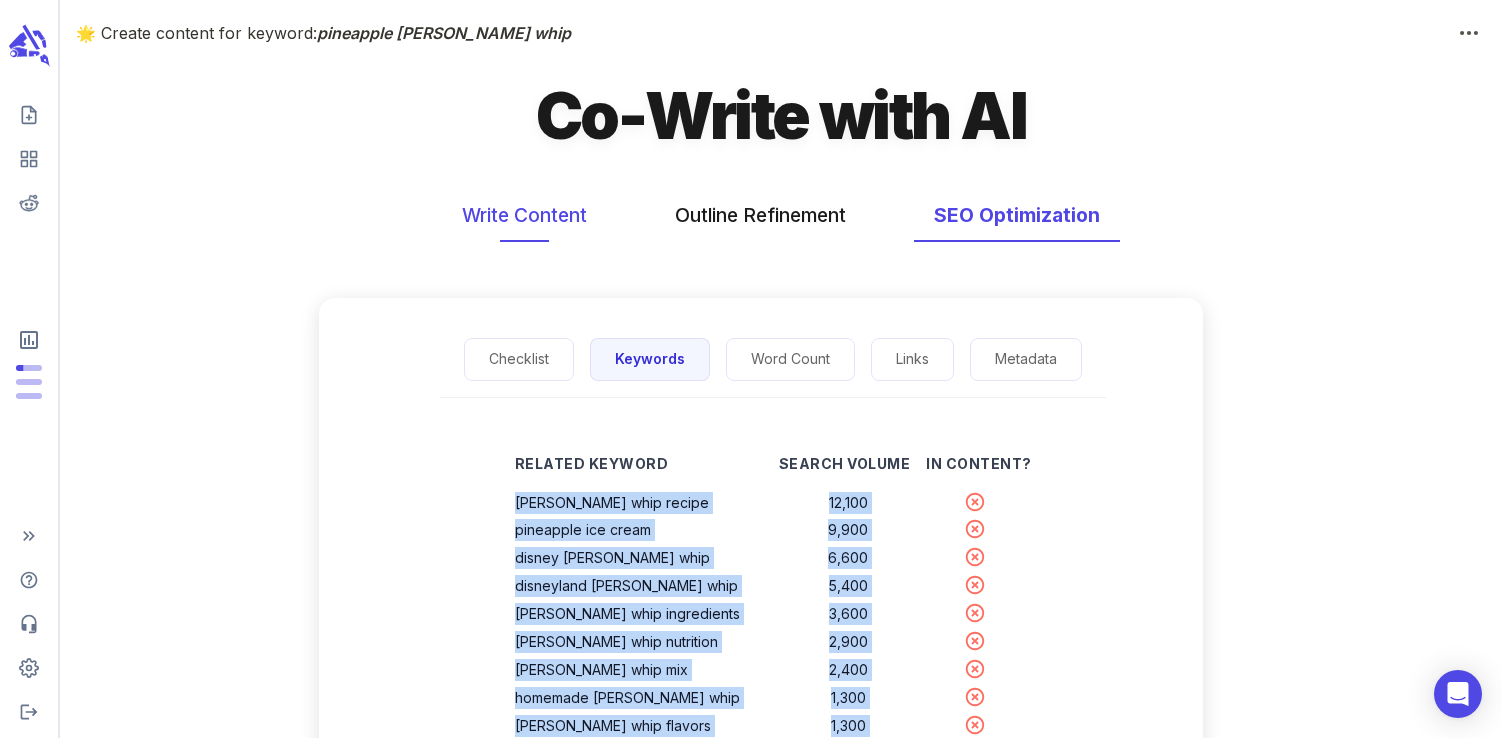 click on "Write Content" at bounding box center (524, 215) 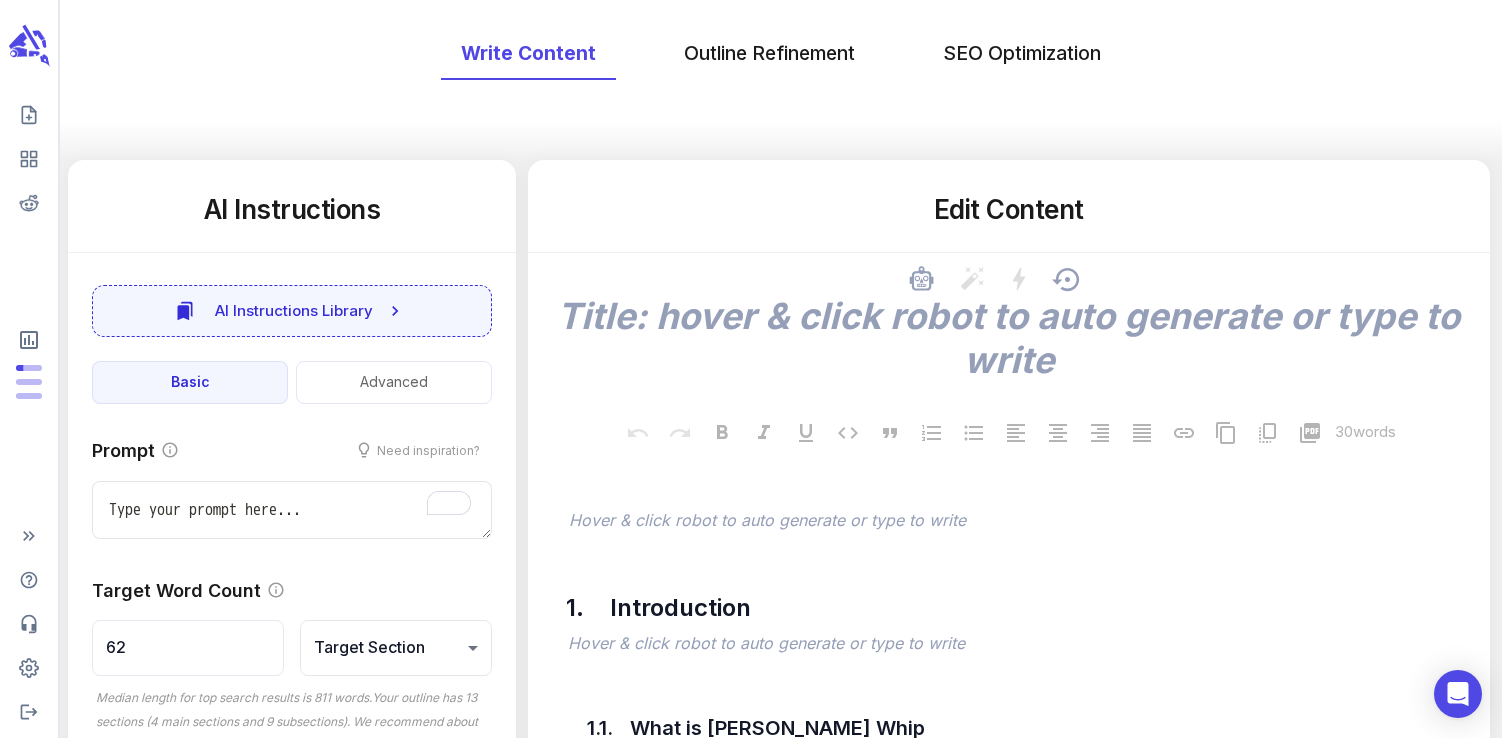scroll, scrollTop: 168, scrollLeft: 0, axis: vertical 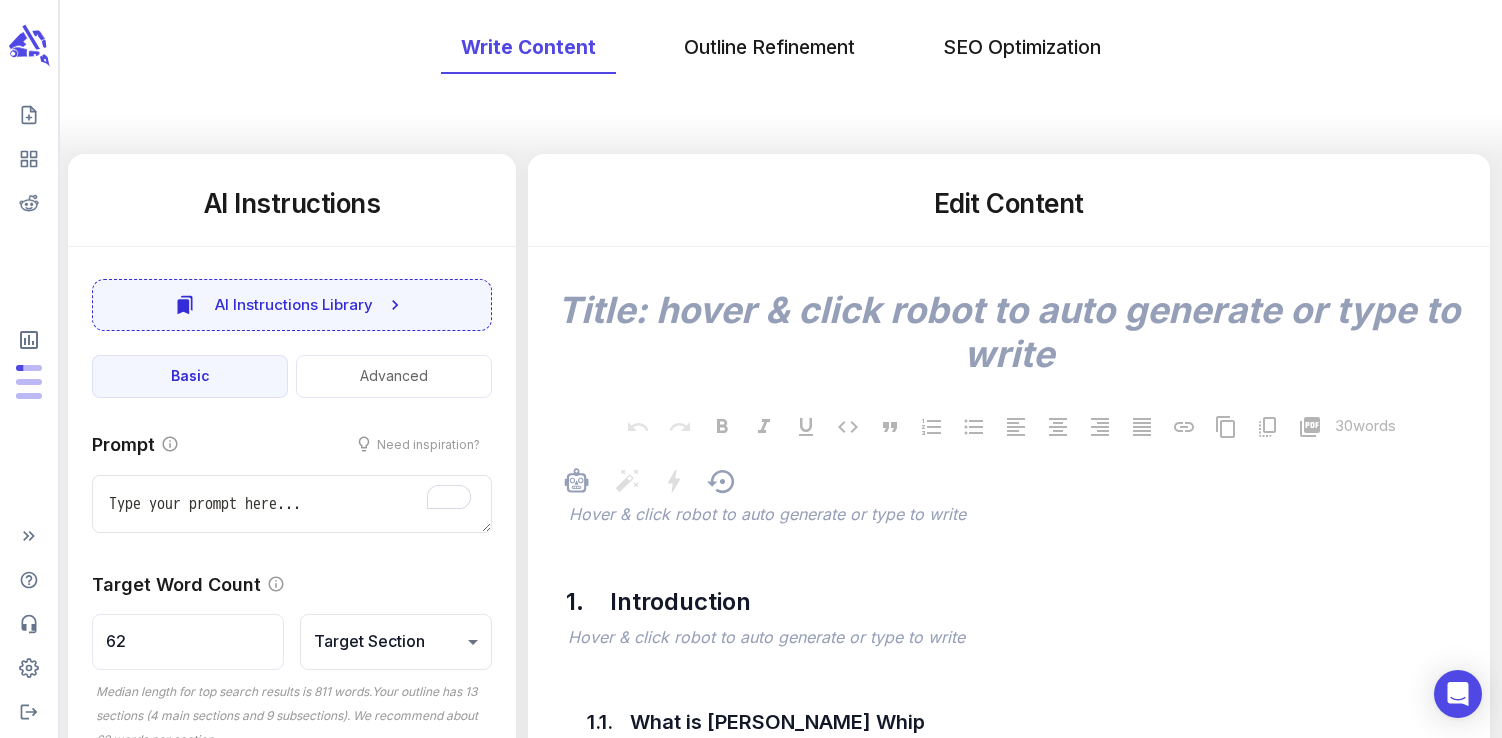 click on "﻿" at bounding box center (1018, 516) 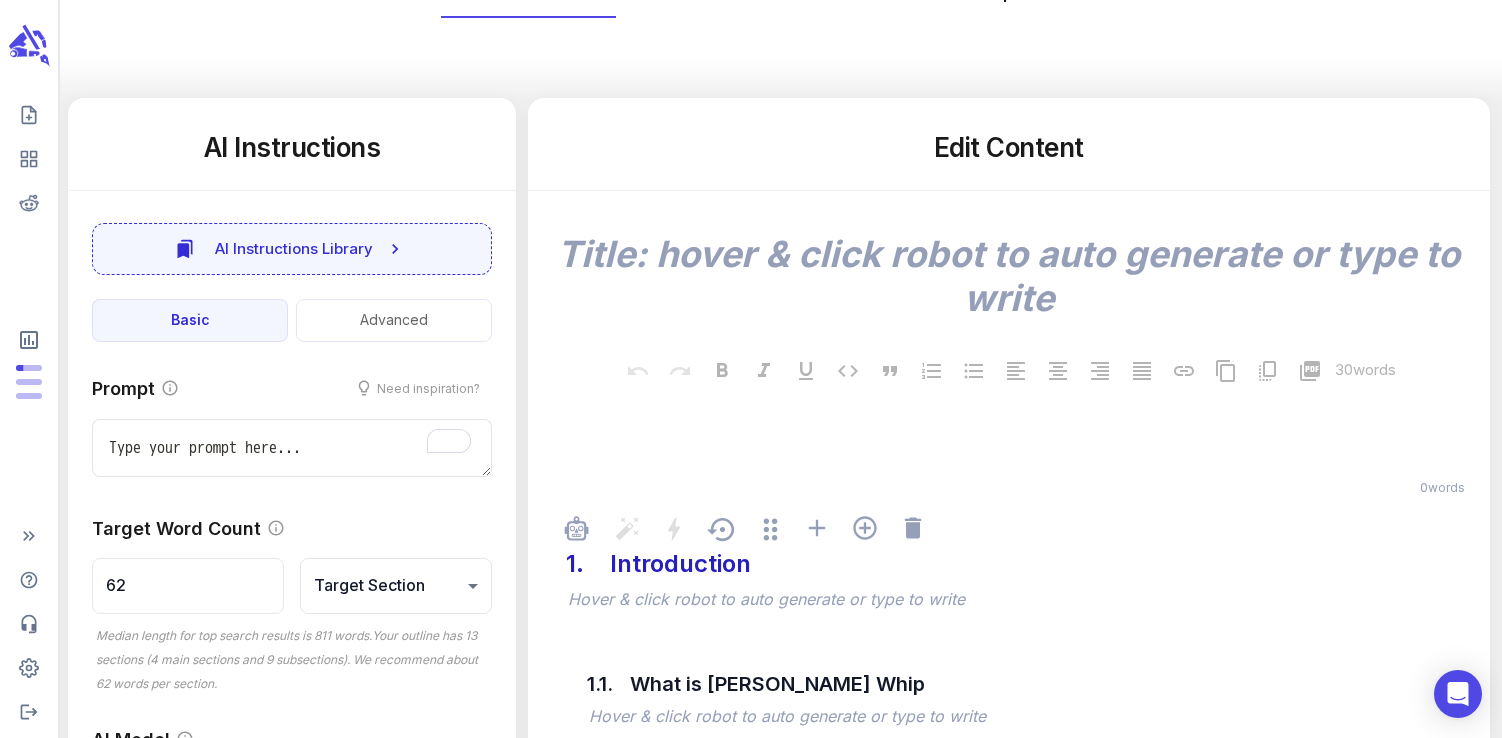 scroll, scrollTop: 233, scrollLeft: 0, axis: vertical 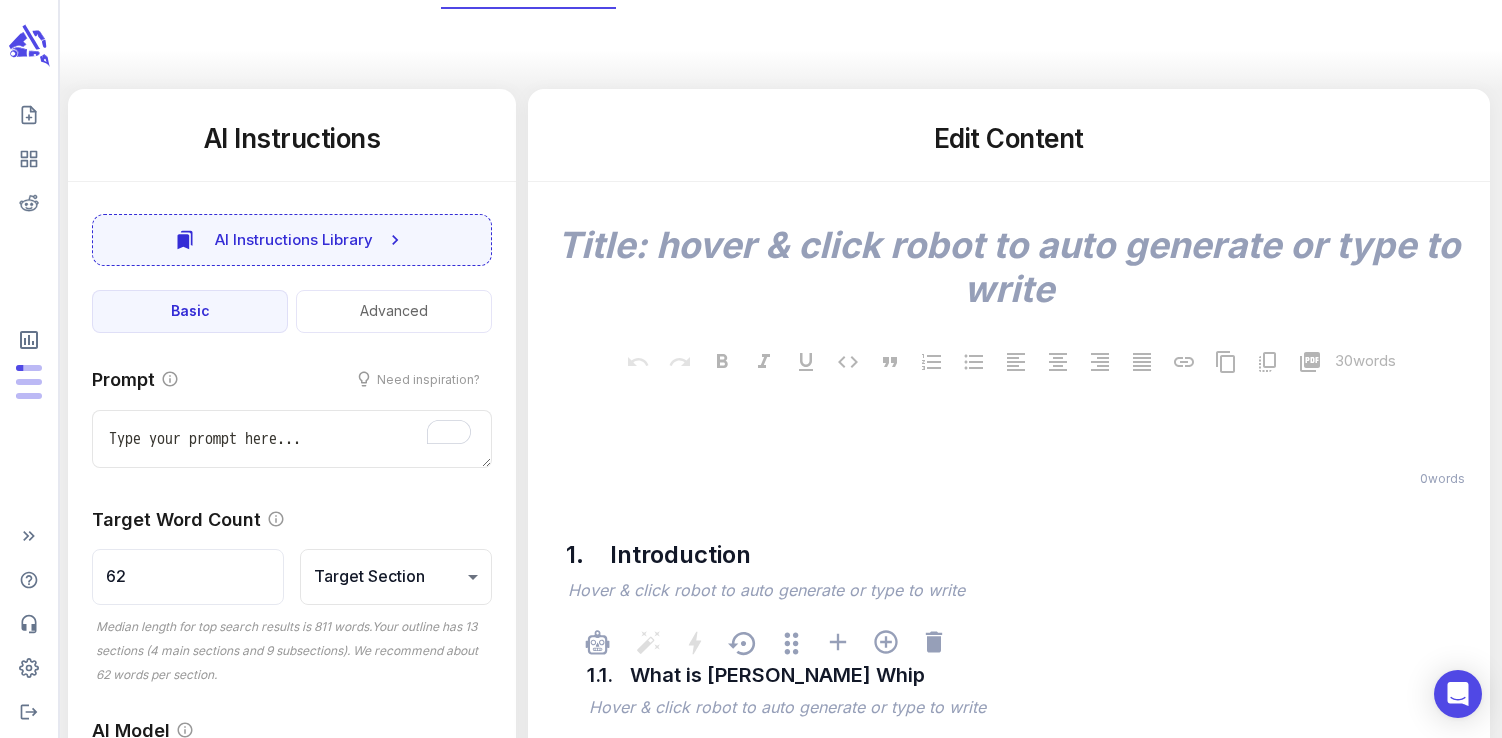 click on "1. Introduction ﻿ Hover & click robot to auto generate or type to write 1.1. What is Dole Whip ﻿ Hover & click robot to auto generate or type to write 1.2. History & popularity ﻿ Hover & click robot to auto generate or type to write" at bounding box center (1008, 666) 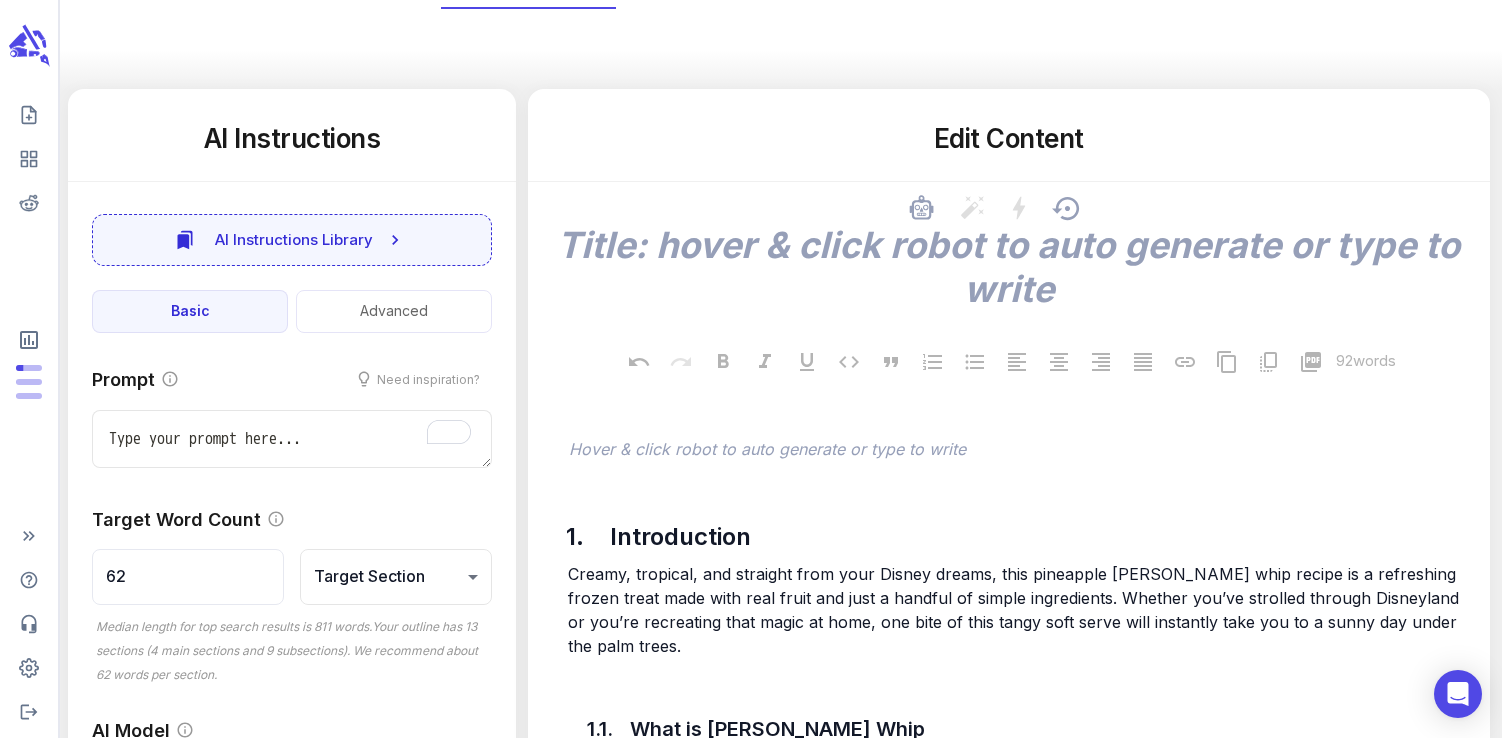 click at bounding box center [1008, 267] 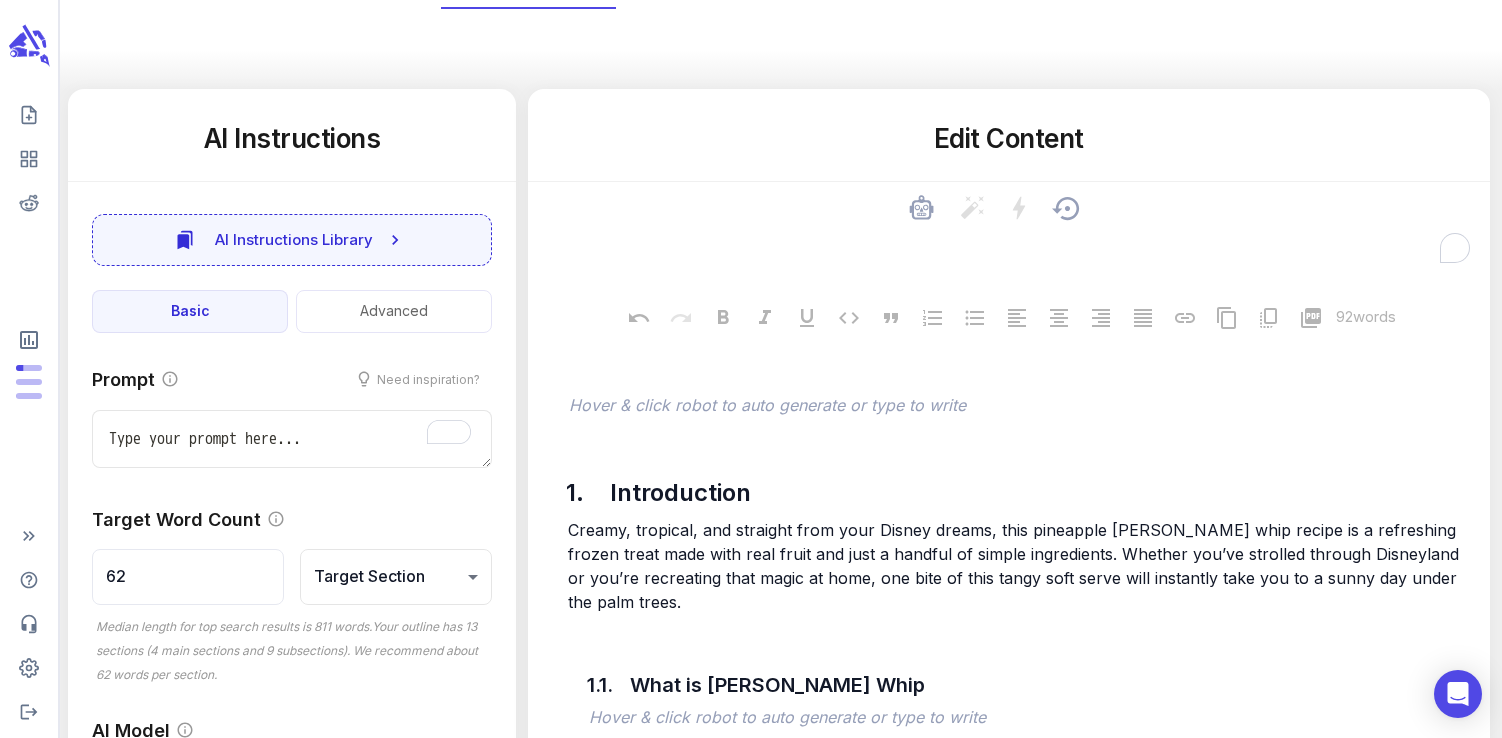 paste on "Easy Pineapple [PERSON_NAME] Whip (Disney-Inspired Recipe)" 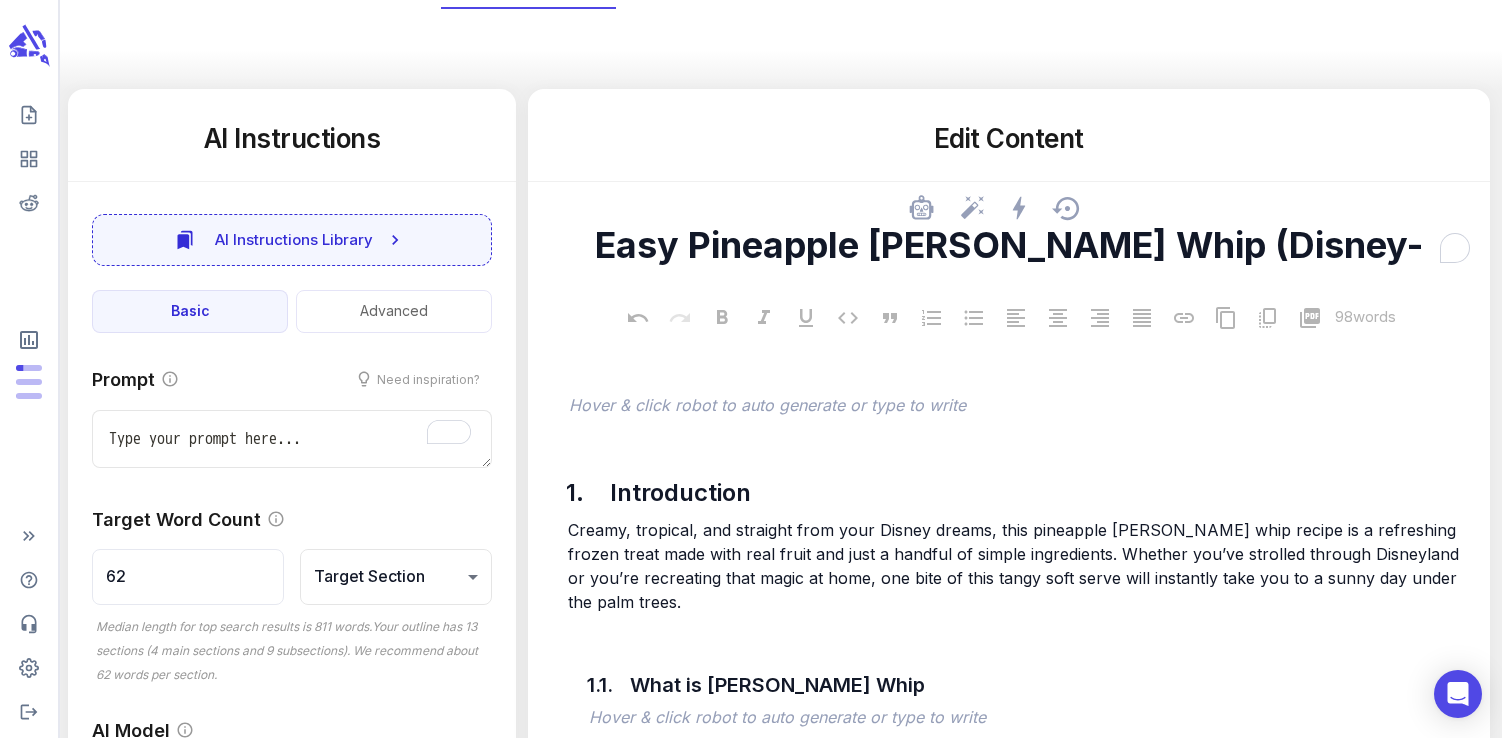 type on "x" 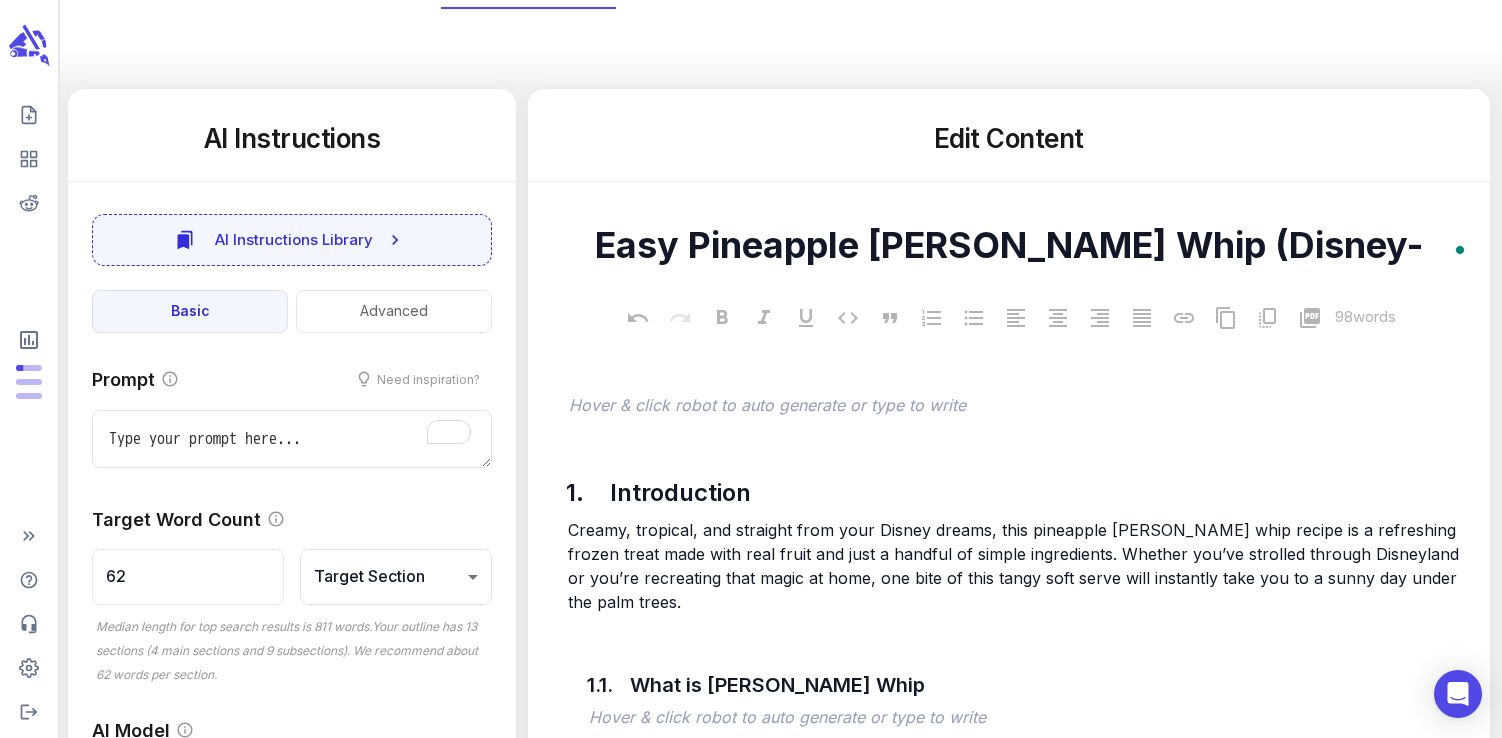 type on "Easy Pineapple [PERSON_NAME] Whip (Disney-Inspired Recipe)" 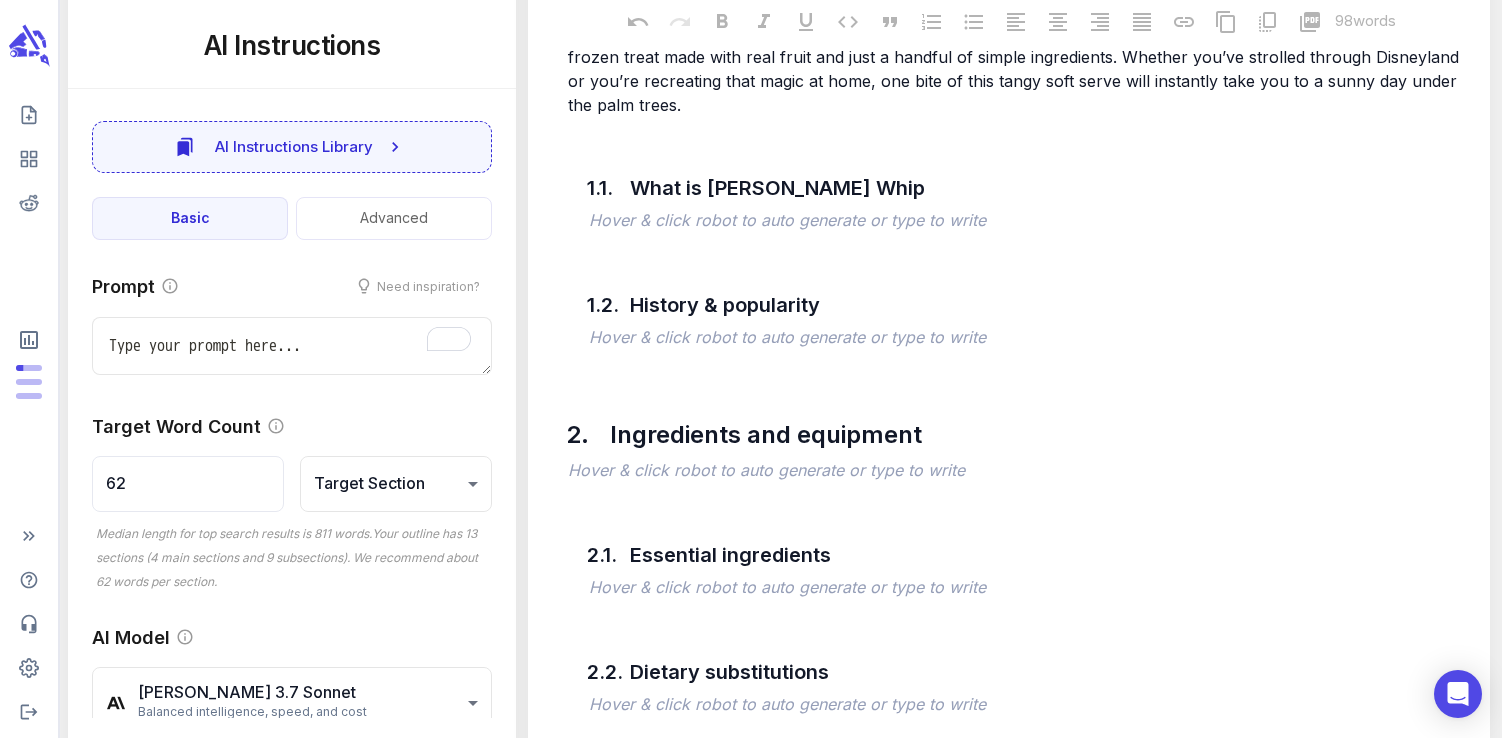 scroll, scrollTop: 659, scrollLeft: 0, axis: vertical 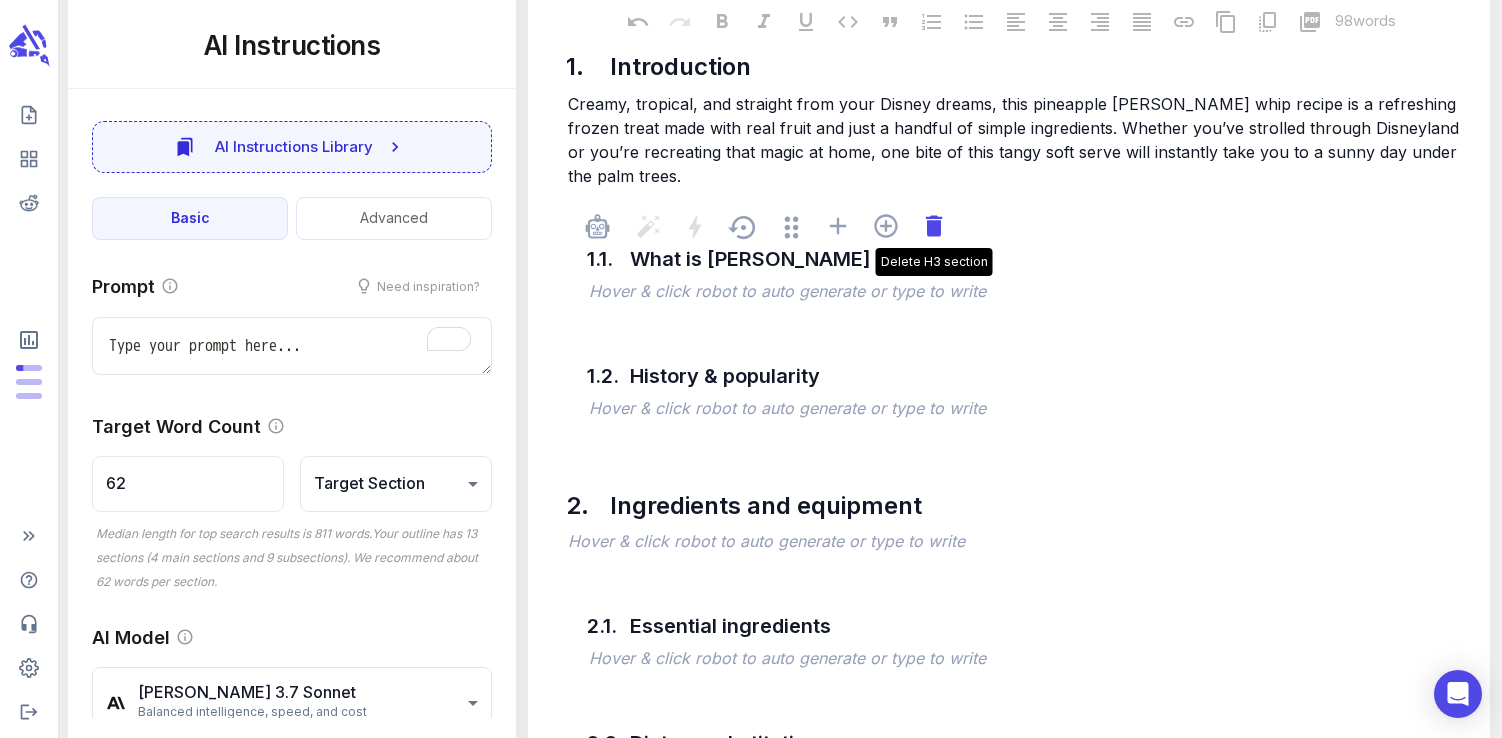 click 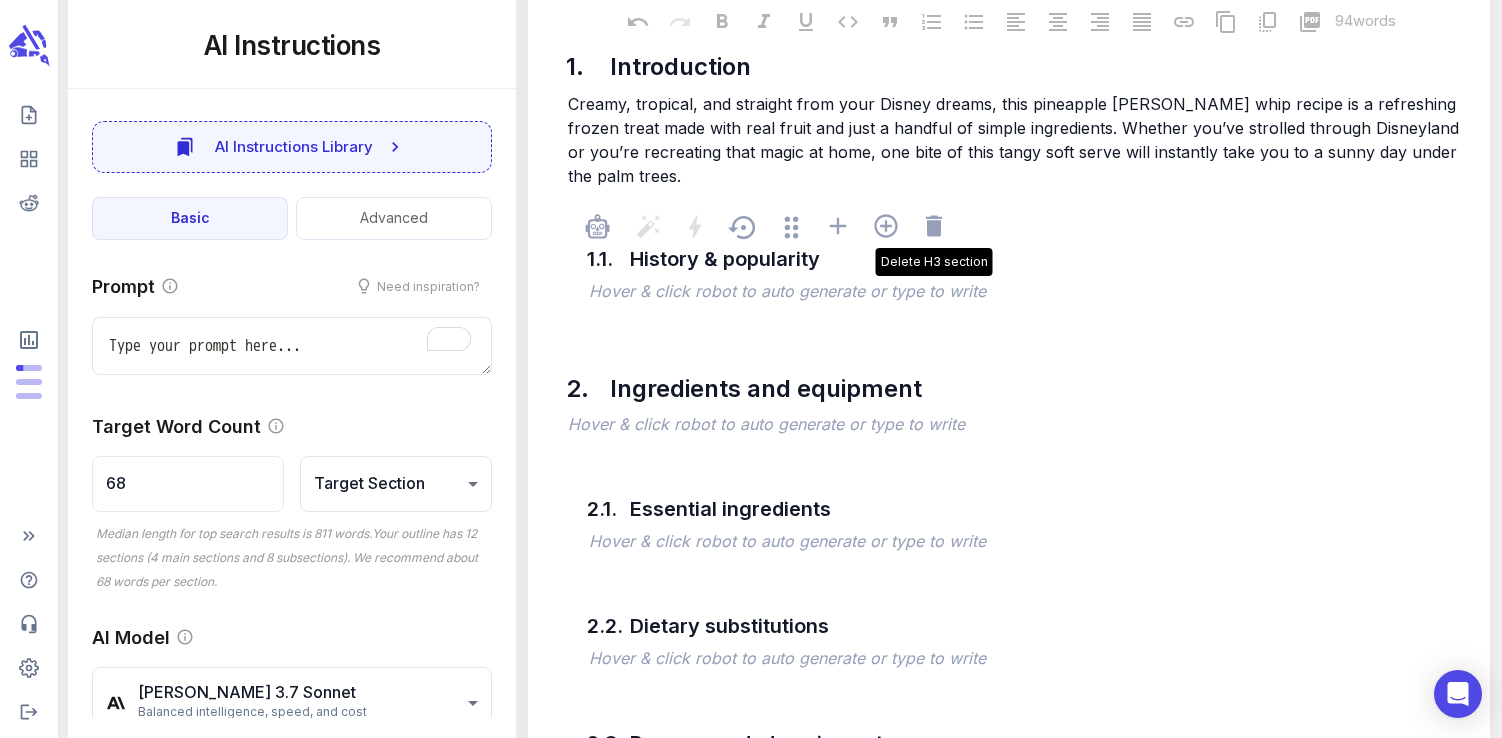 click 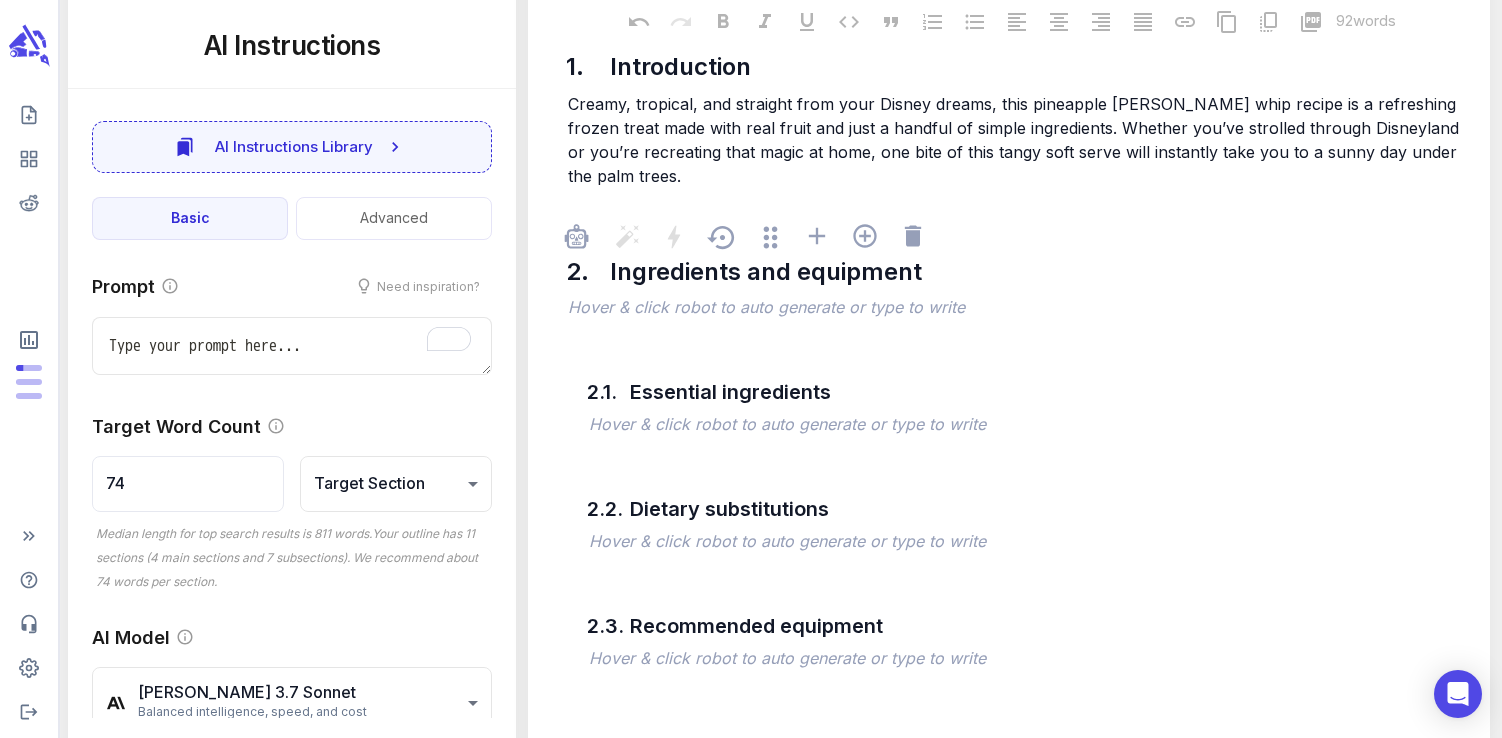 click at bounding box center [923, 239] 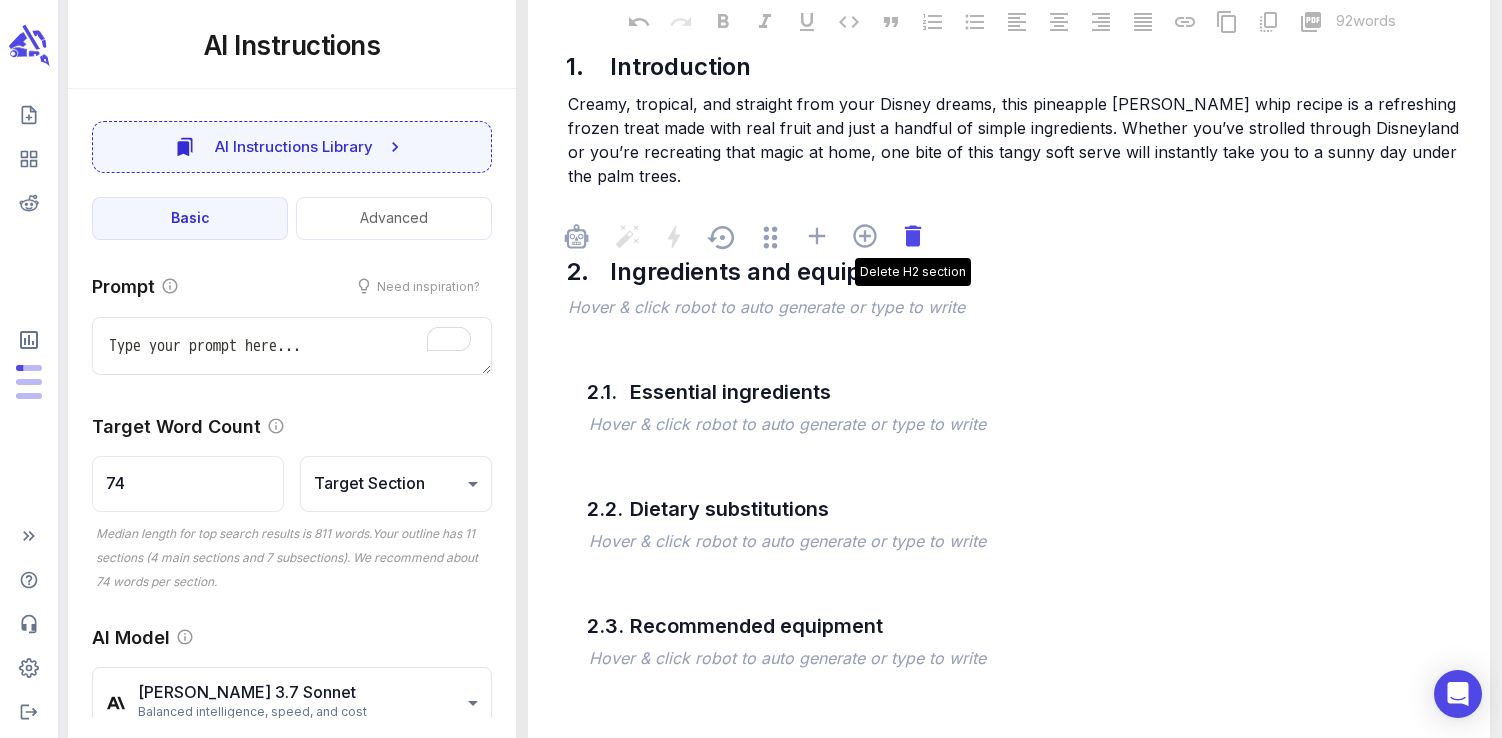 click 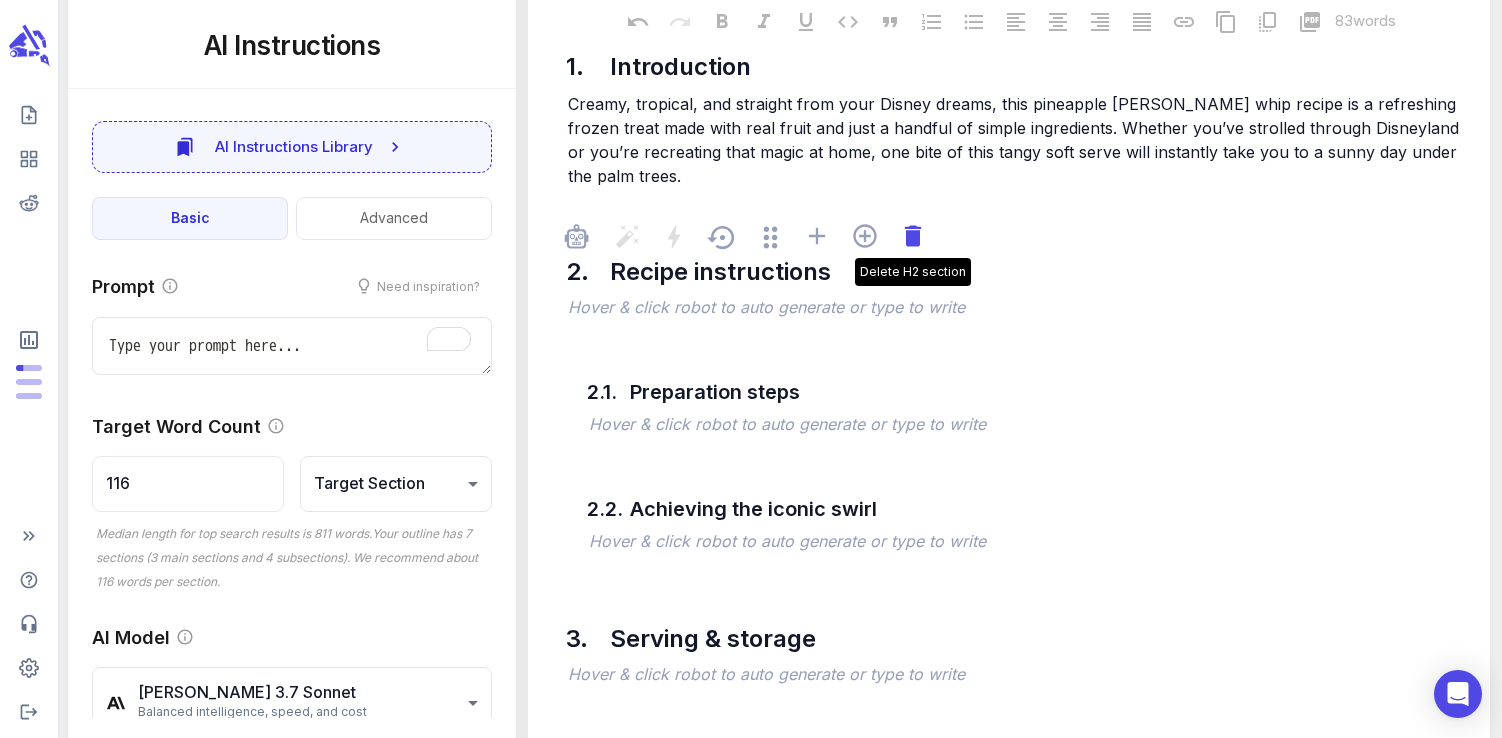 click 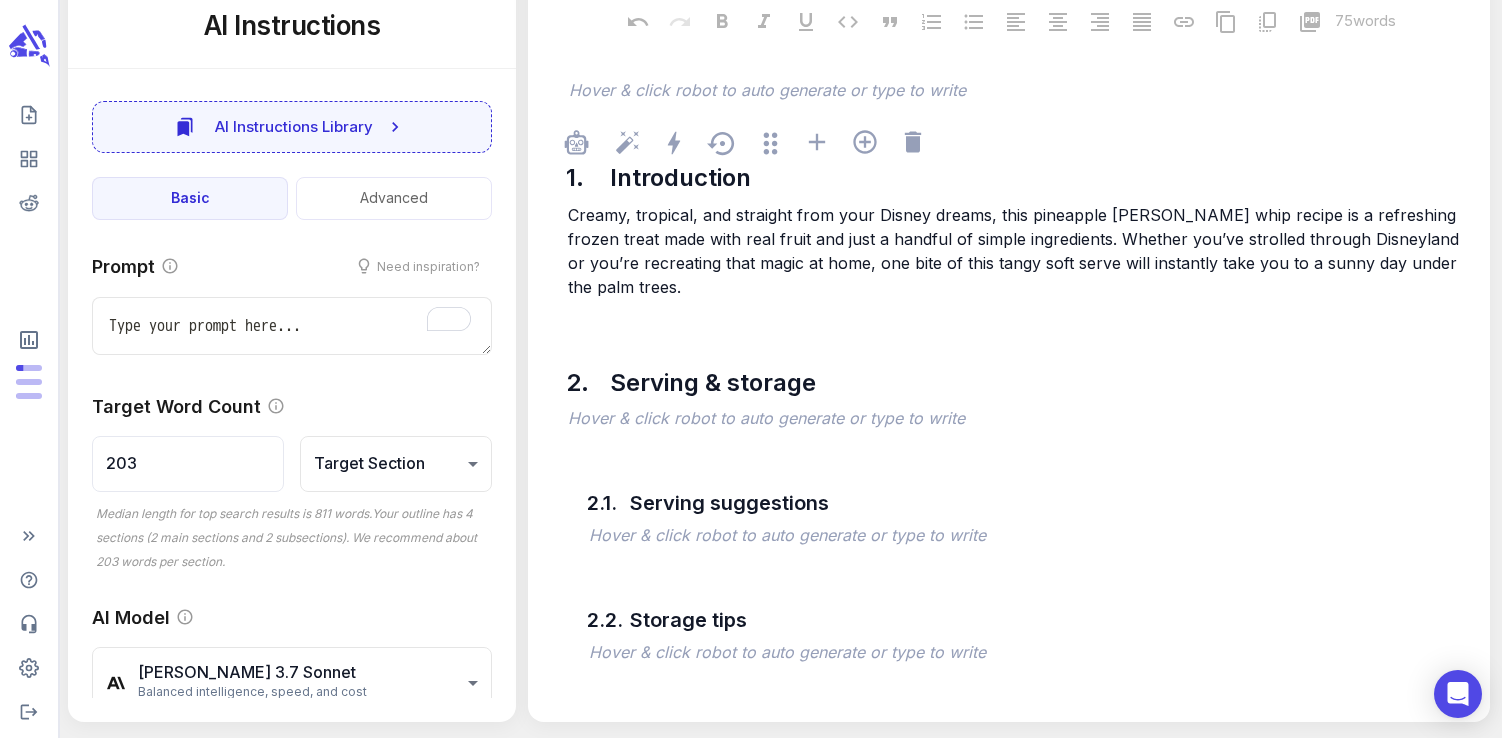 scroll, scrollTop: 551, scrollLeft: 0, axis: vertical 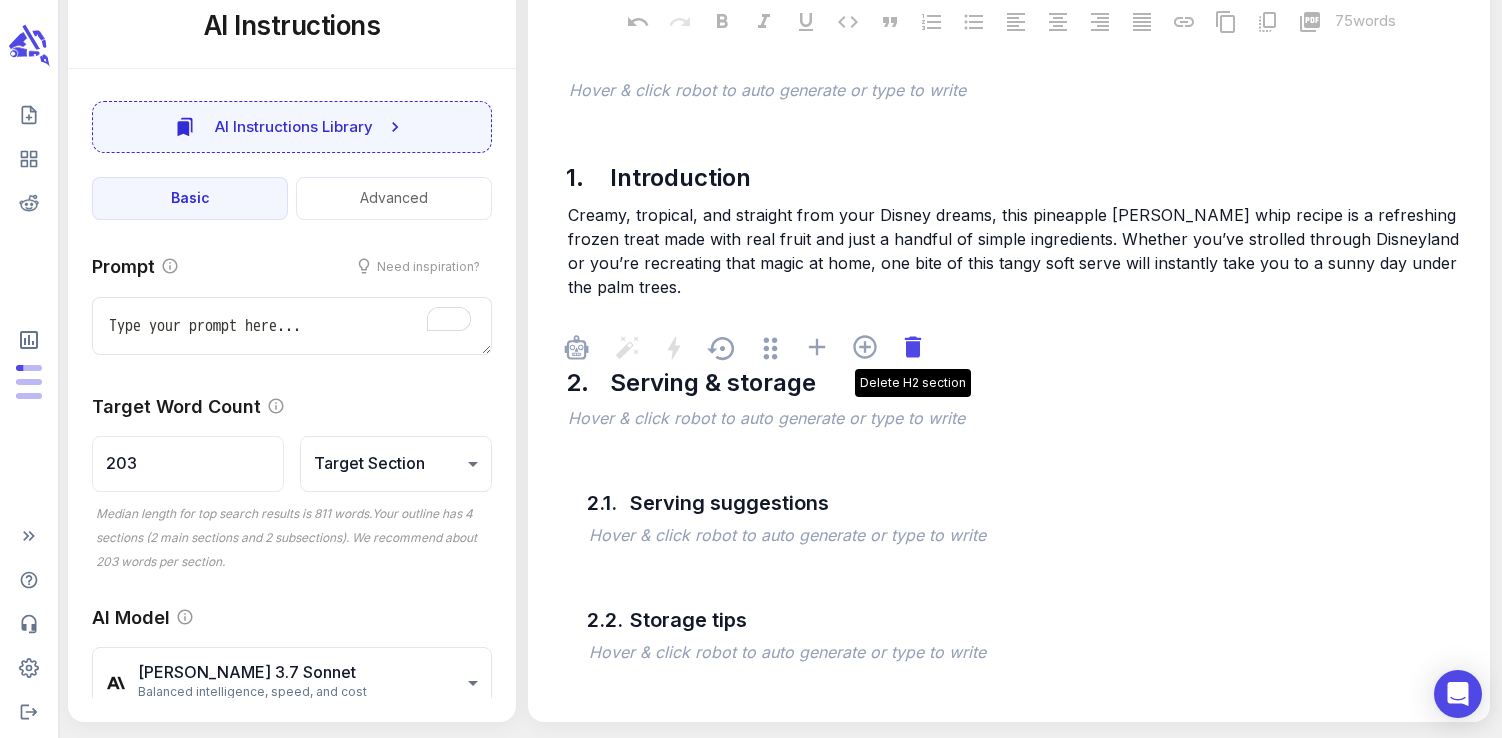 click 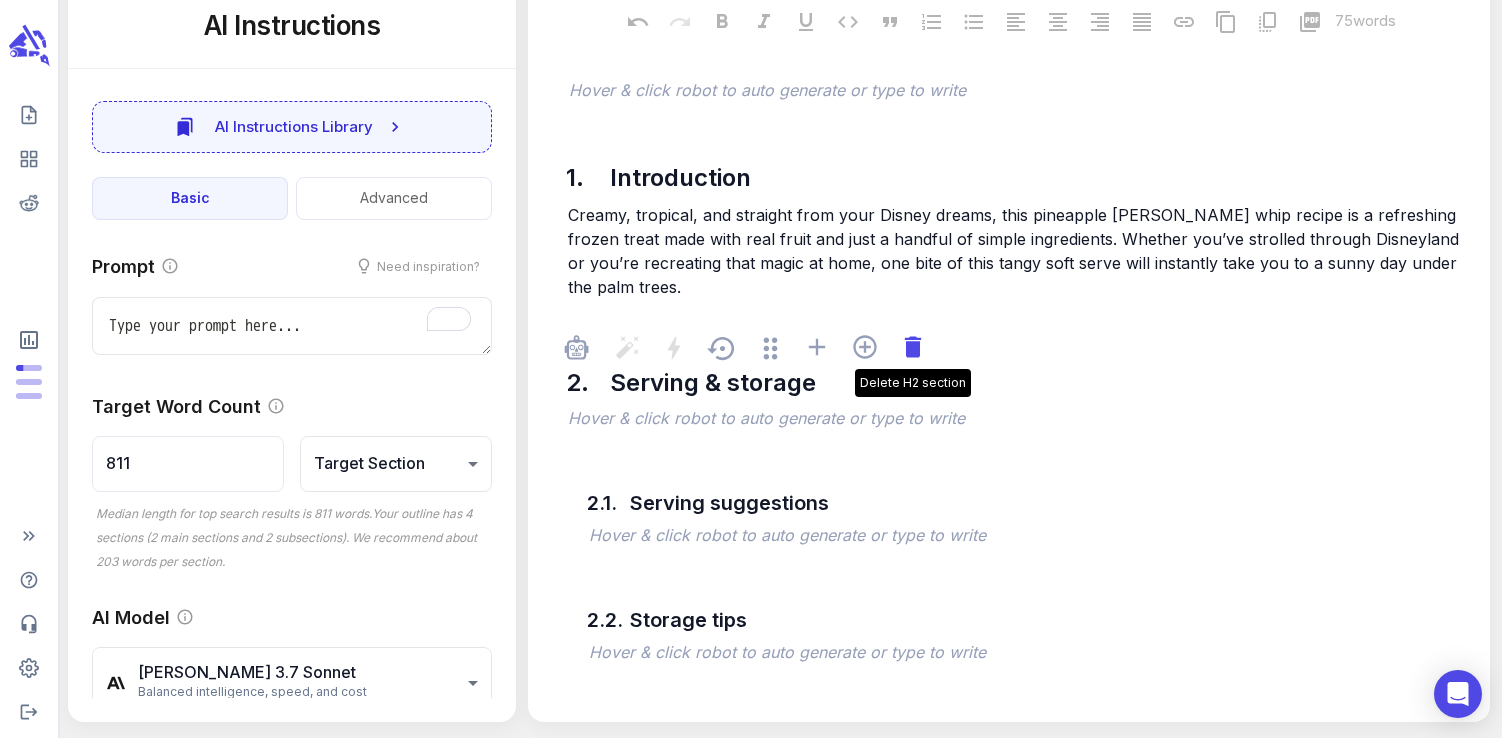 scroll, scrollTop: 346, scrollLeft: 0, axis: vertical 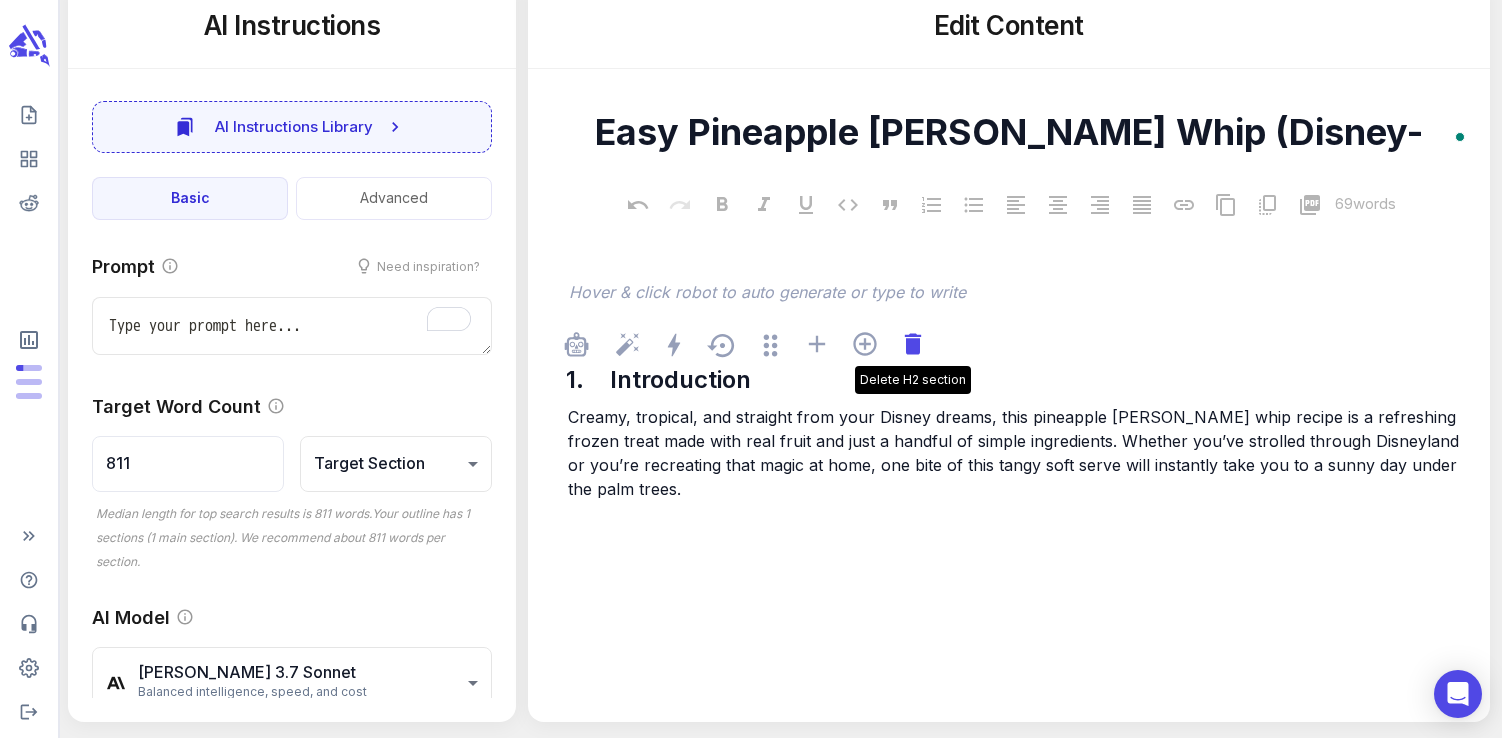click 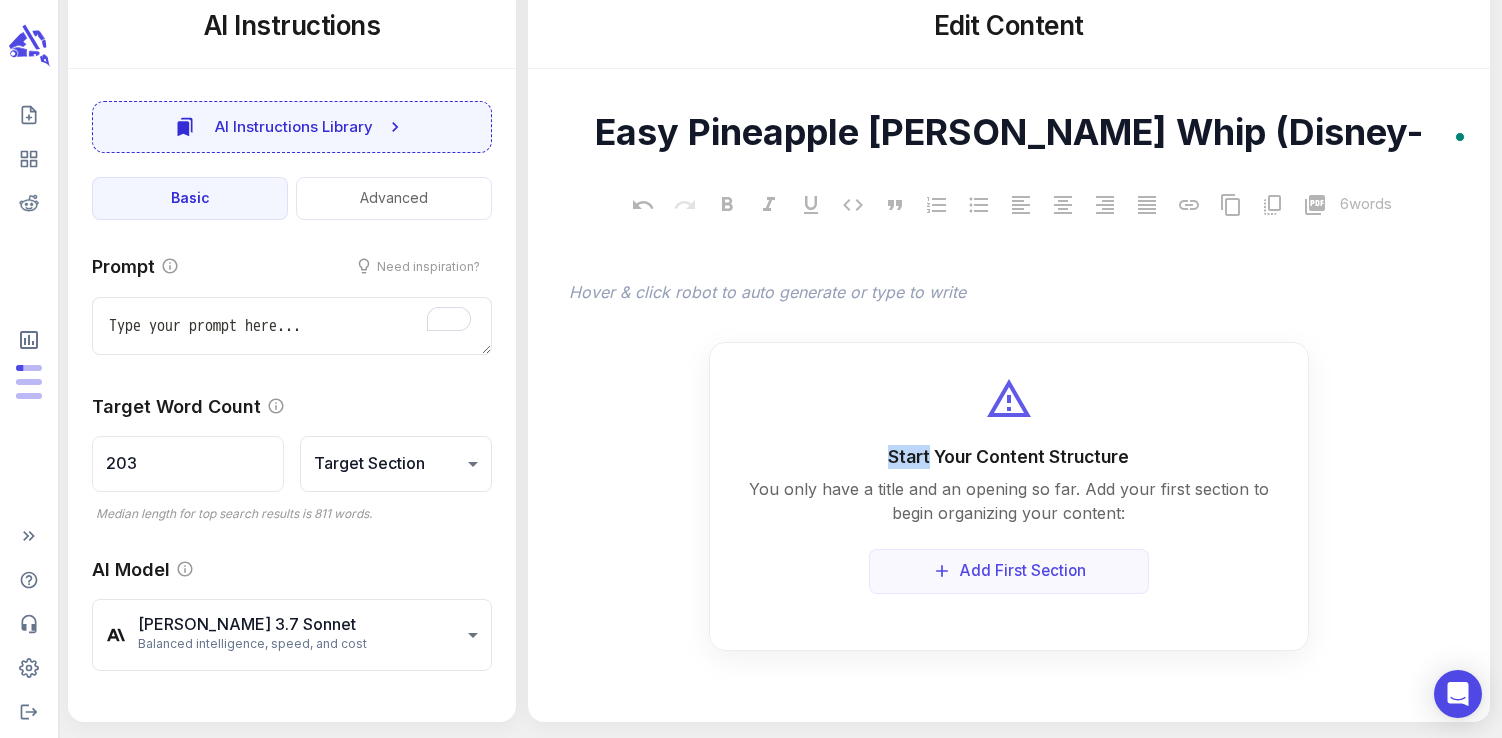 click on "Start Your Content Structure You only have a title and an opening so far. Add your first section to begin organizing your content: Add First Section" at bounding box center (1009, 496) 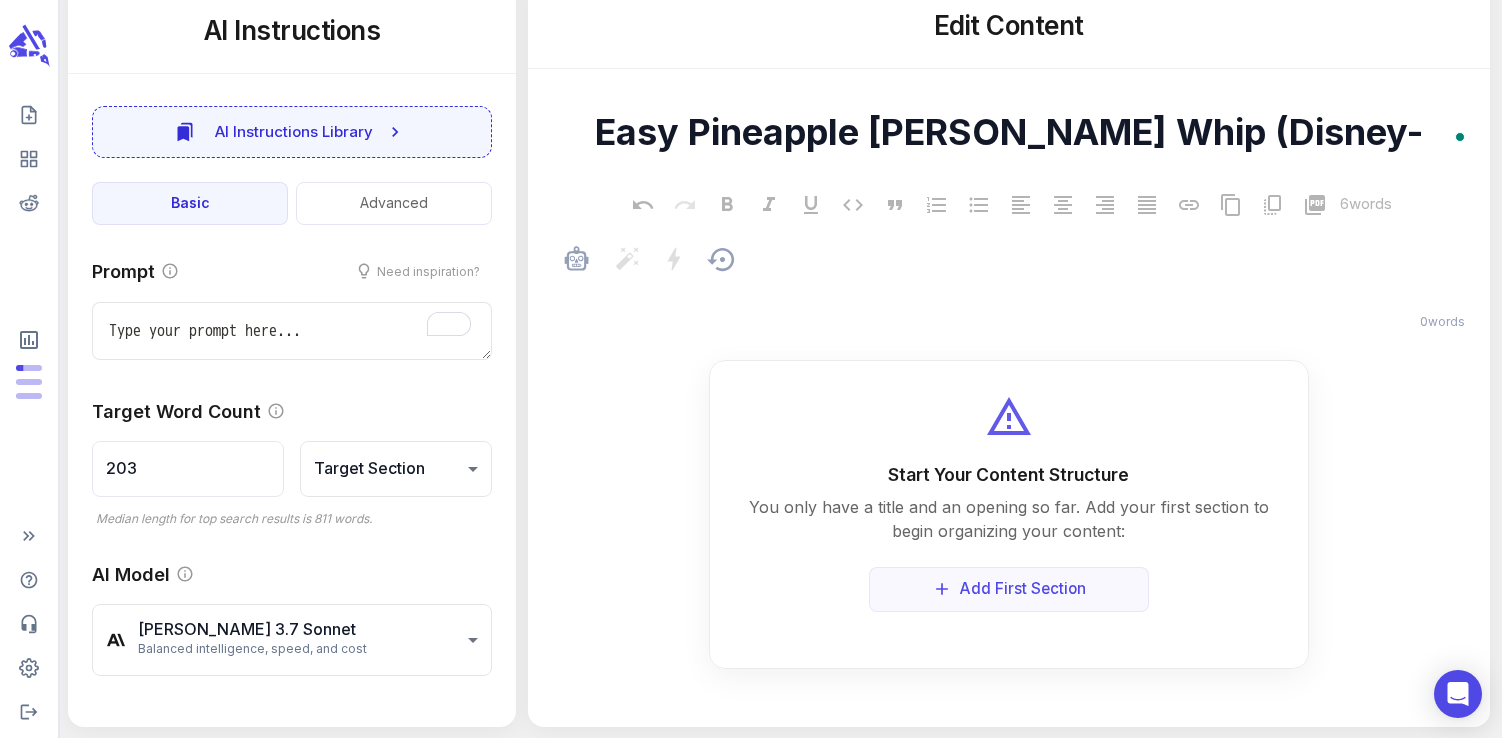 click on "﻿" at bounding box center (1018, 294) 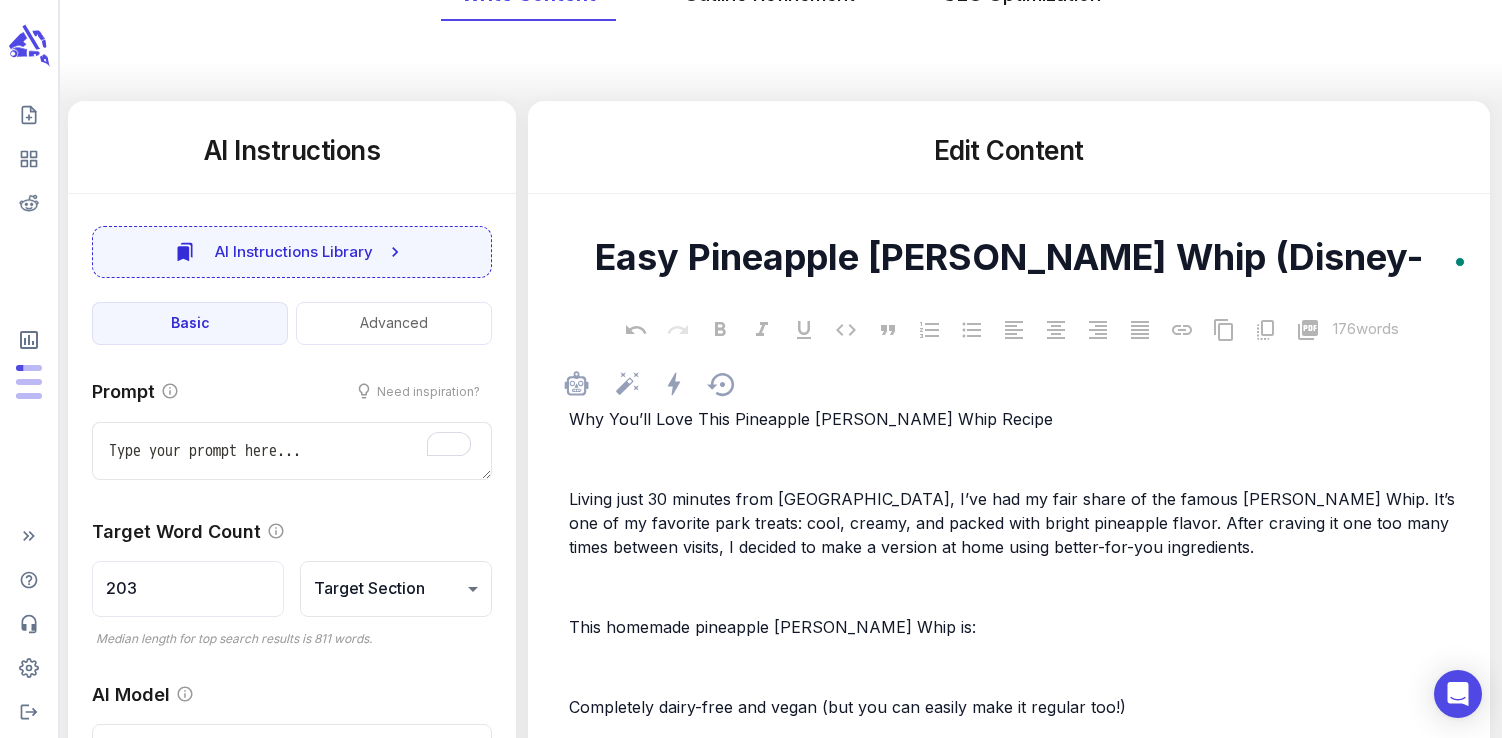 scroll, scrollTop: 0, scrollLeft: 0, axis: both 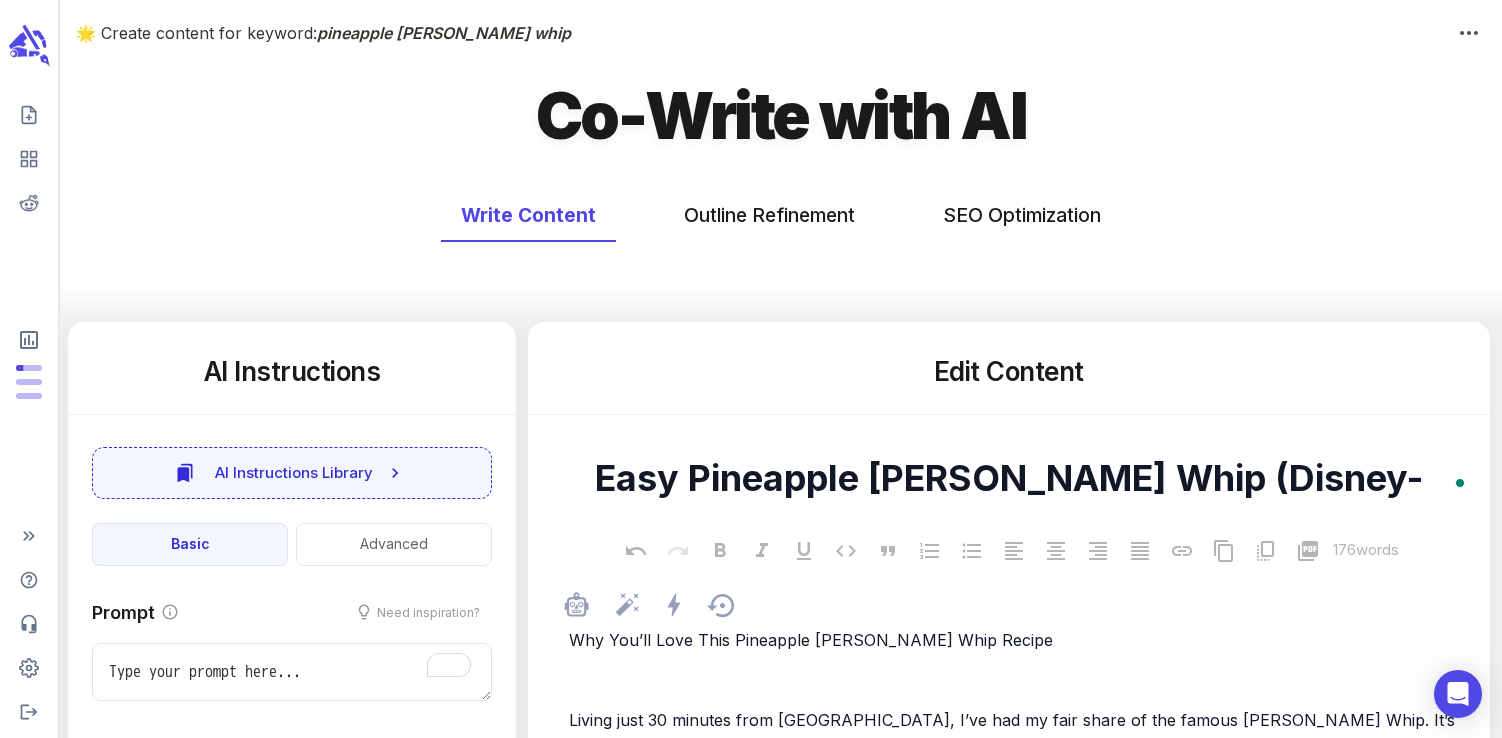 click on "Why You’ll Love This Pineapple Dole Whip Recipe" at bounding box center [811, 640] 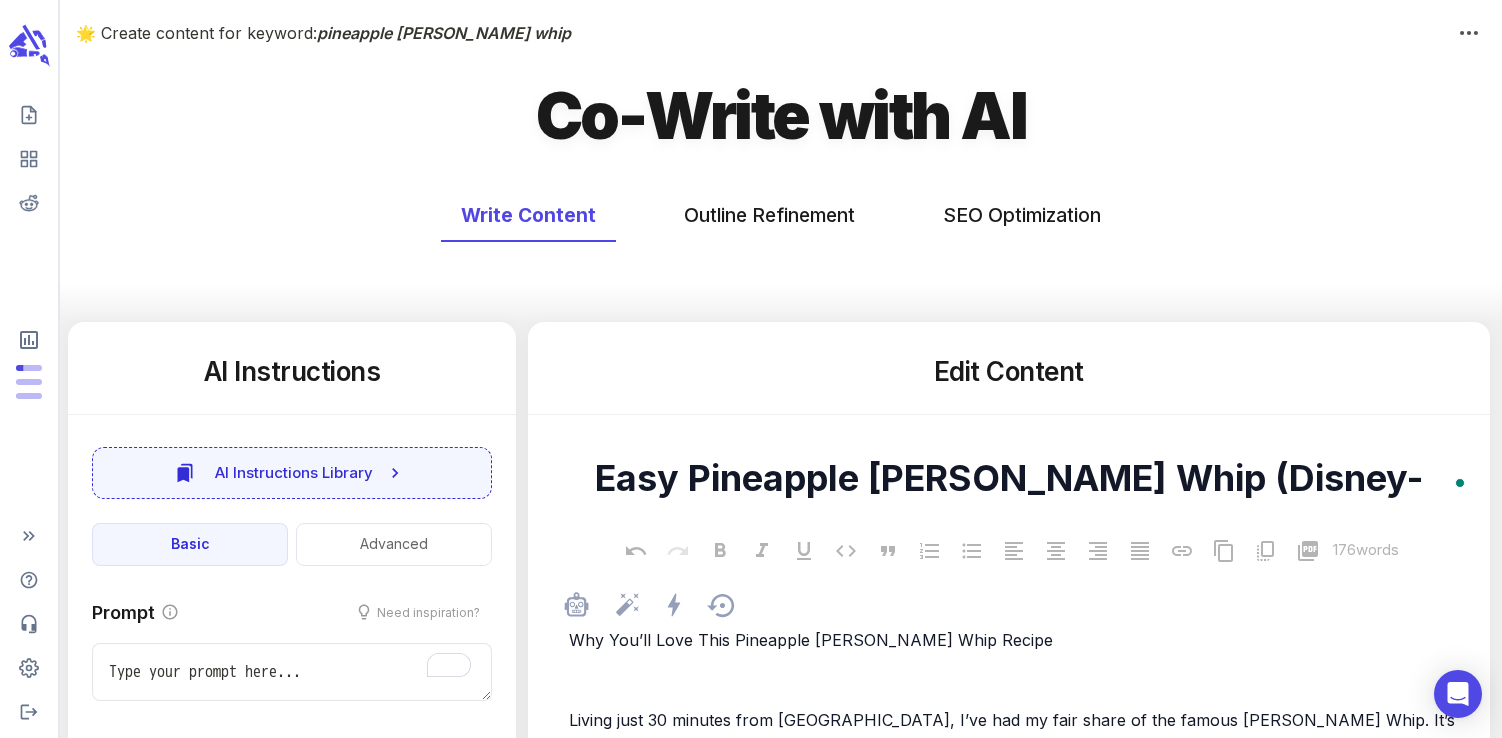 click on "Why You’ll Love This Pineapple Dole Whip Recipe" at bounding box center (811, 640) 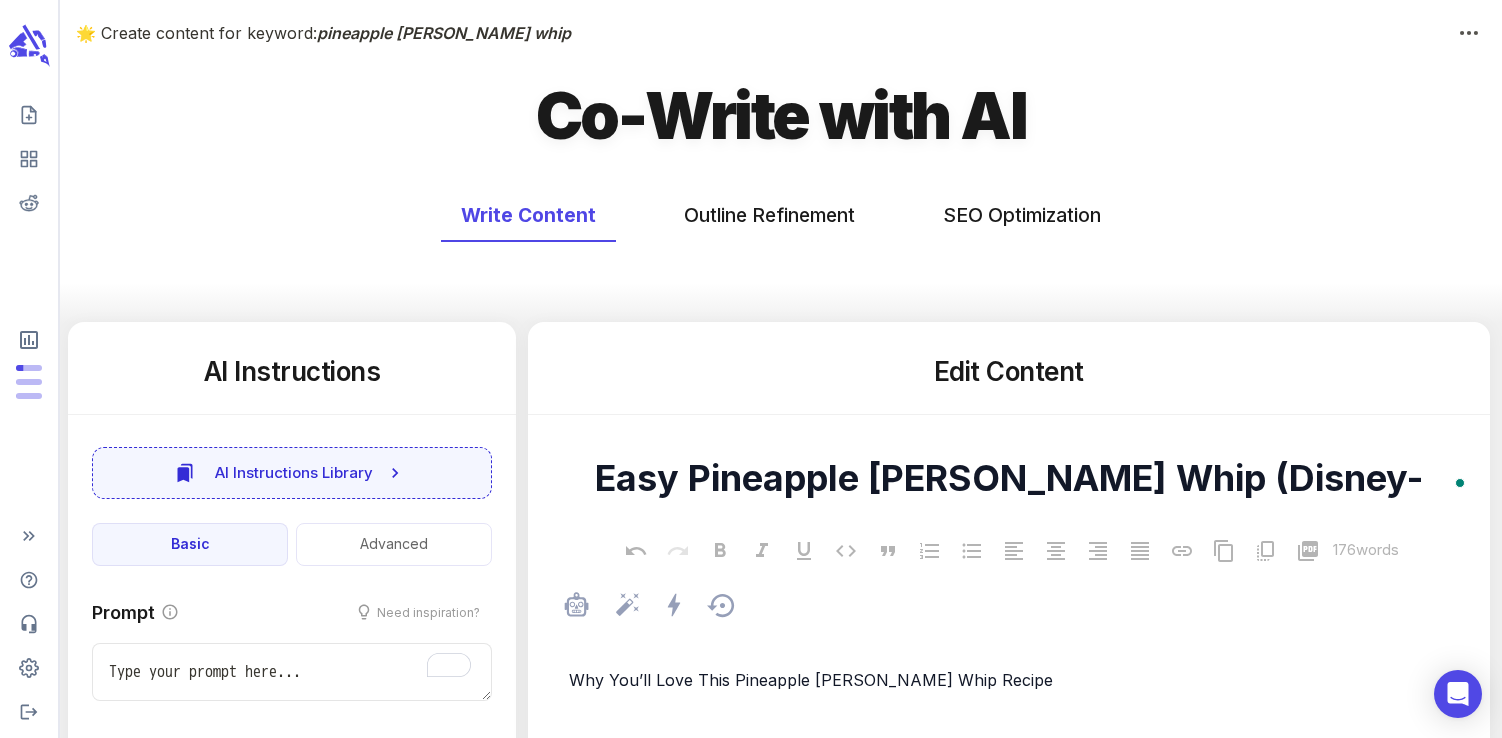 click on "﻿" at bounding box center (1018, 640) 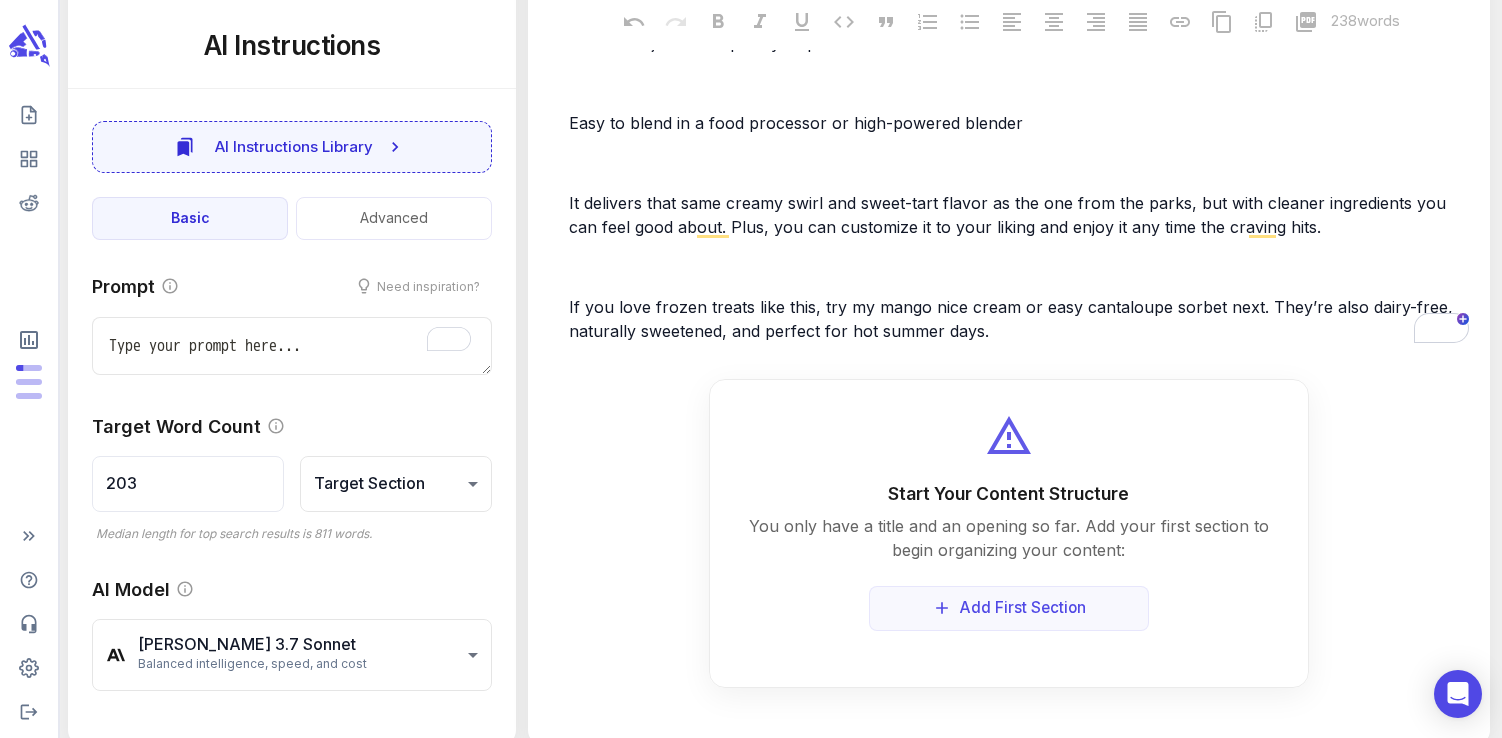scroll, scrollTop: 1158, scrollLeft: 0, axis: vertical 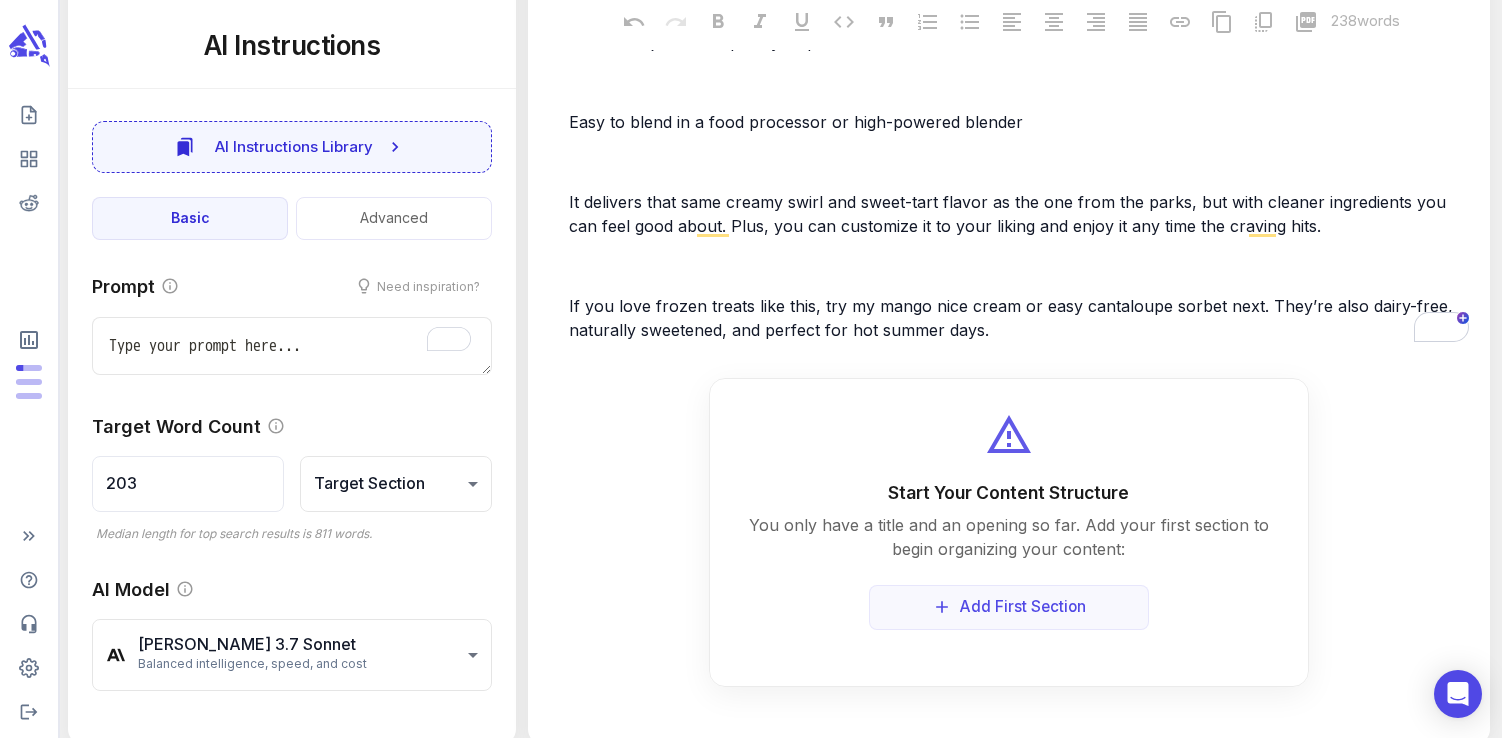 click on "If you love frozen treats like this, try my mango nice cream or easy cantaloupe sorbet next. They’re also dairy-free, naturally sweetened, and perfect for hot summer days." at bounding box center [1018, 318] 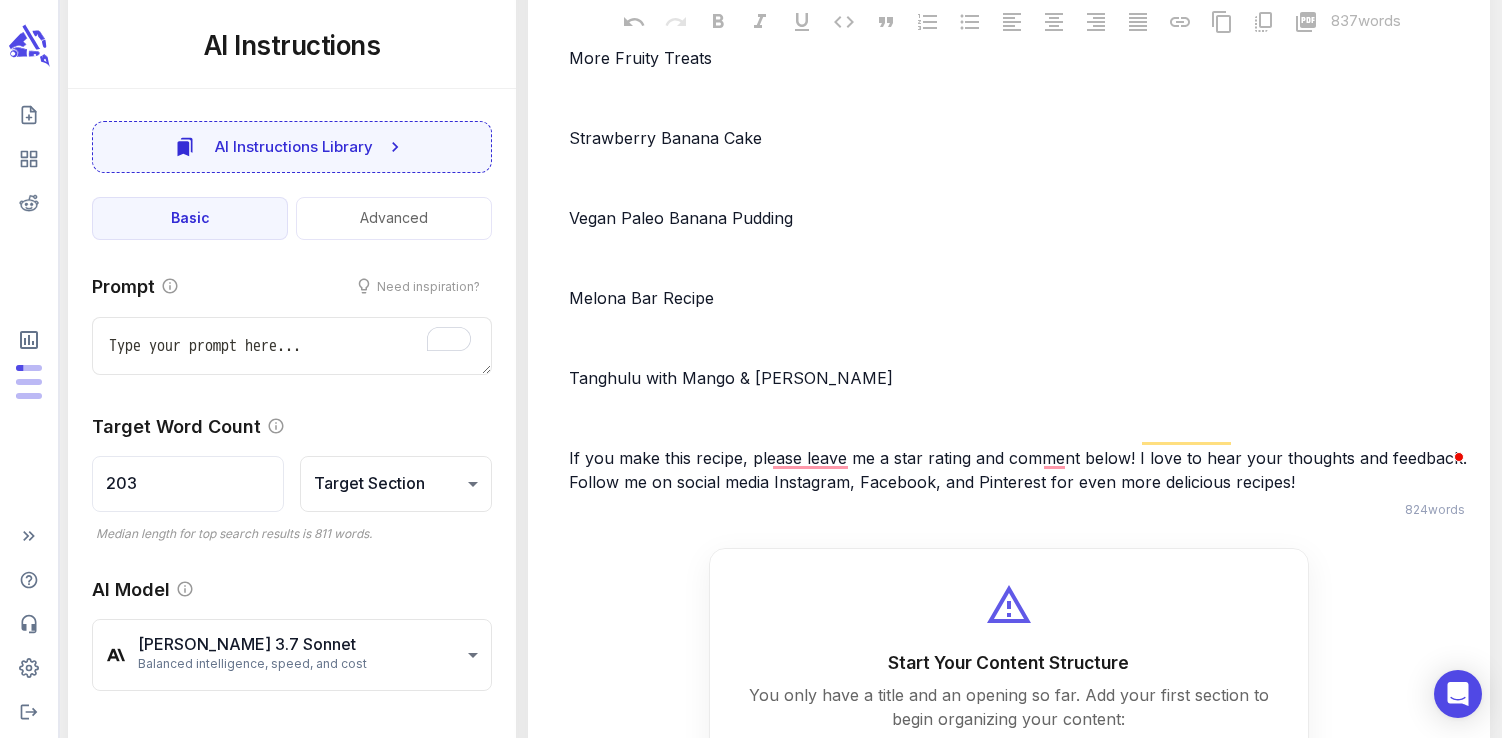 type on "x" 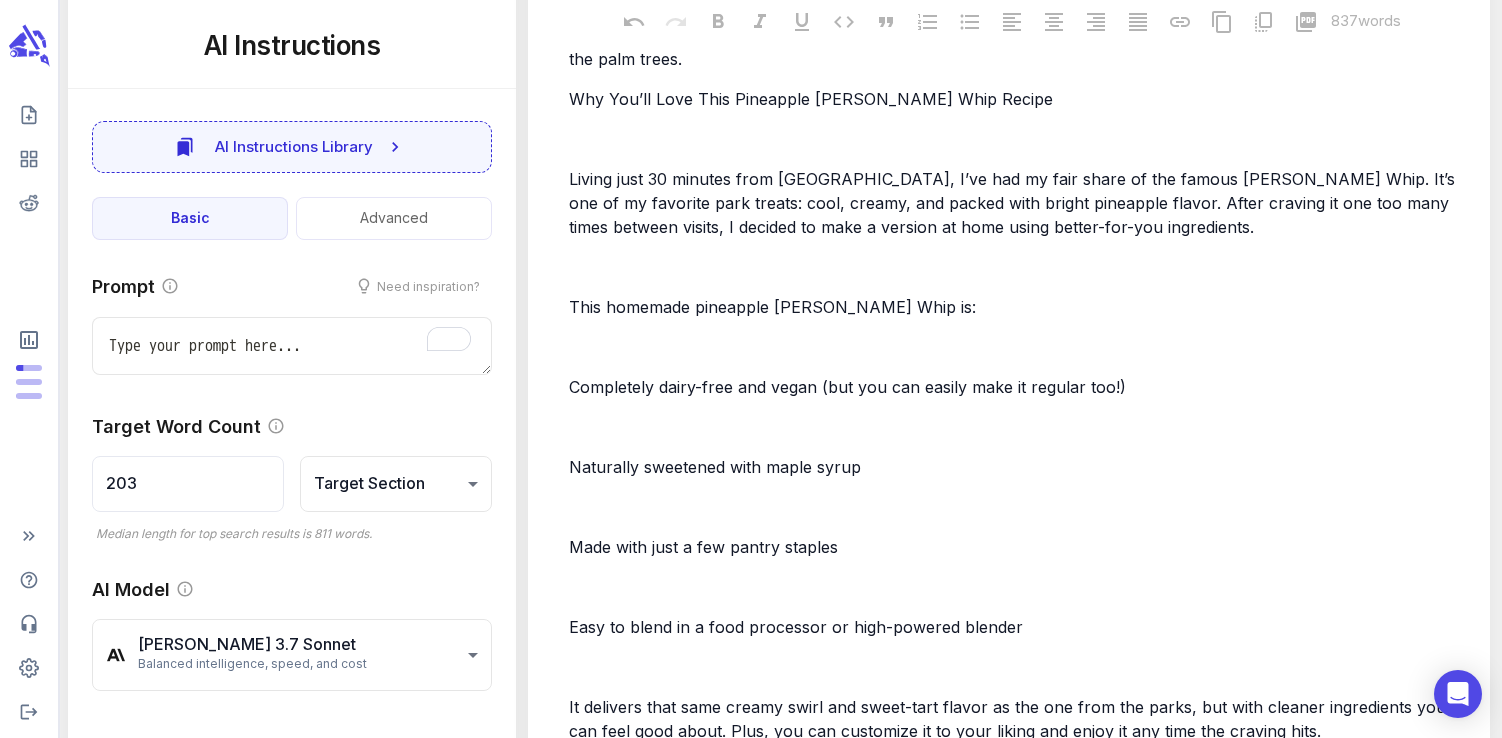 scroll, scrollTop: 0, scrollLeft: 0, axis: both 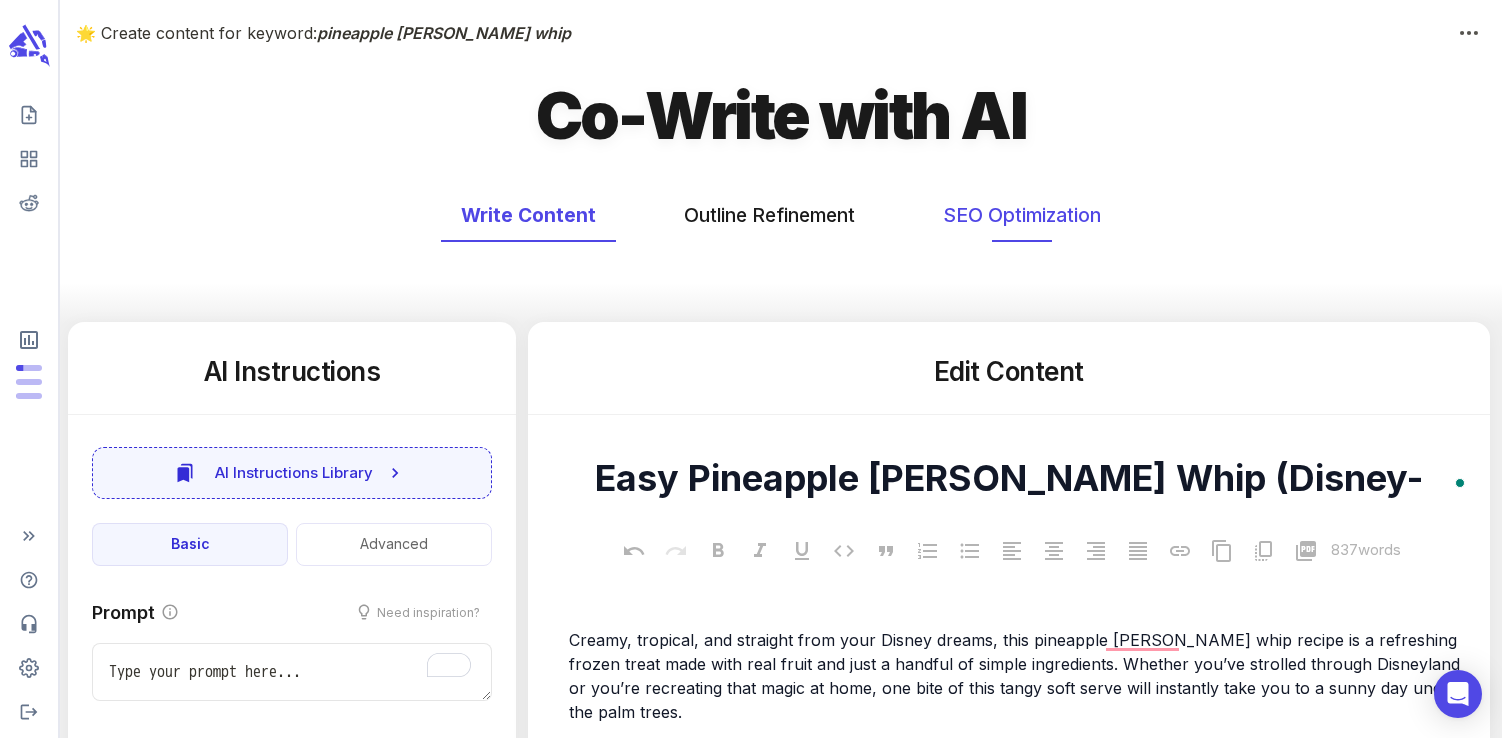 click on "SEO Optimization" at bounding box center (1022, 215) 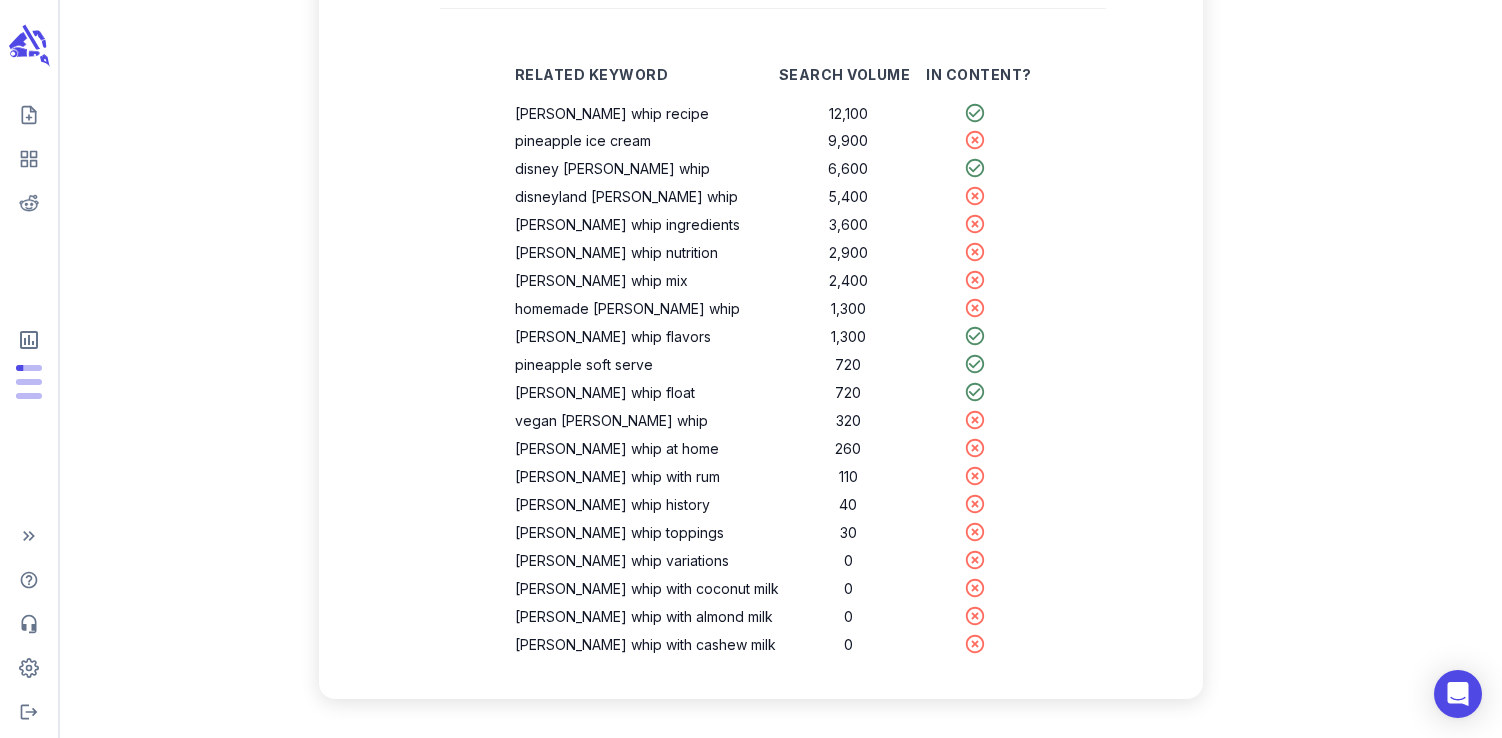 scroll, scrollTop: 386, scrollLeft: 0, axis: vertical 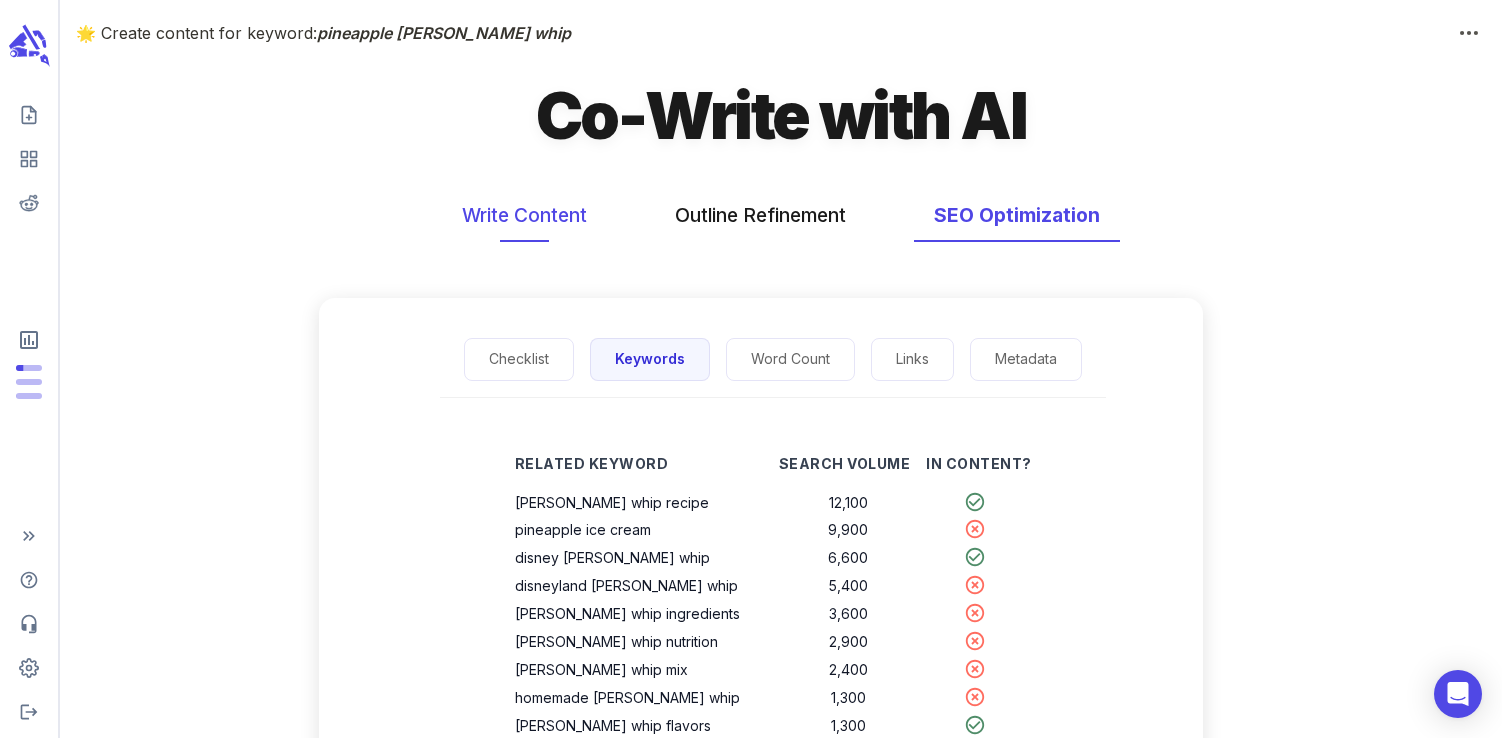 click on "Write Content" at bounding box center [524, 215] 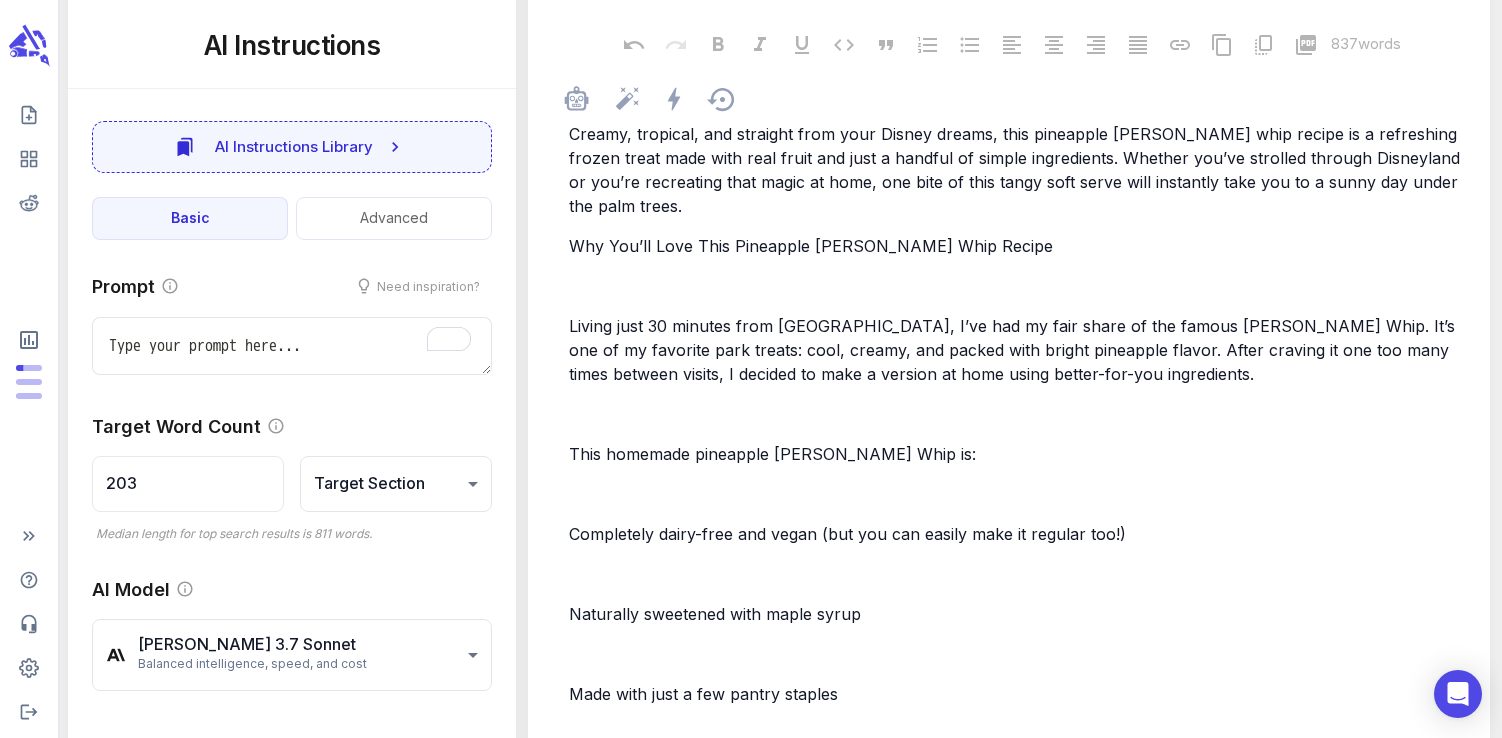 click on "﻿" at bounding box center (1018, 494) 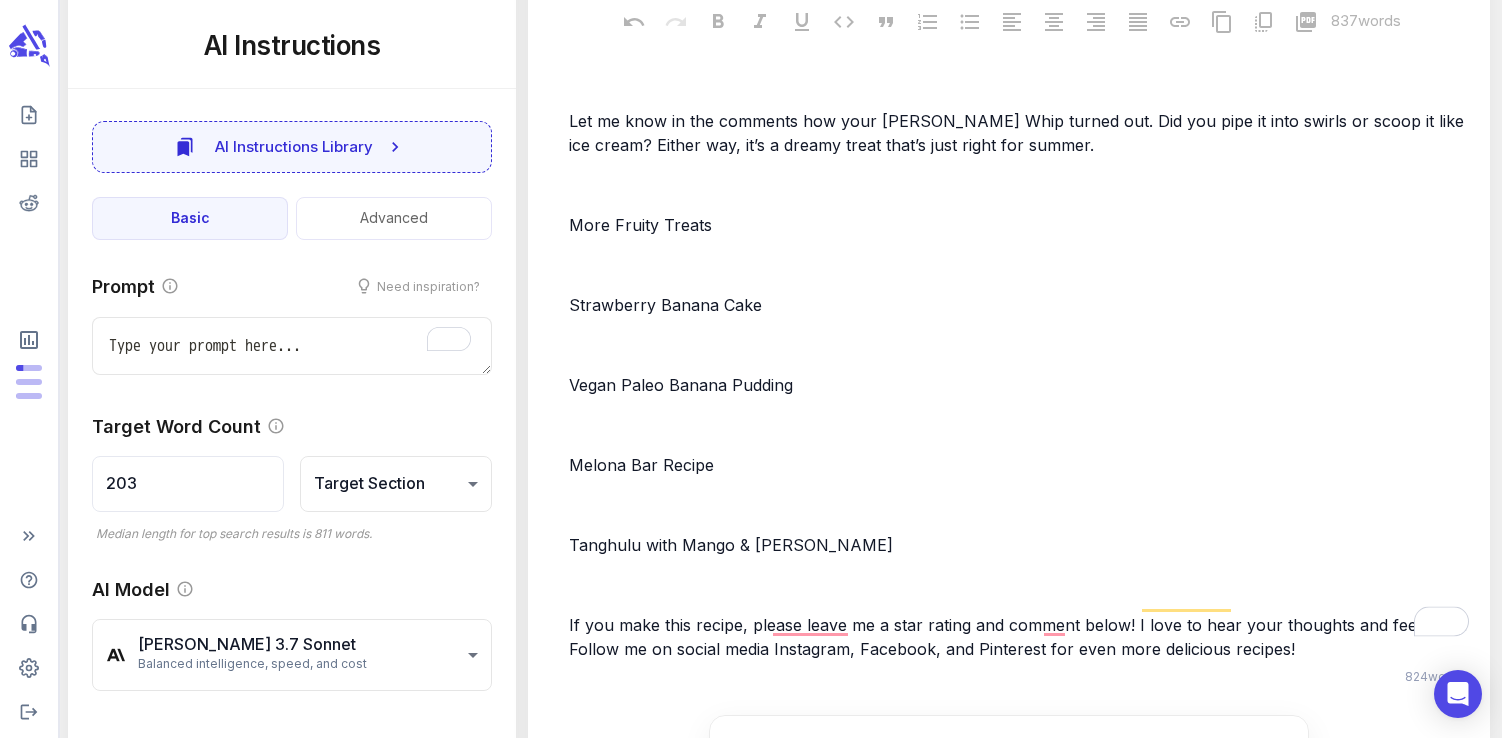 scroll, scrollTop: 4064, scrollLeft: 0, axis: vertical 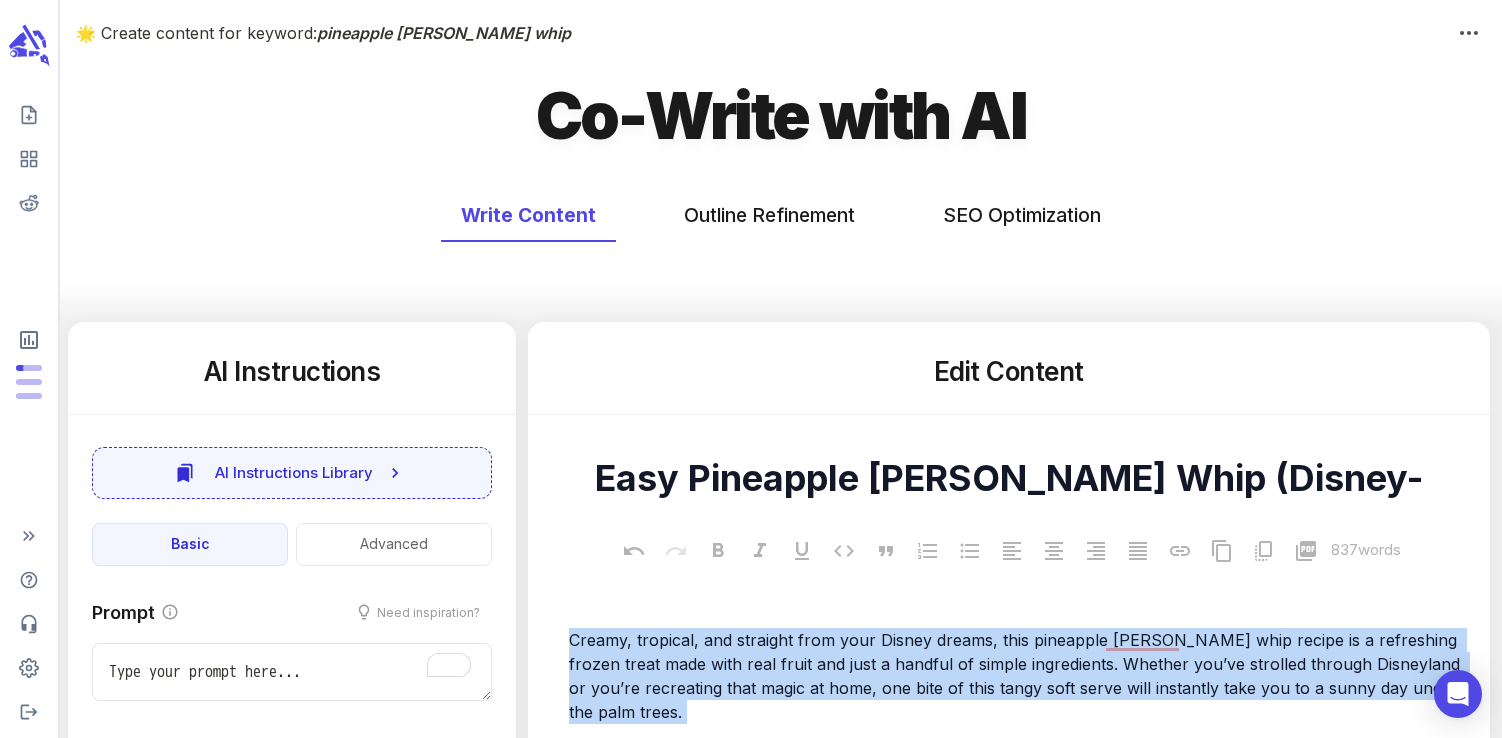 drag, startPoint x: 1294, startPoint y: 293, endPoint x: 551, endPoint y: -142, distance: 860.9727 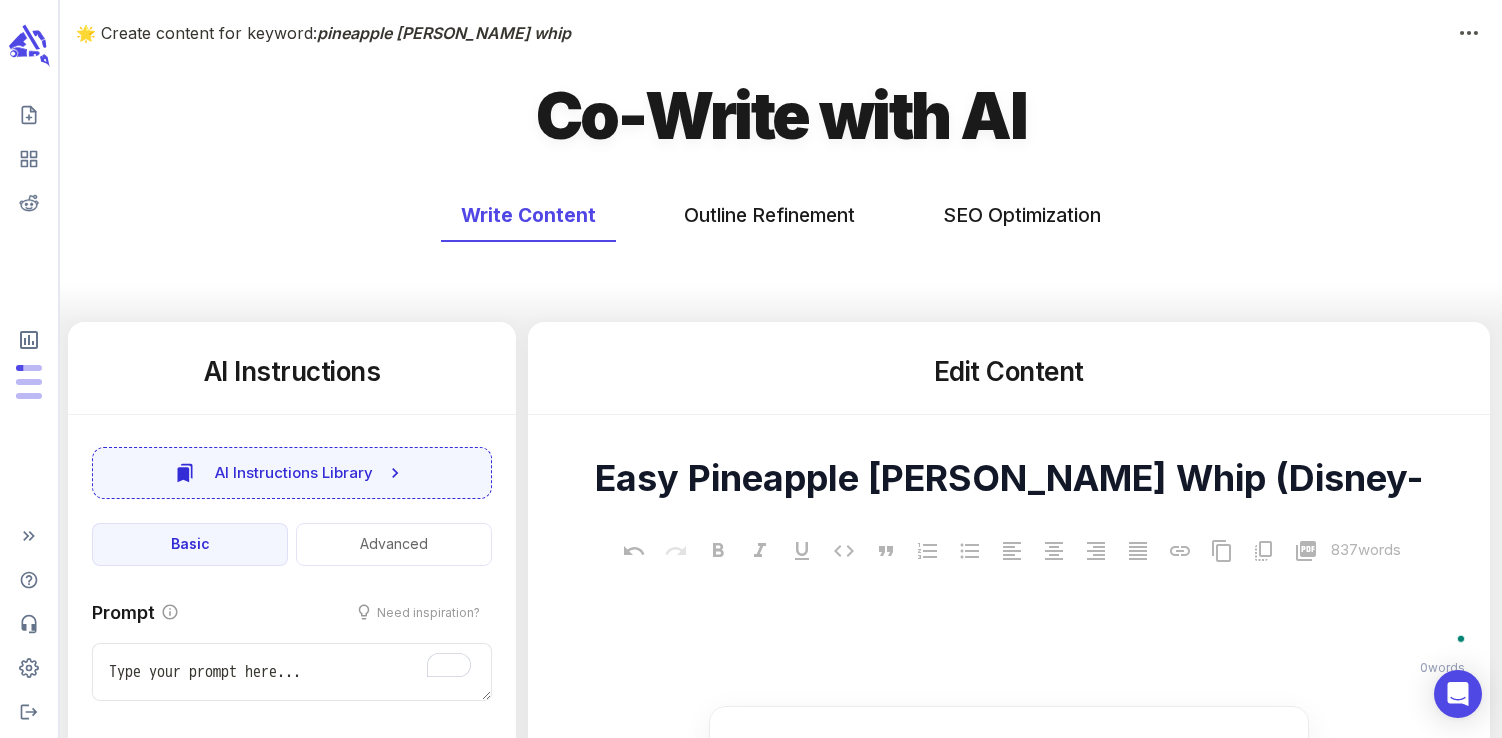 scroll, scrollTop: 272, scrollLeft: 0, axis: vertical 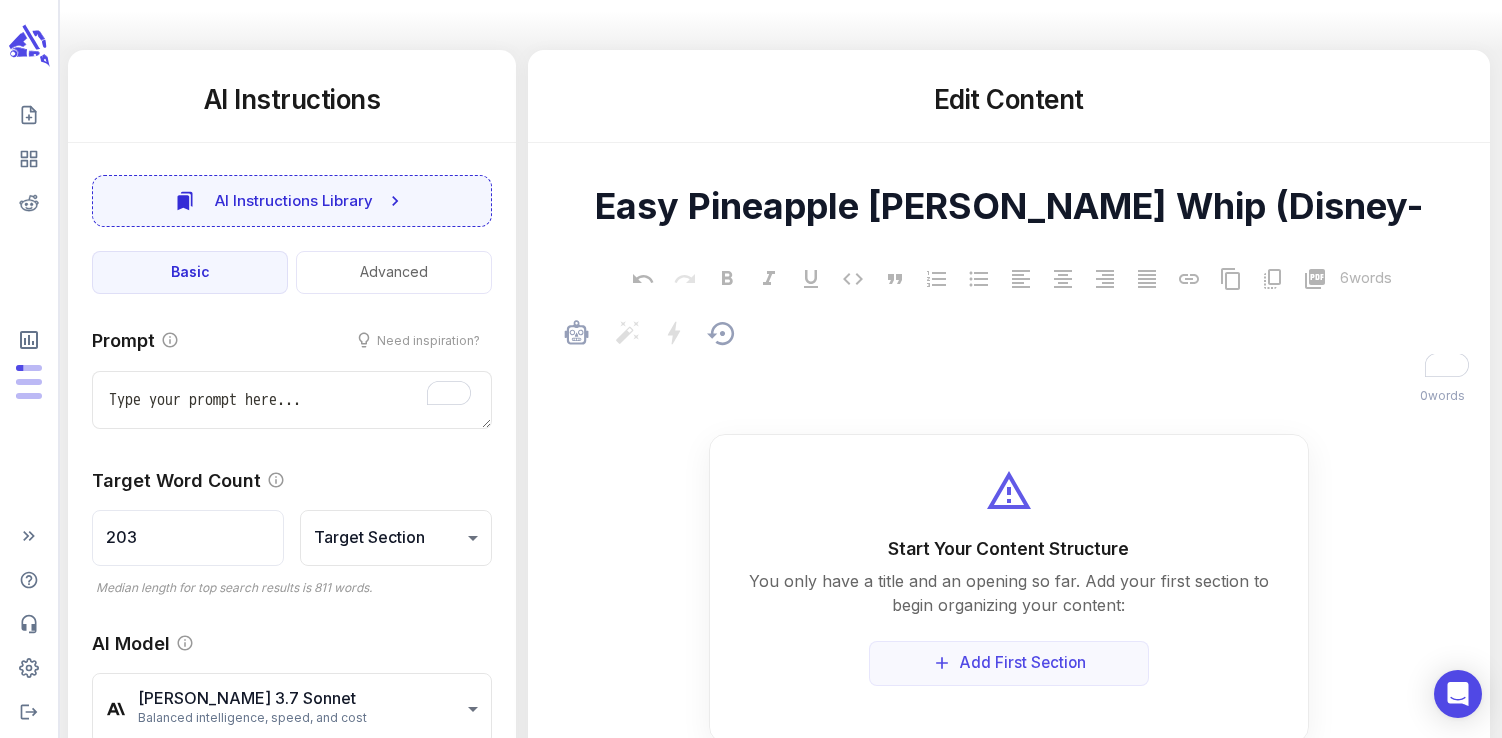 click on "﻿" at bounding box center [1018, 368] 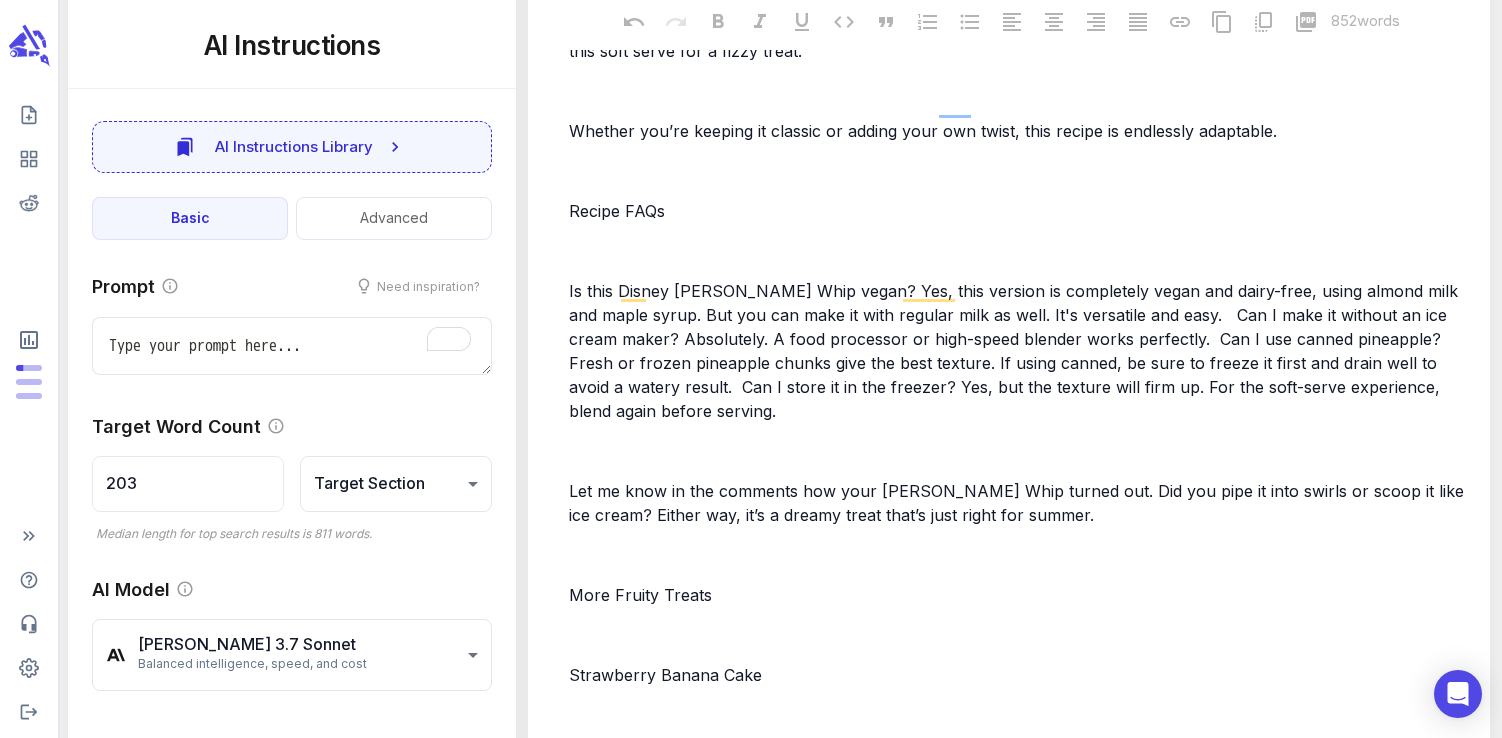 type on "x" 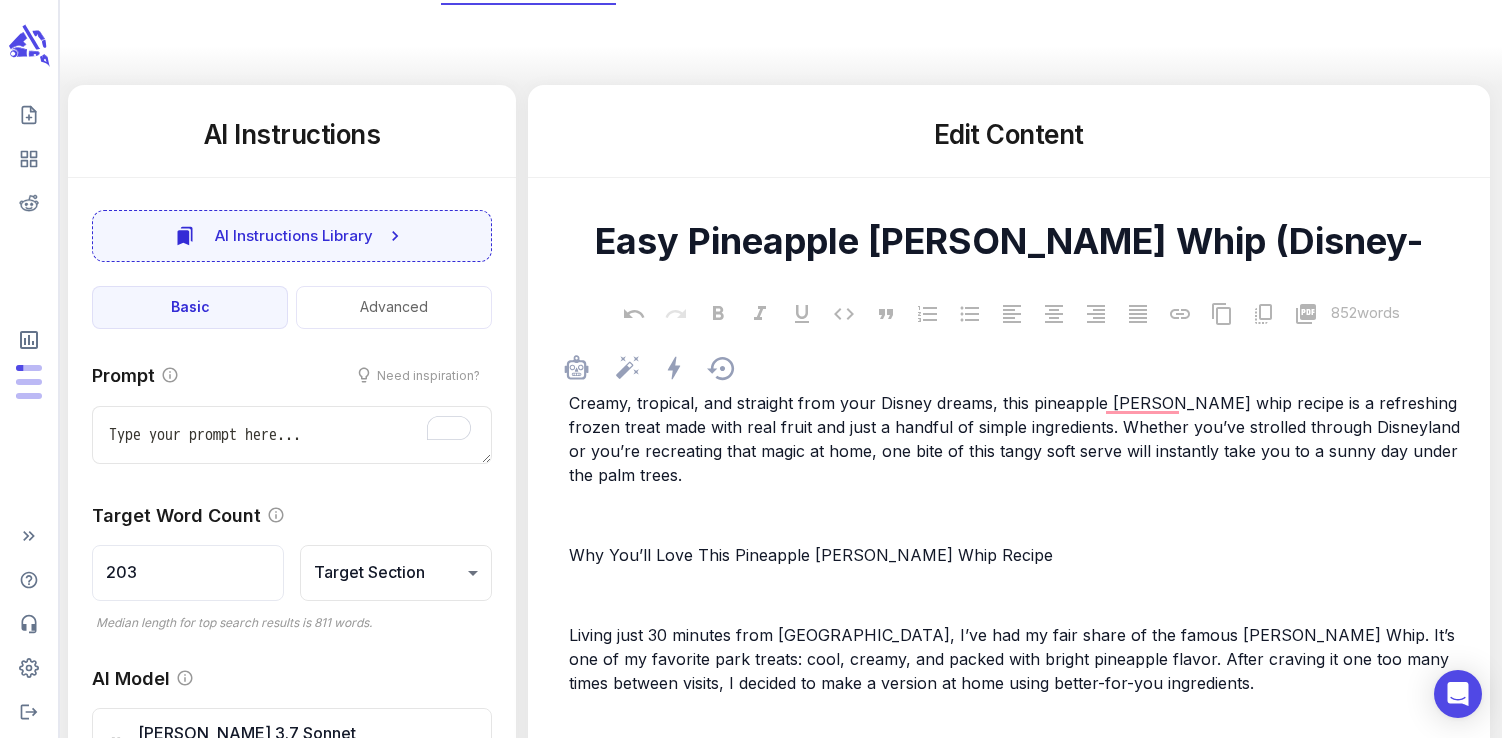 scroll, scrollTop: 0, scrollLeft: 0, axis: both 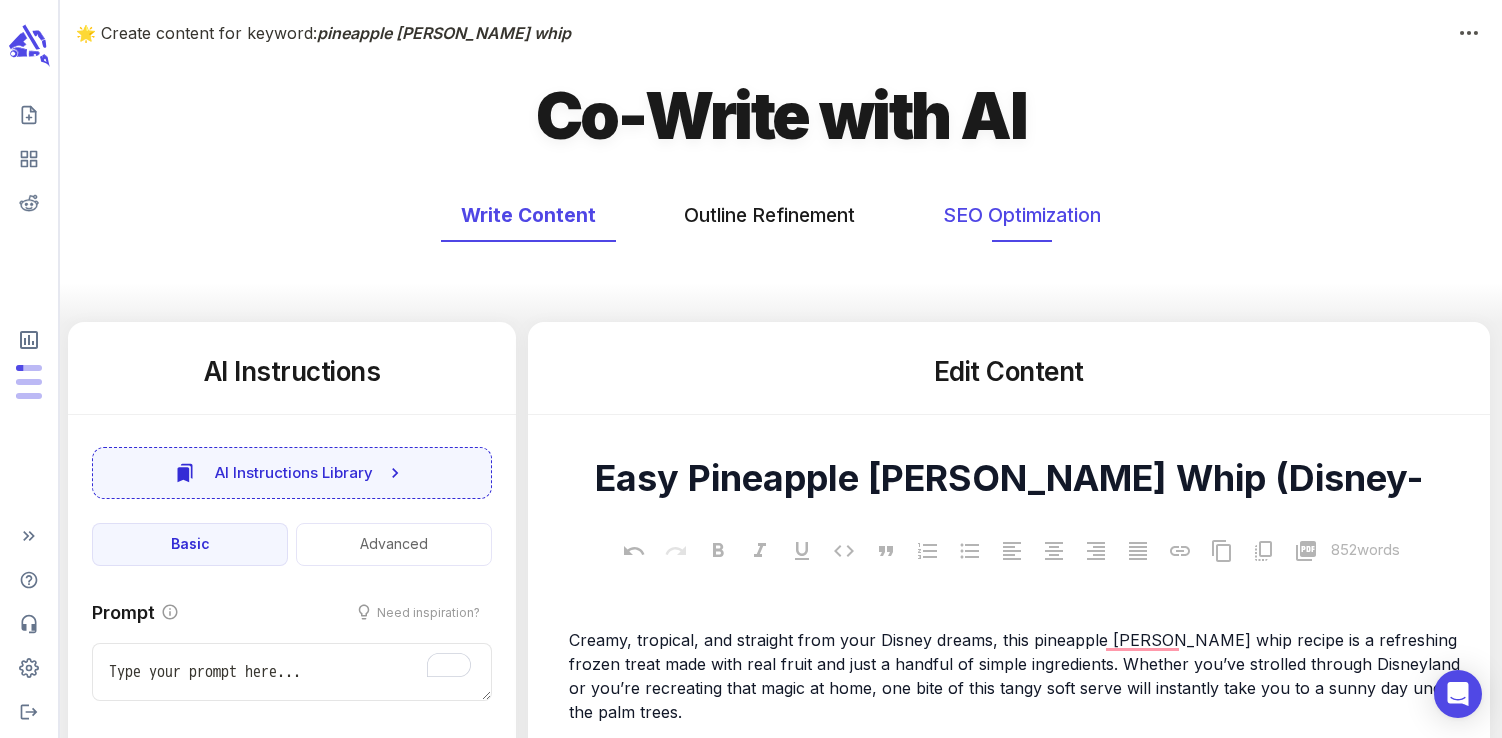 click on "SEO Optimization" at bounding box center [1022, 215] 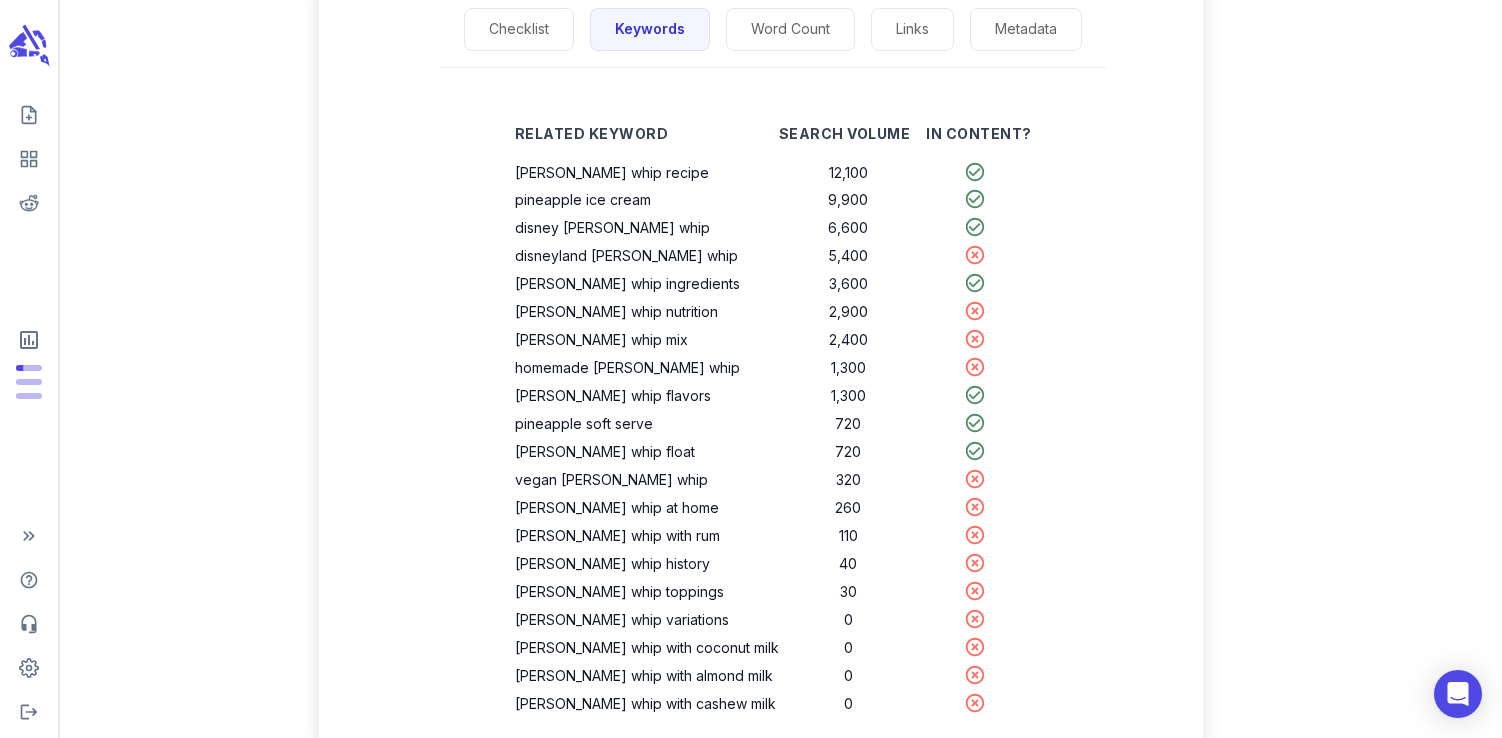 scroll, scrollTop: 337, scrollLeft: 0, axis: vertical 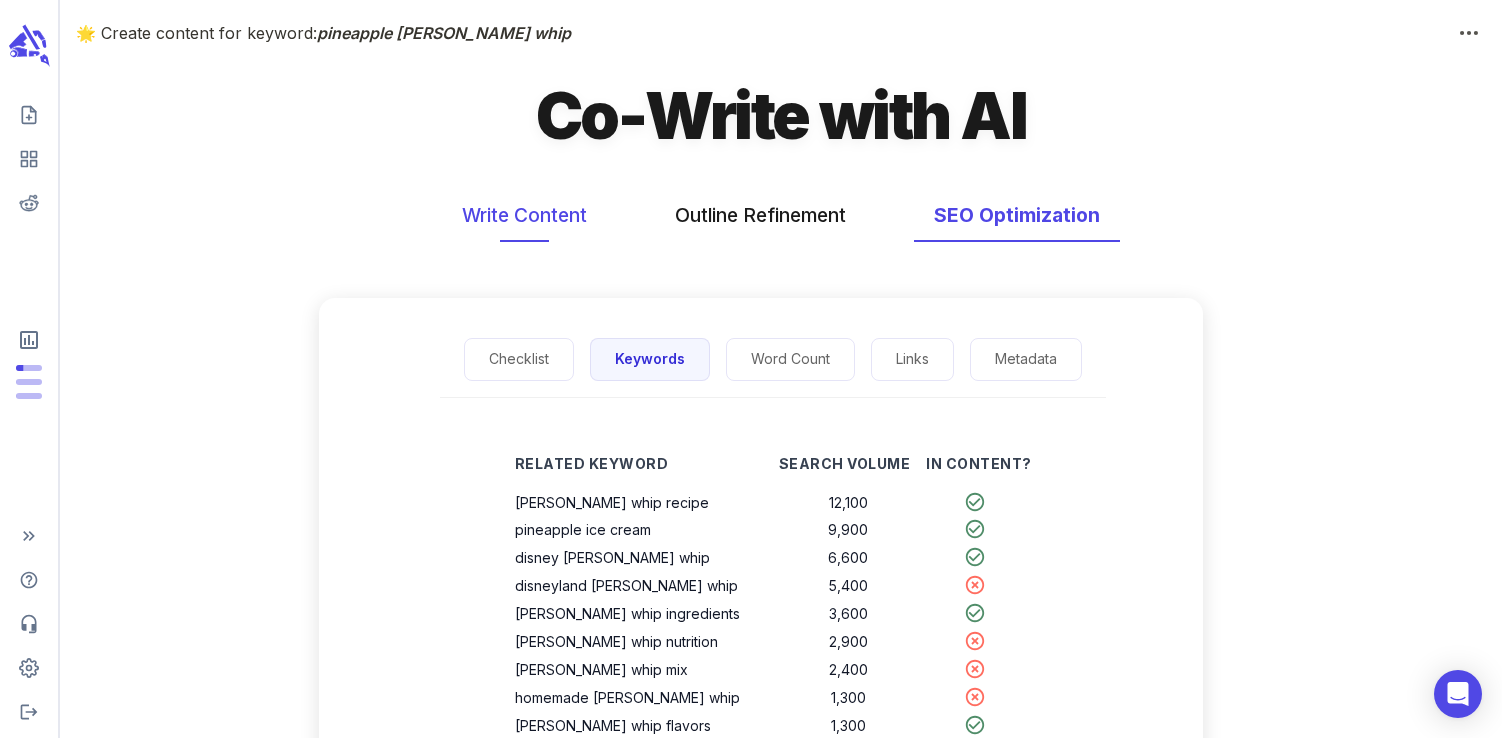 click on "Write Content" at bounding box center [524, 215] 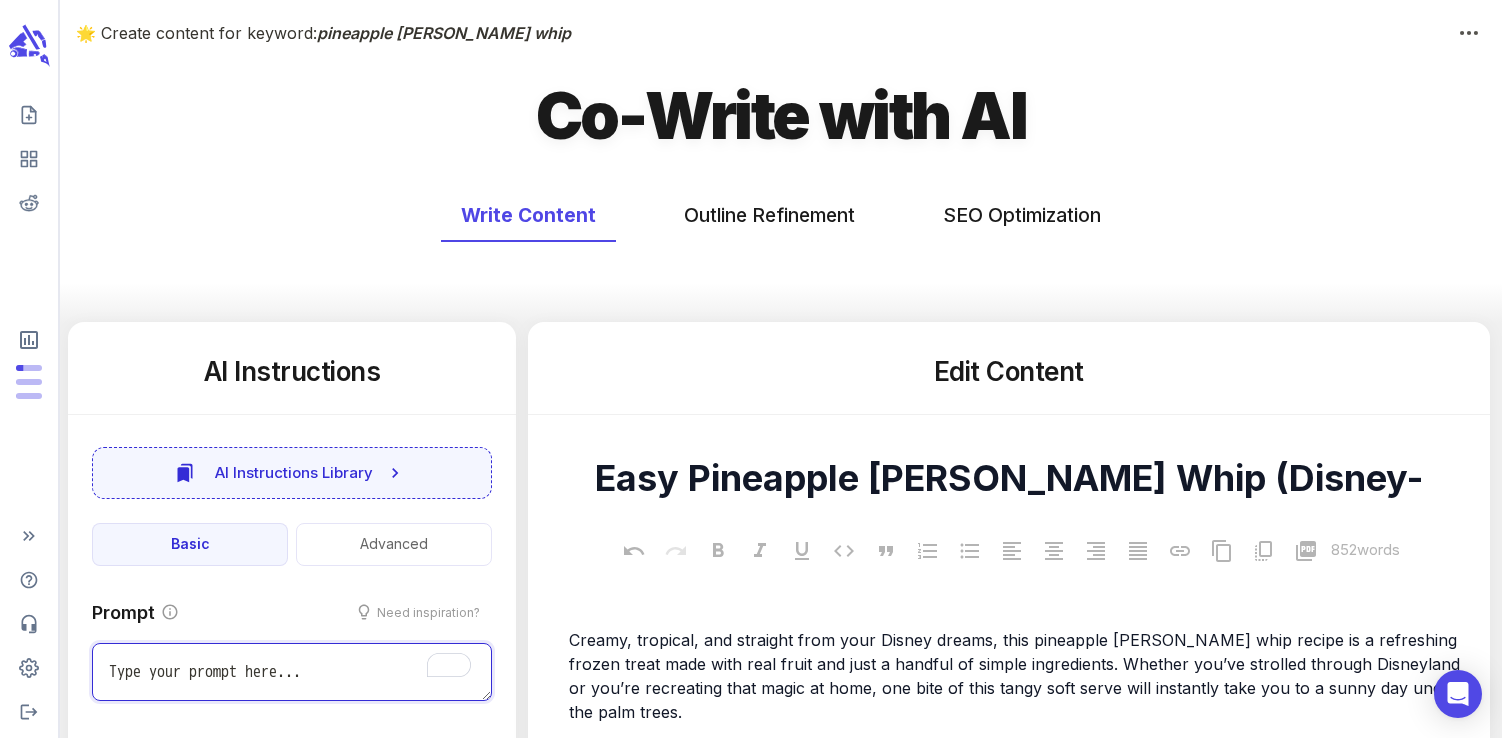 type on "x" 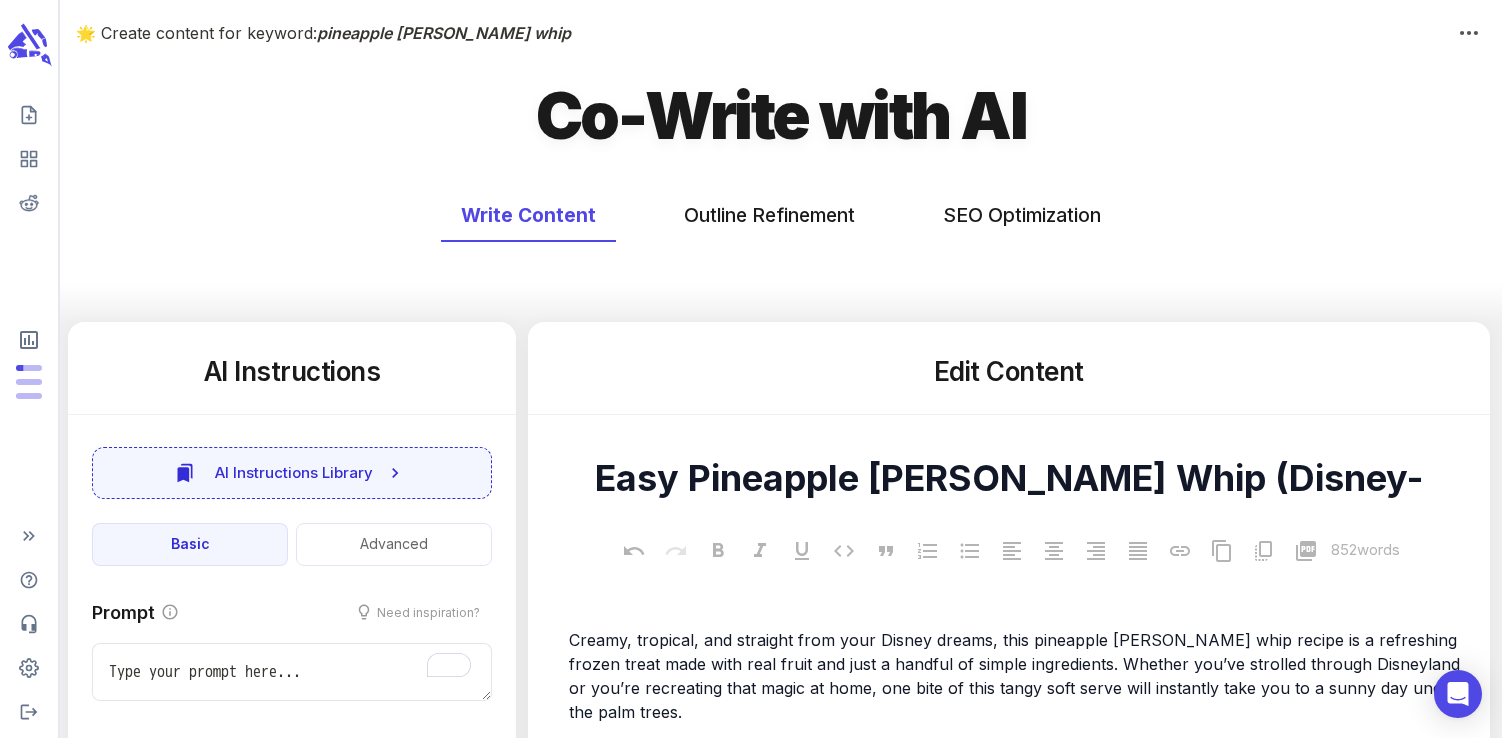 click 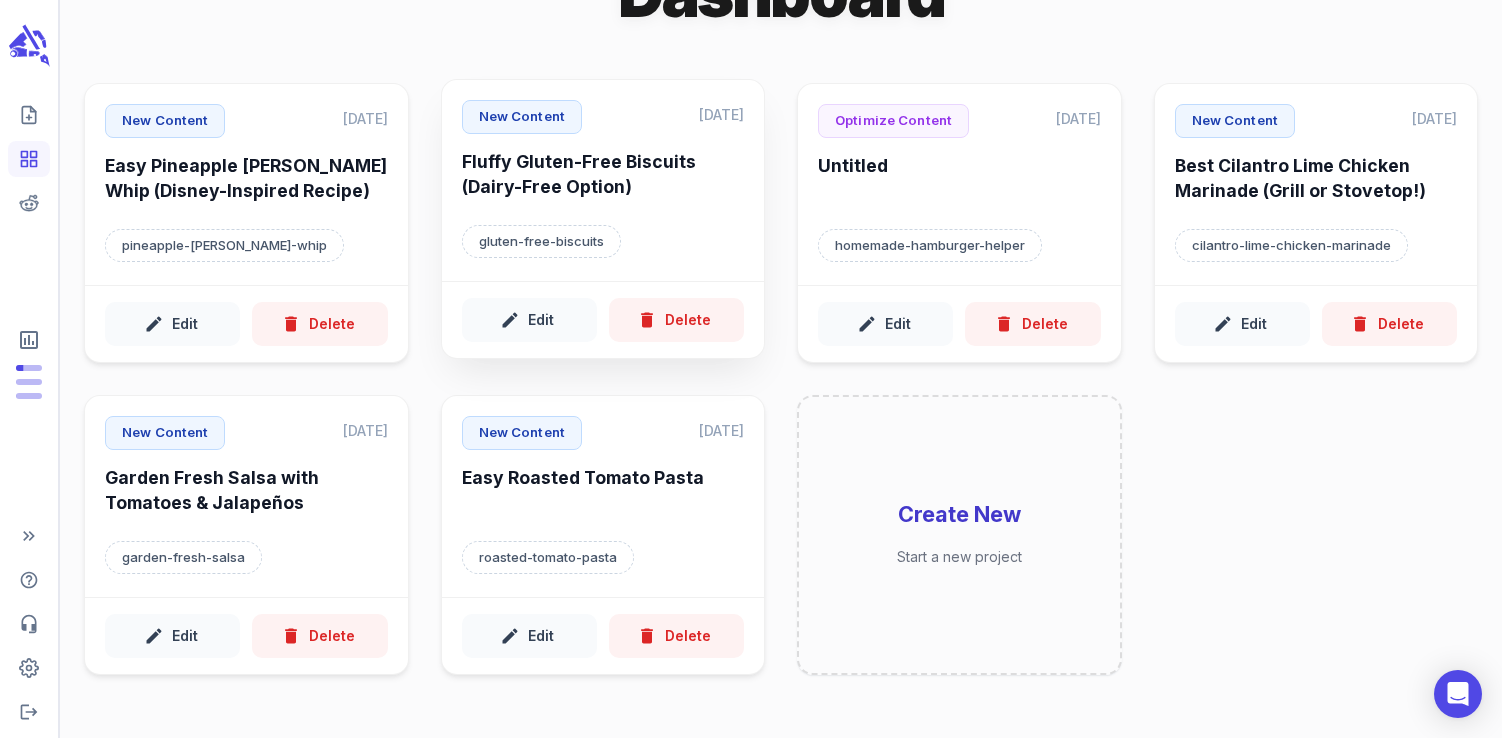 scroll, scrollTop: 81, scrollLeft: 0, axis: vertical 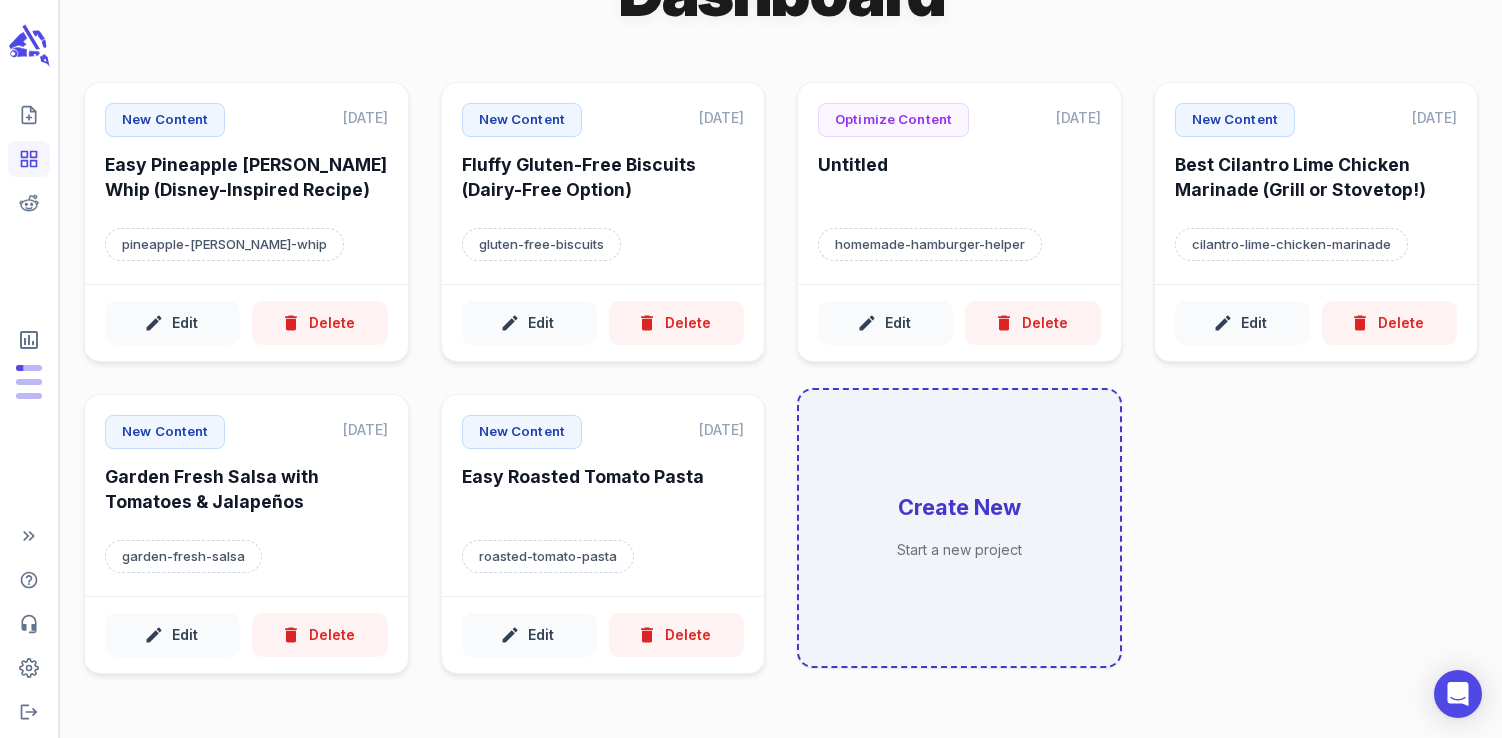 click on "Create New" at bounding box center [959, 508] 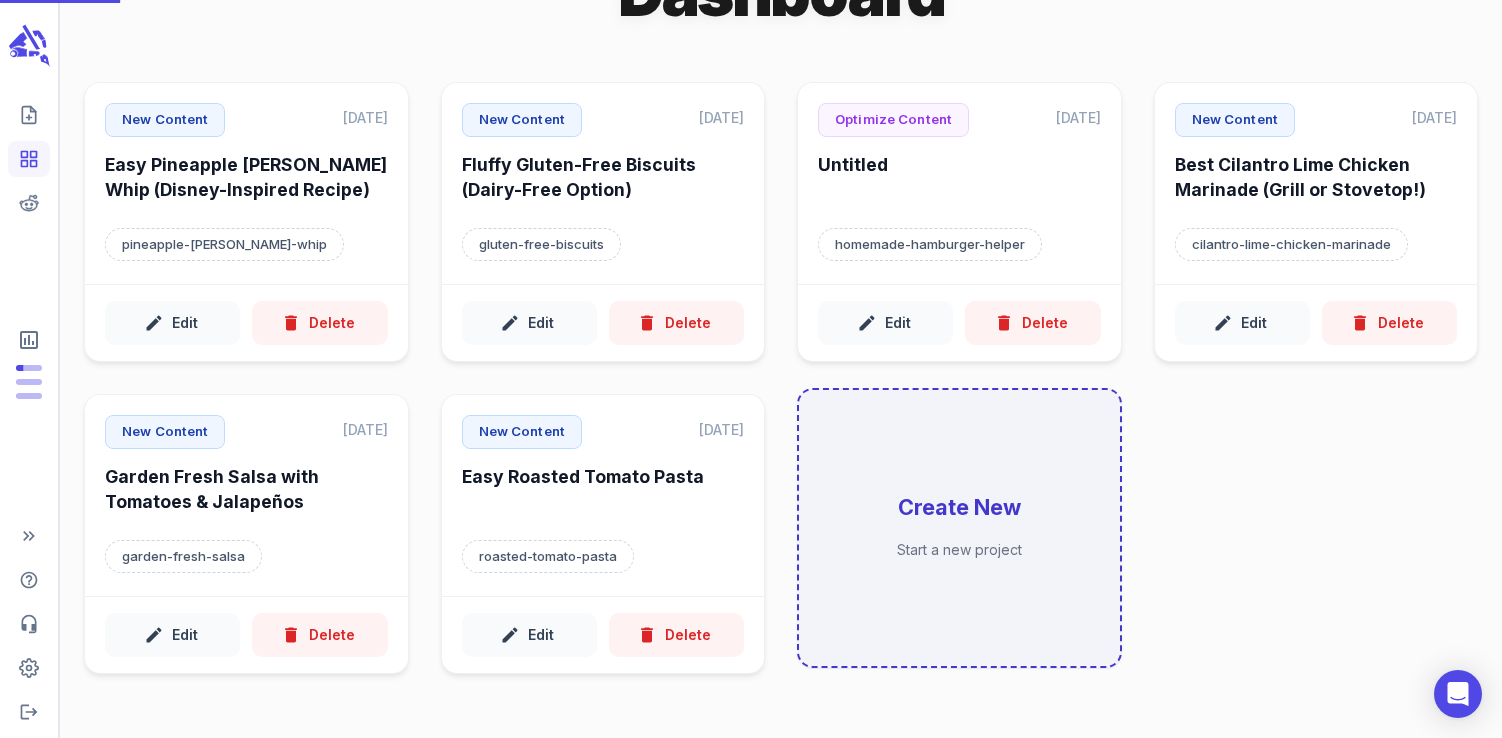 scroll, scrollTop: 0, scrollLeft: 0, axis: both 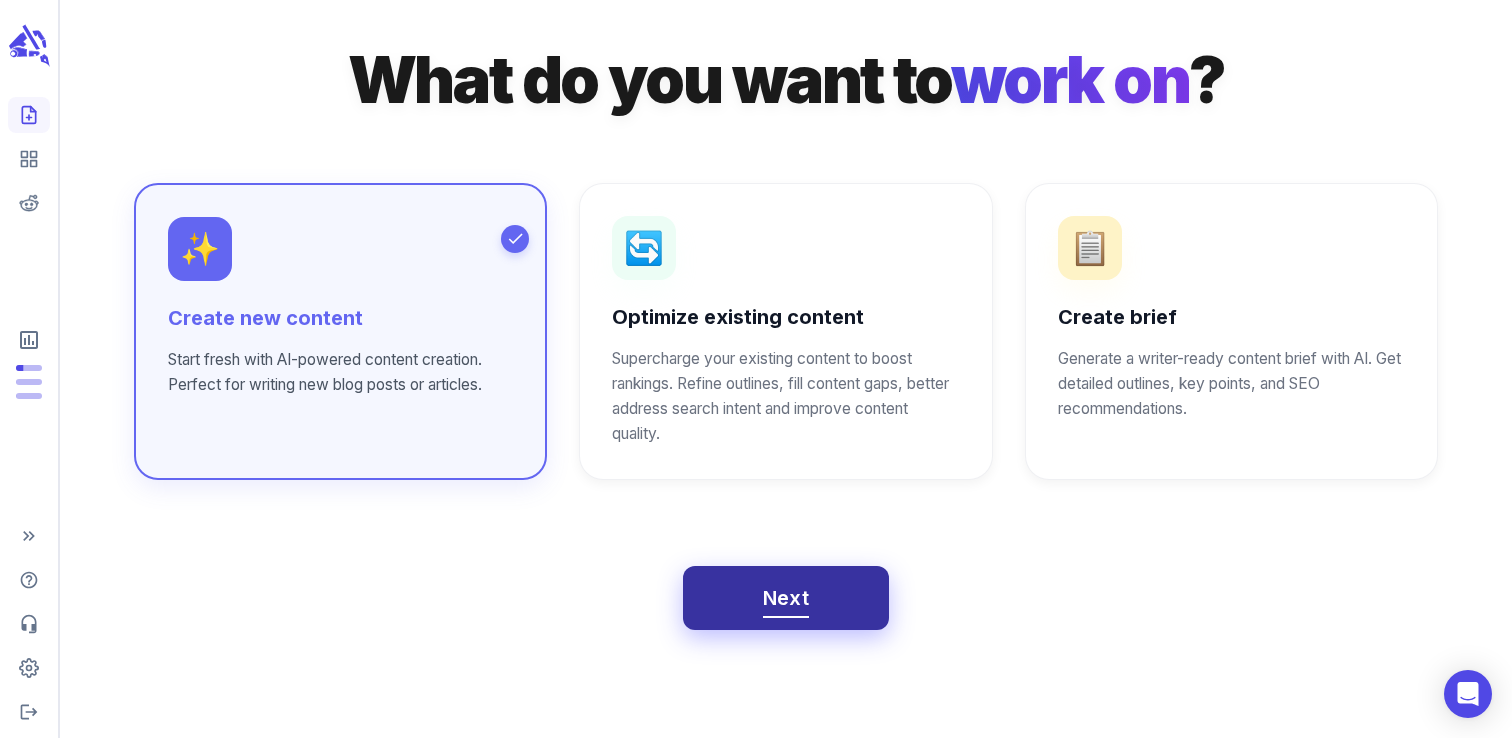 click on "Next" at bounding box center (786, 598) 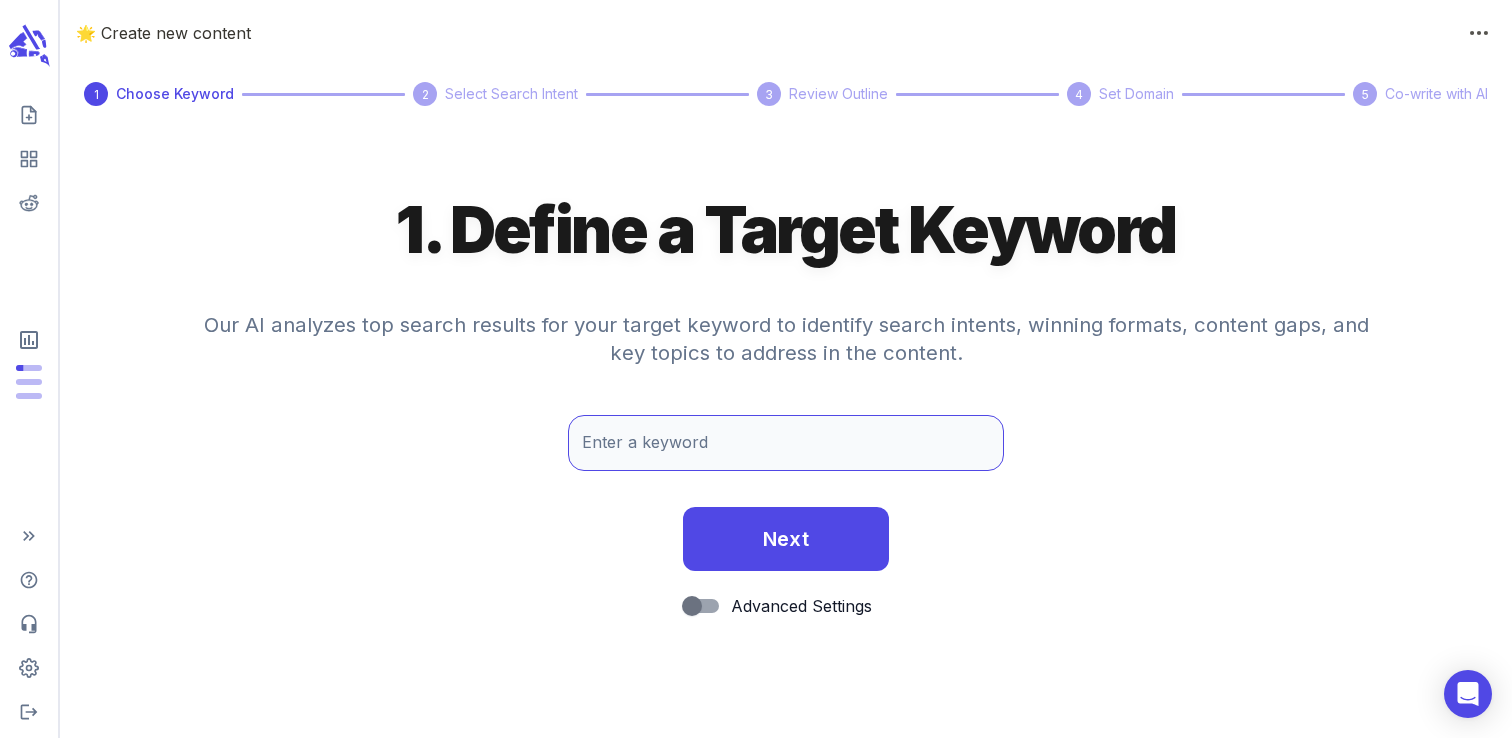 click on "Enter a keyword" at bounding box center [786, 443] 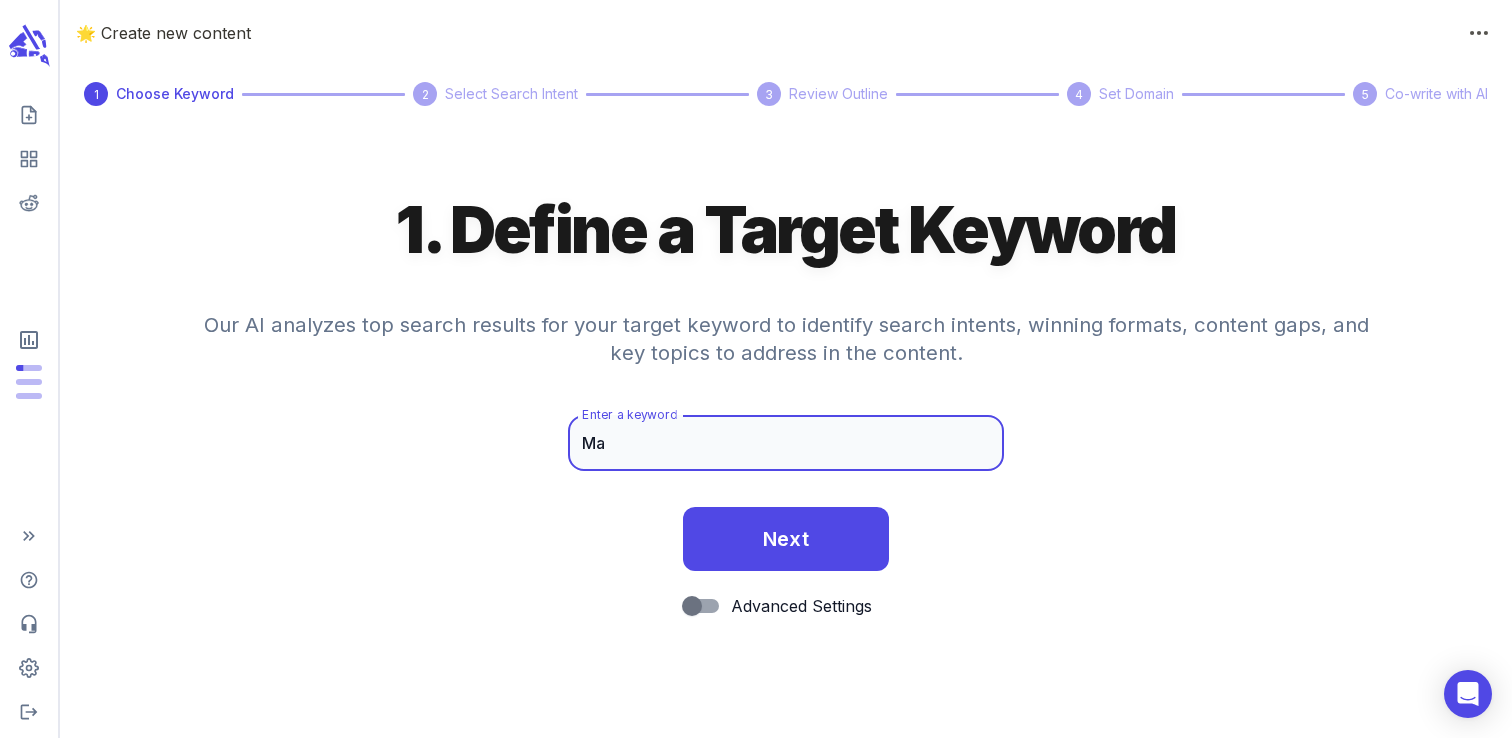 type on "M" 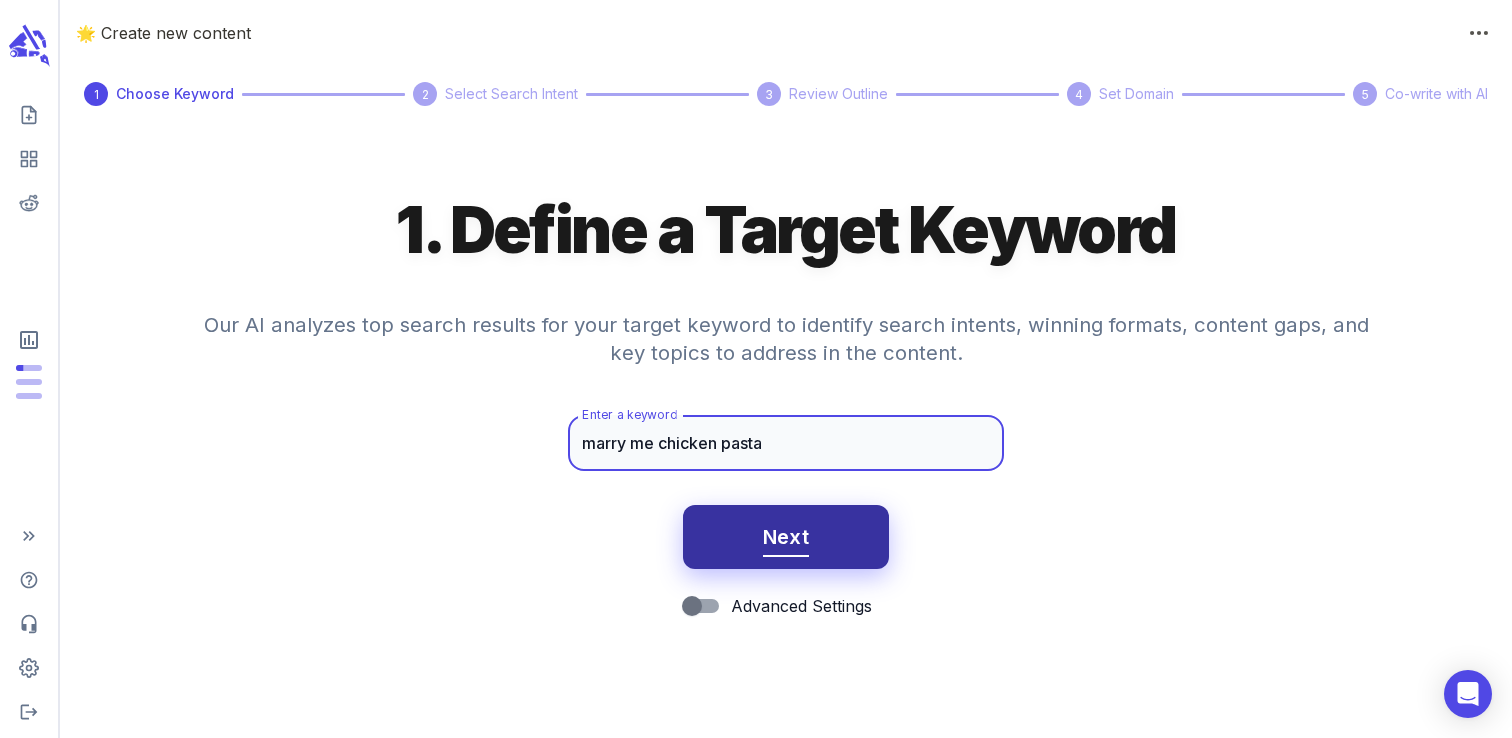 type on "marry me chicken pasta" 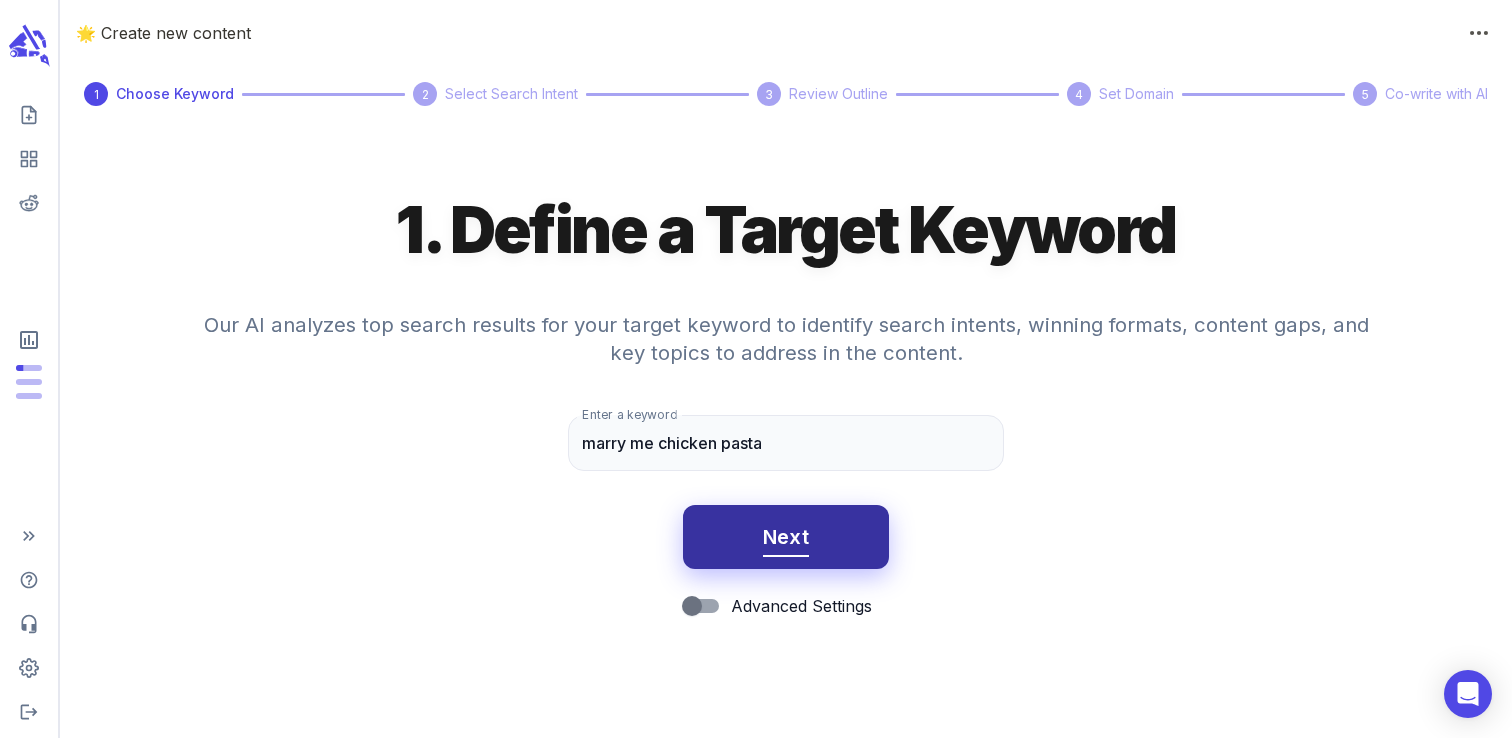 click on "Next" at bounding box center [786, 537] 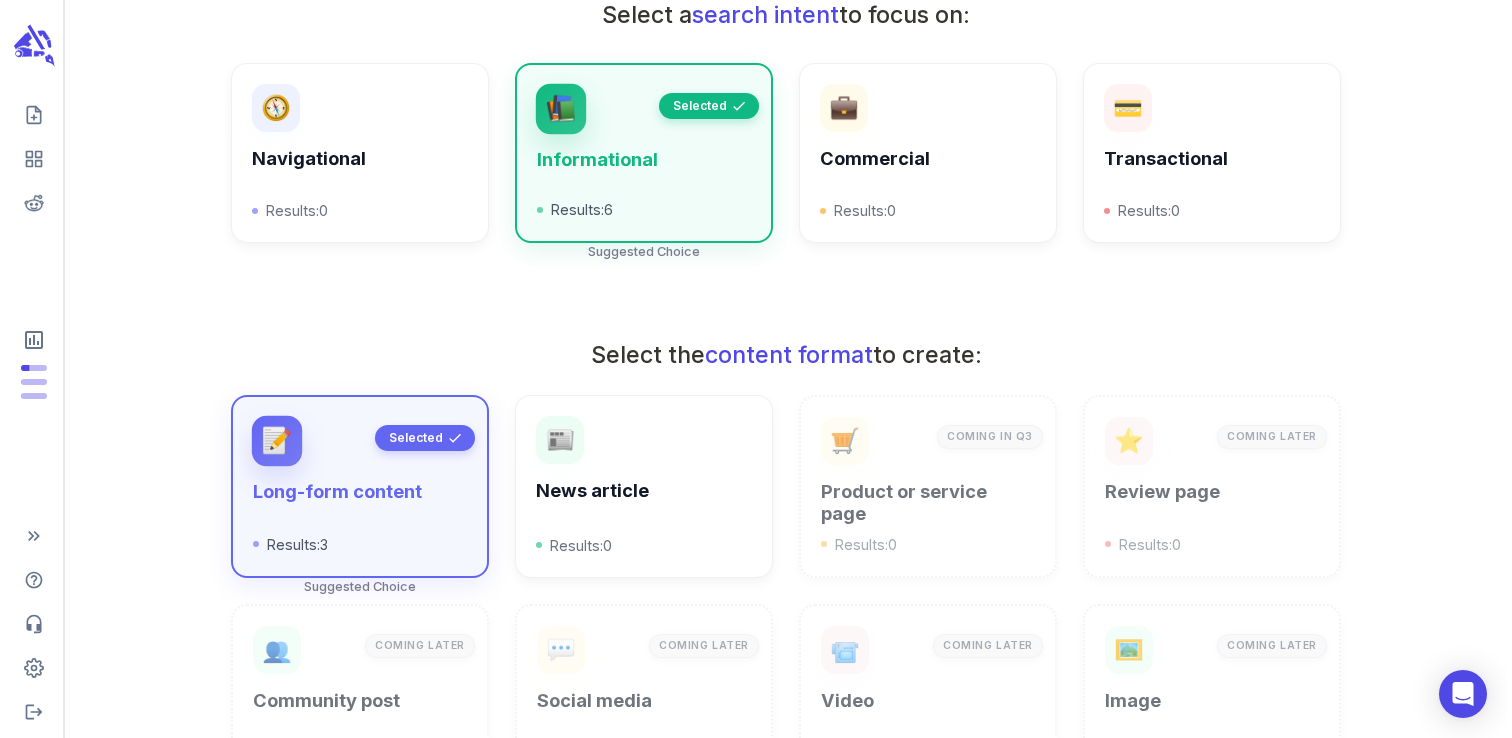 scroll, scrollTop: 718, scrollLeft: 0, axis: vertical 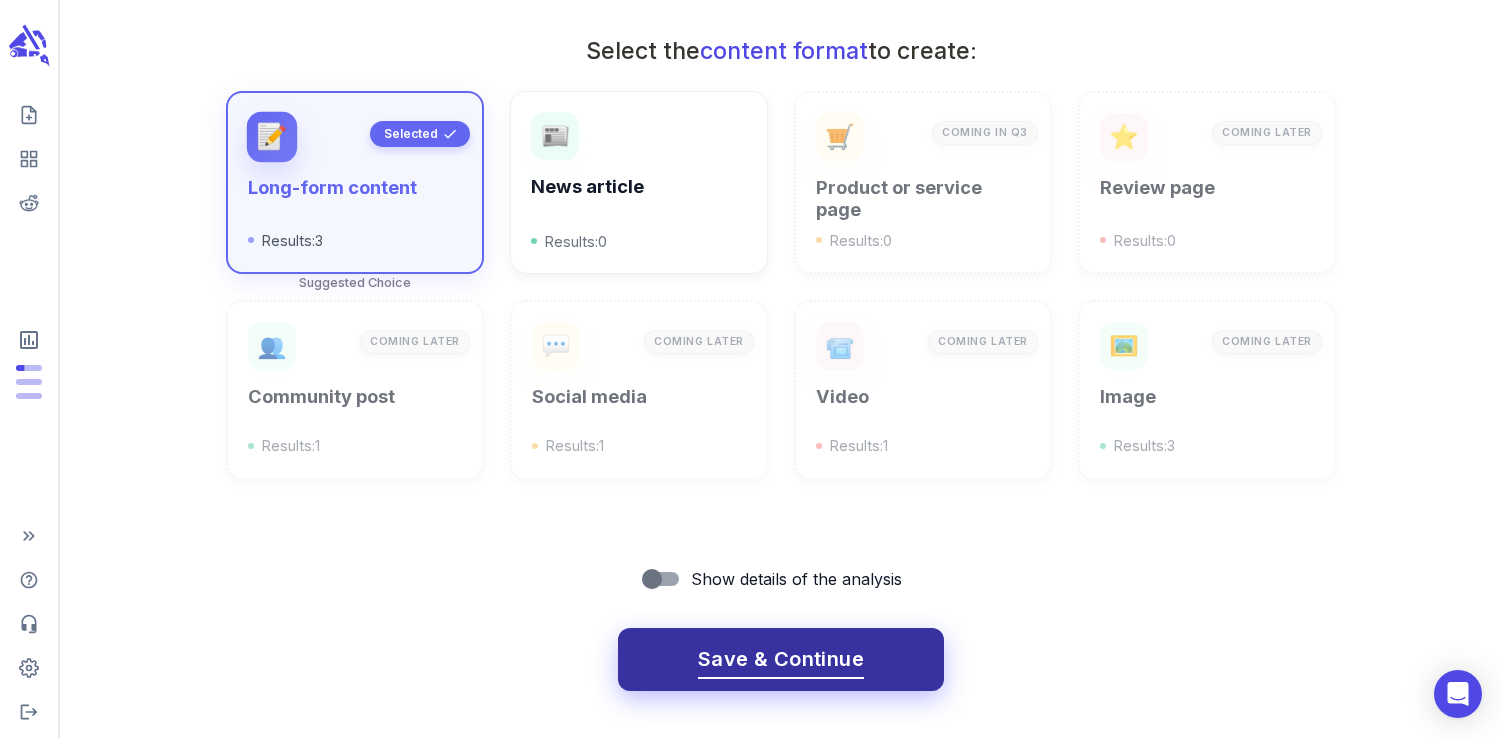click on "Save & Continue" at bounding box center (781, 659) 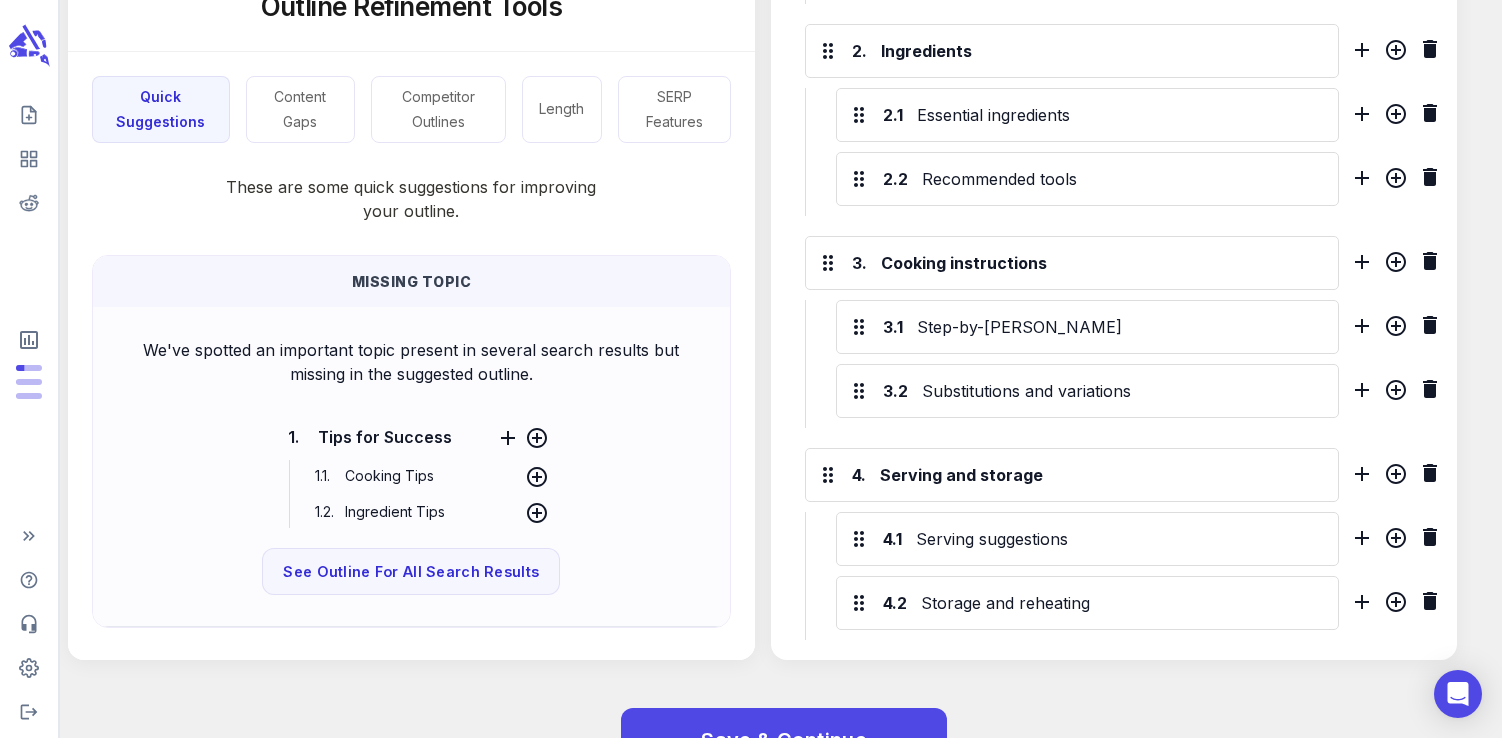 scroll, scrollTop: 846, scrollLeft: 0, axis: vertical 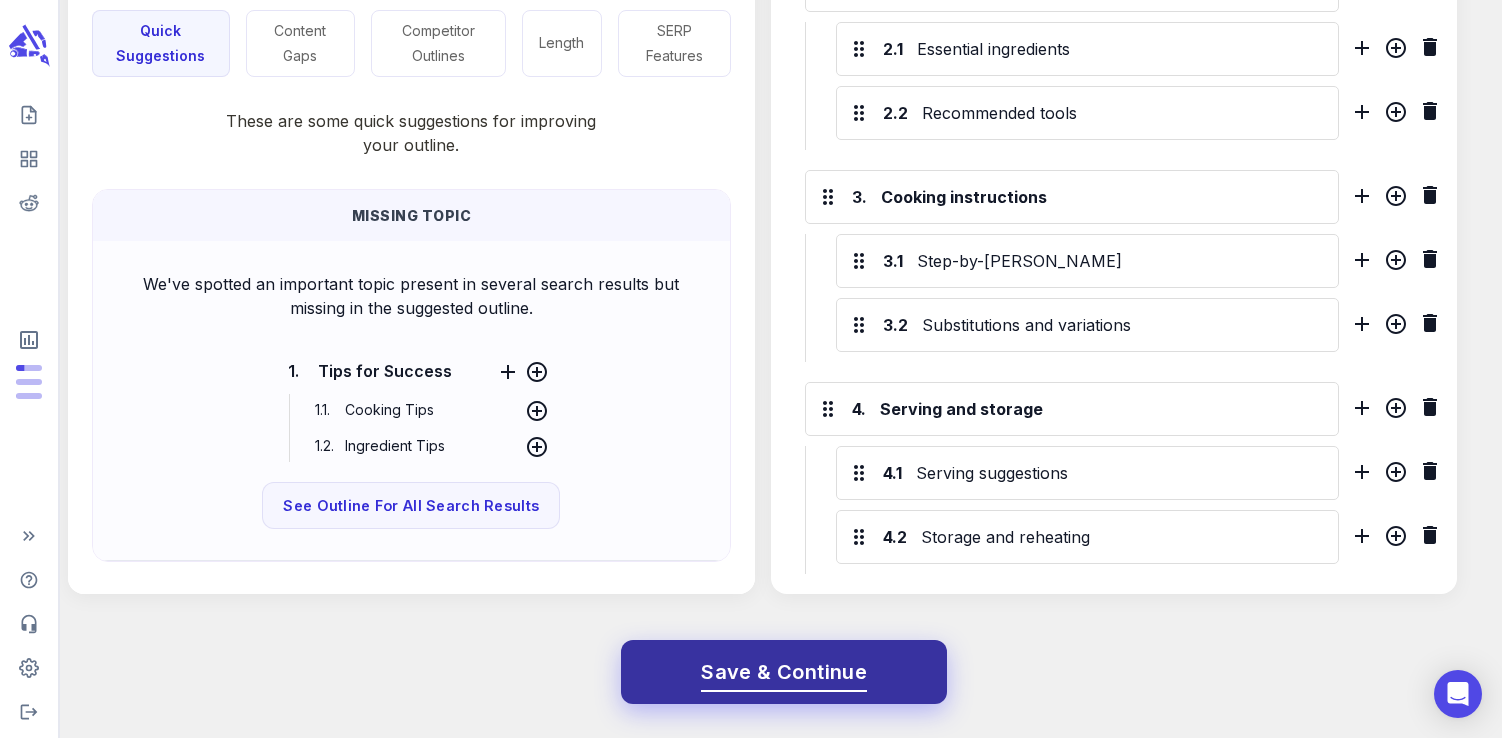 click on "Save & Continue" at bounding box center (784, 672) 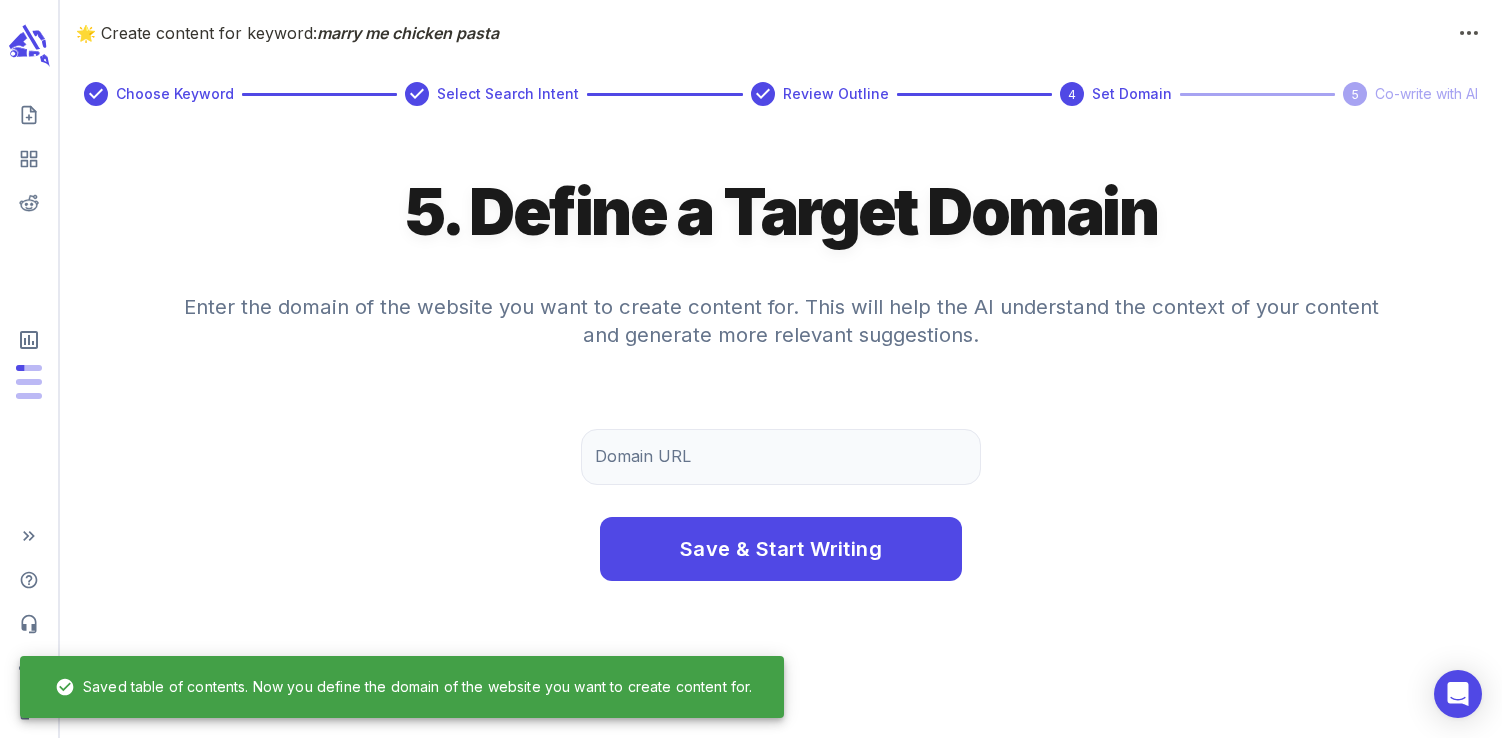 scroll, scrollTop: 0, scrollLeft: 0, axis: both 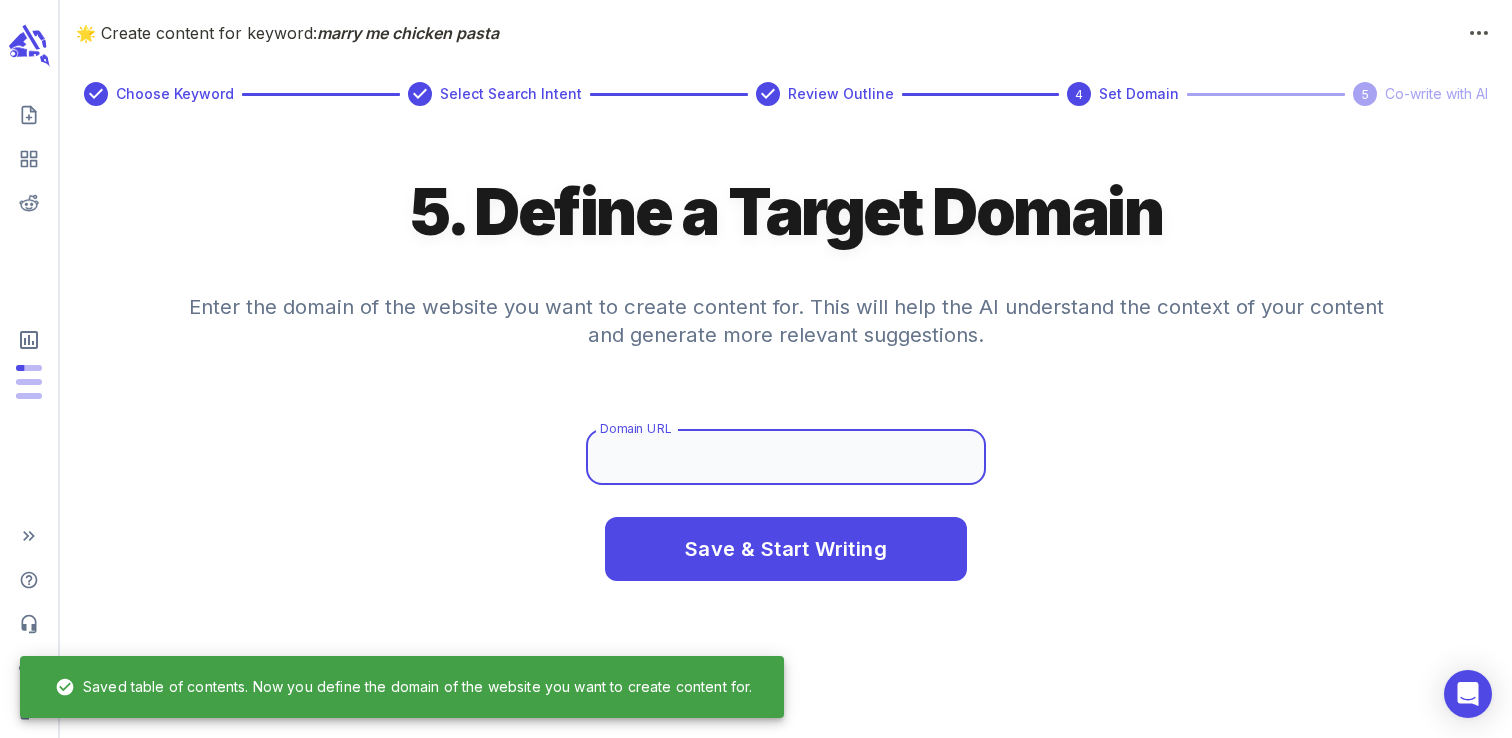 click on "Domain URL" at bounding box center (786, 457) 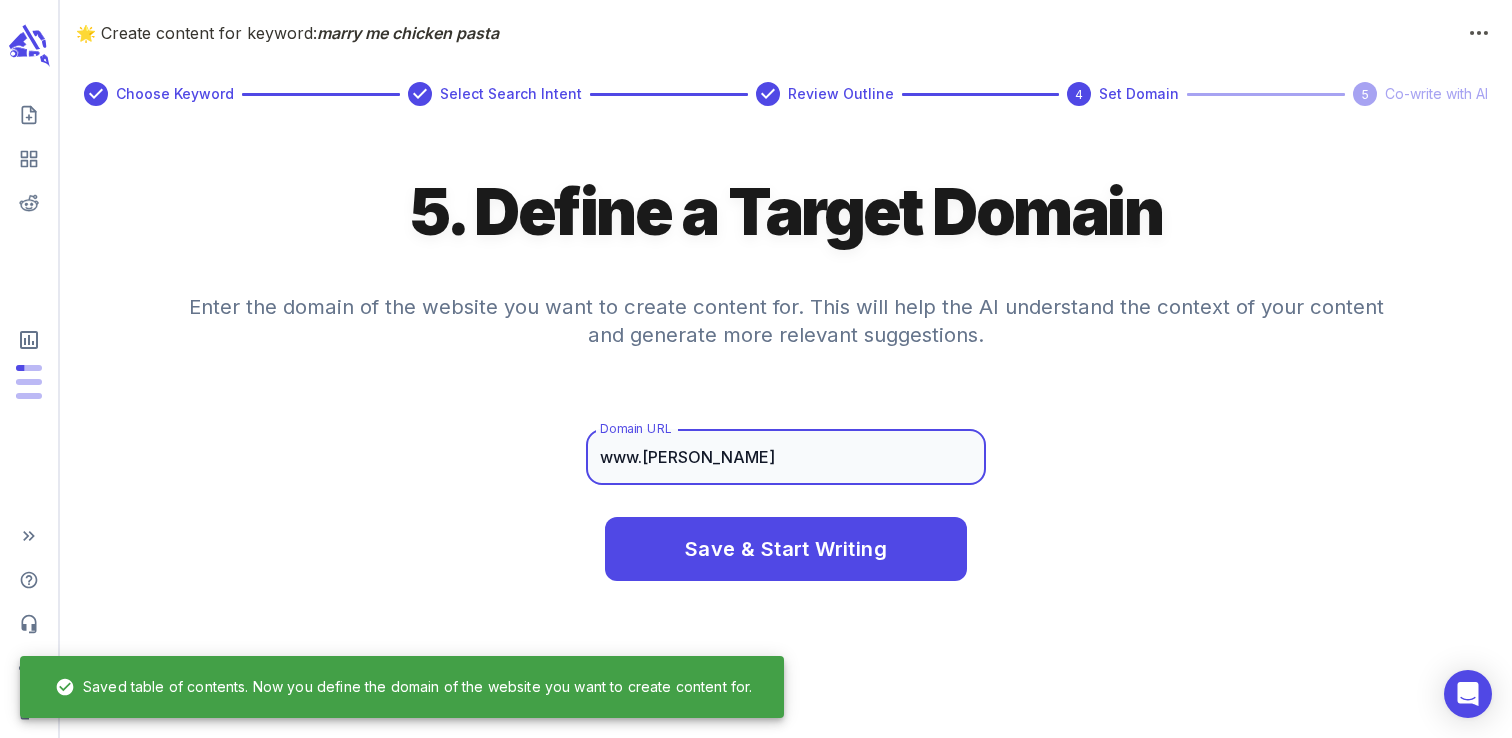 type on "www.maryswholelife.com" 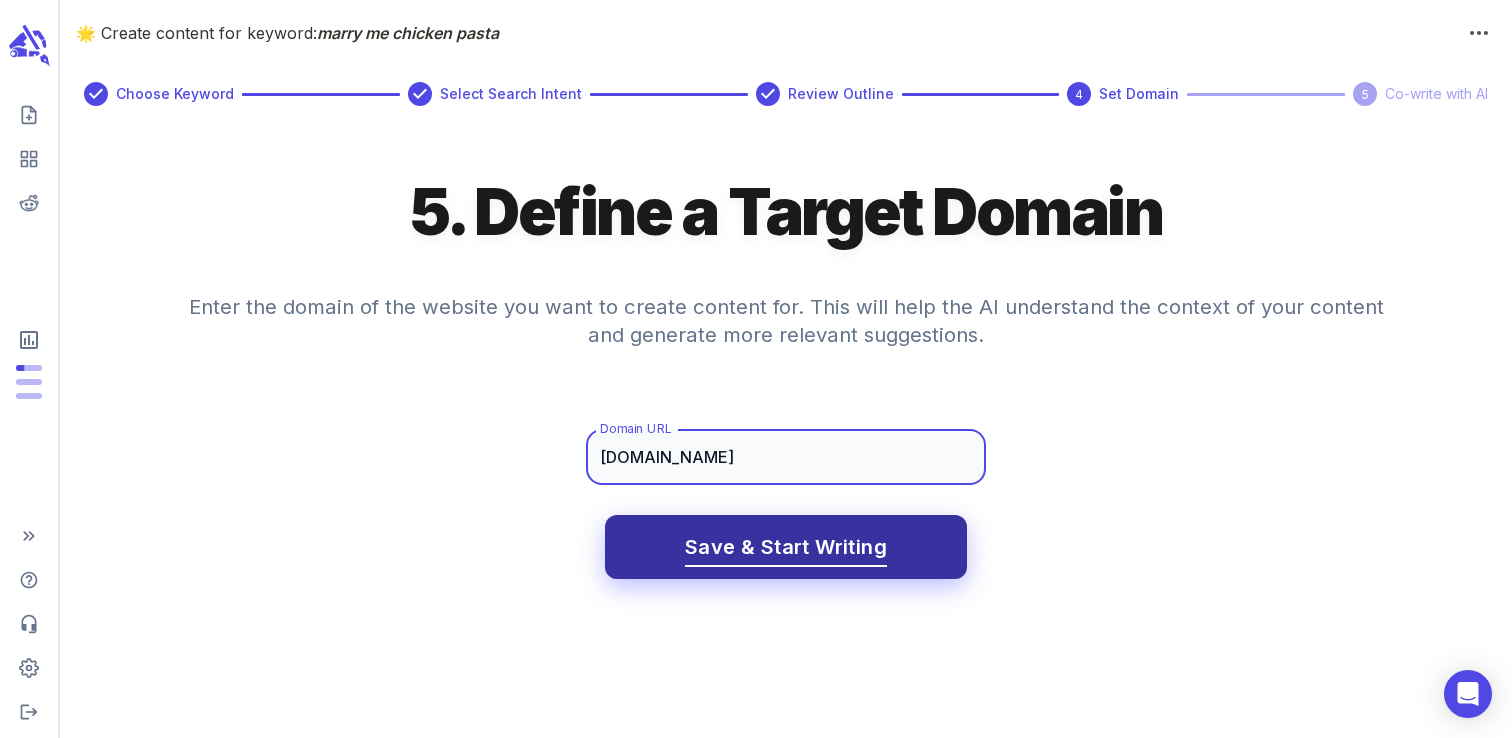 click on "Save & Start Writing" at bounding box center [786, 547] 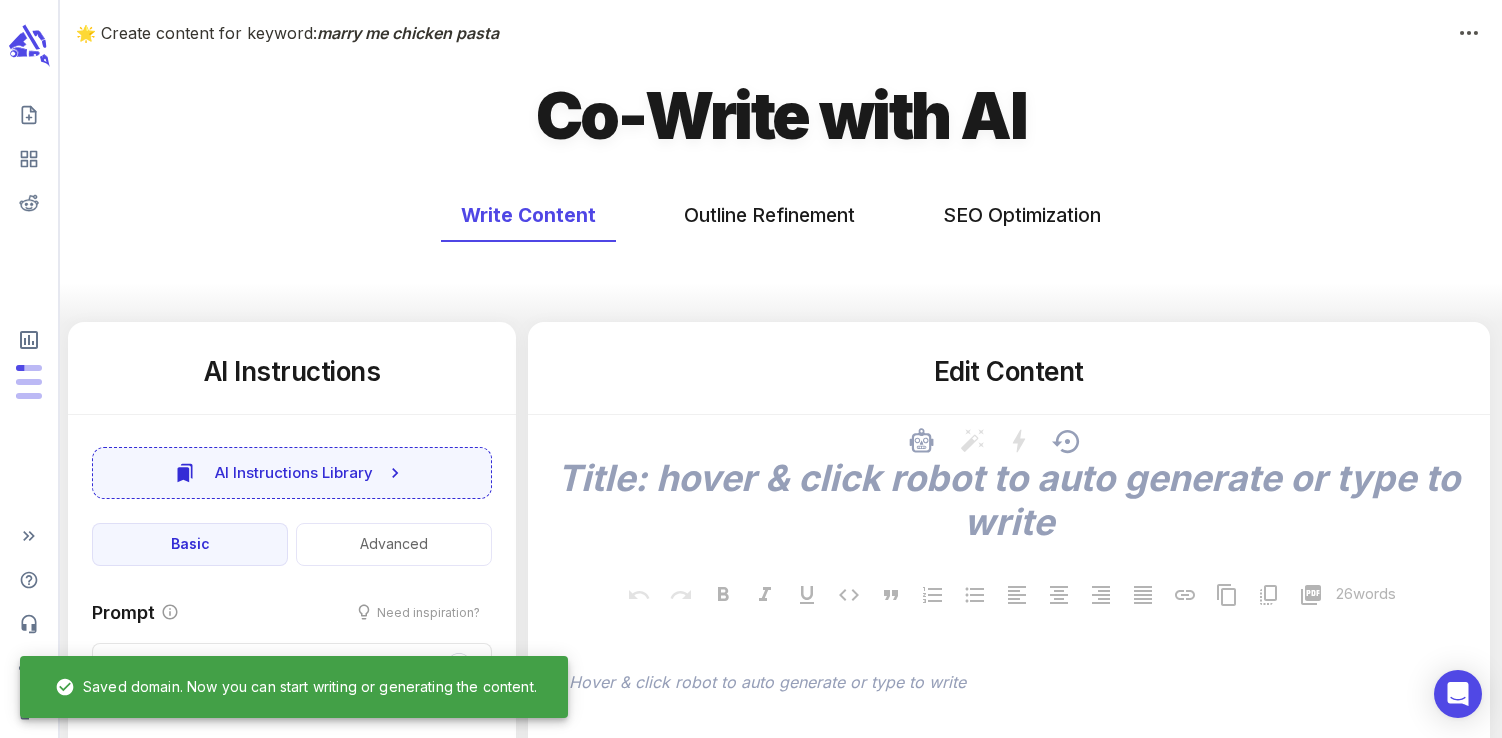 type on "x" 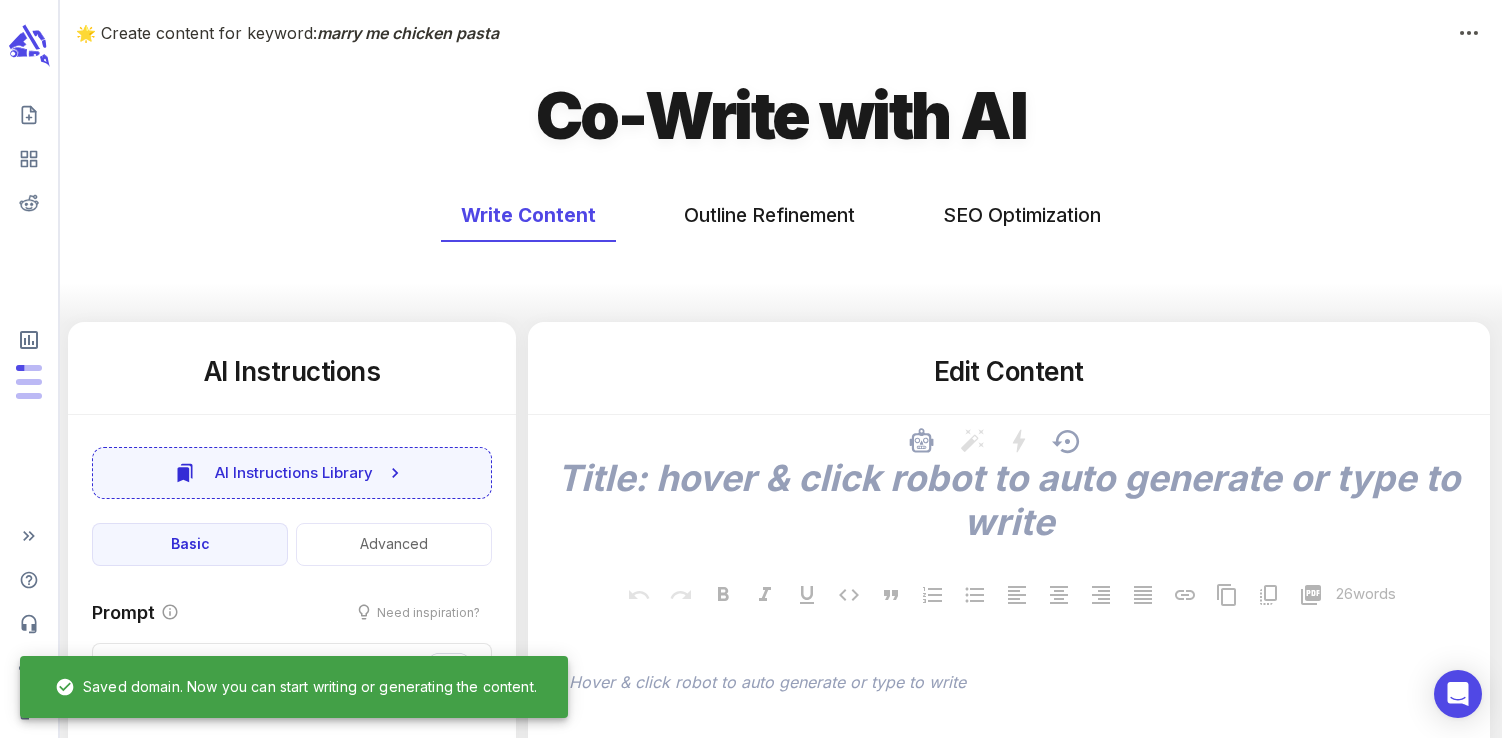 type on "x" 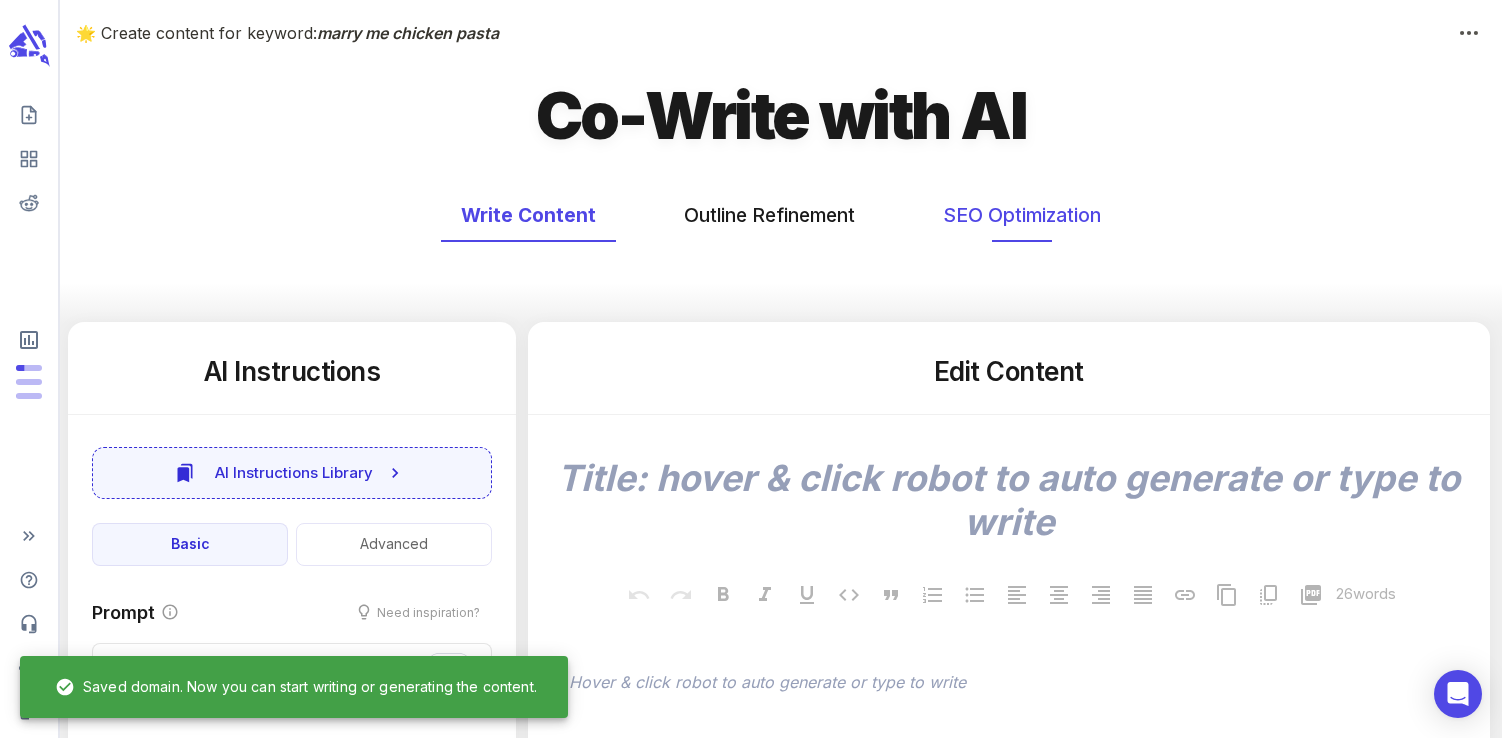 click on "SEO Optimization" at bounding box center [1022, 215] 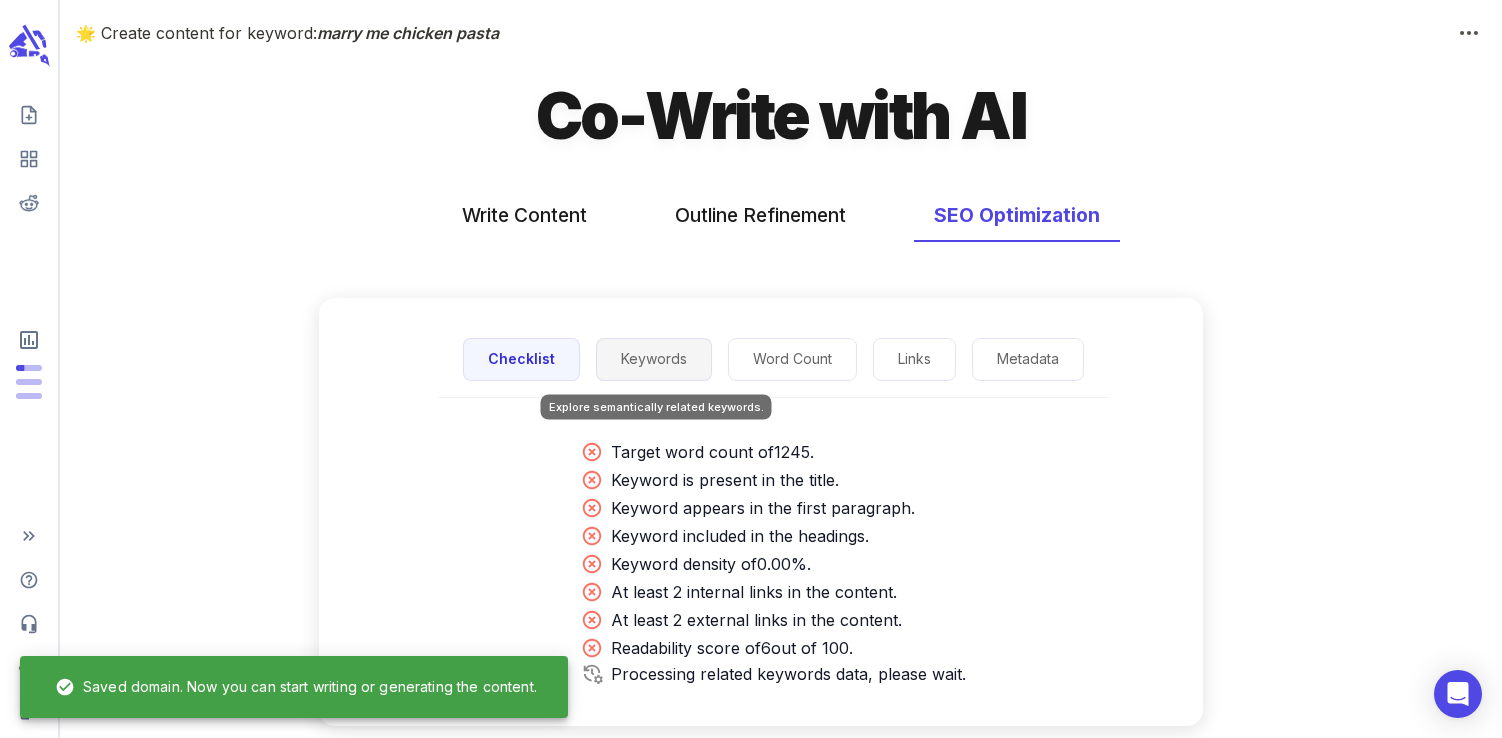 click on "Keywords" at bounding box center [654, 359] 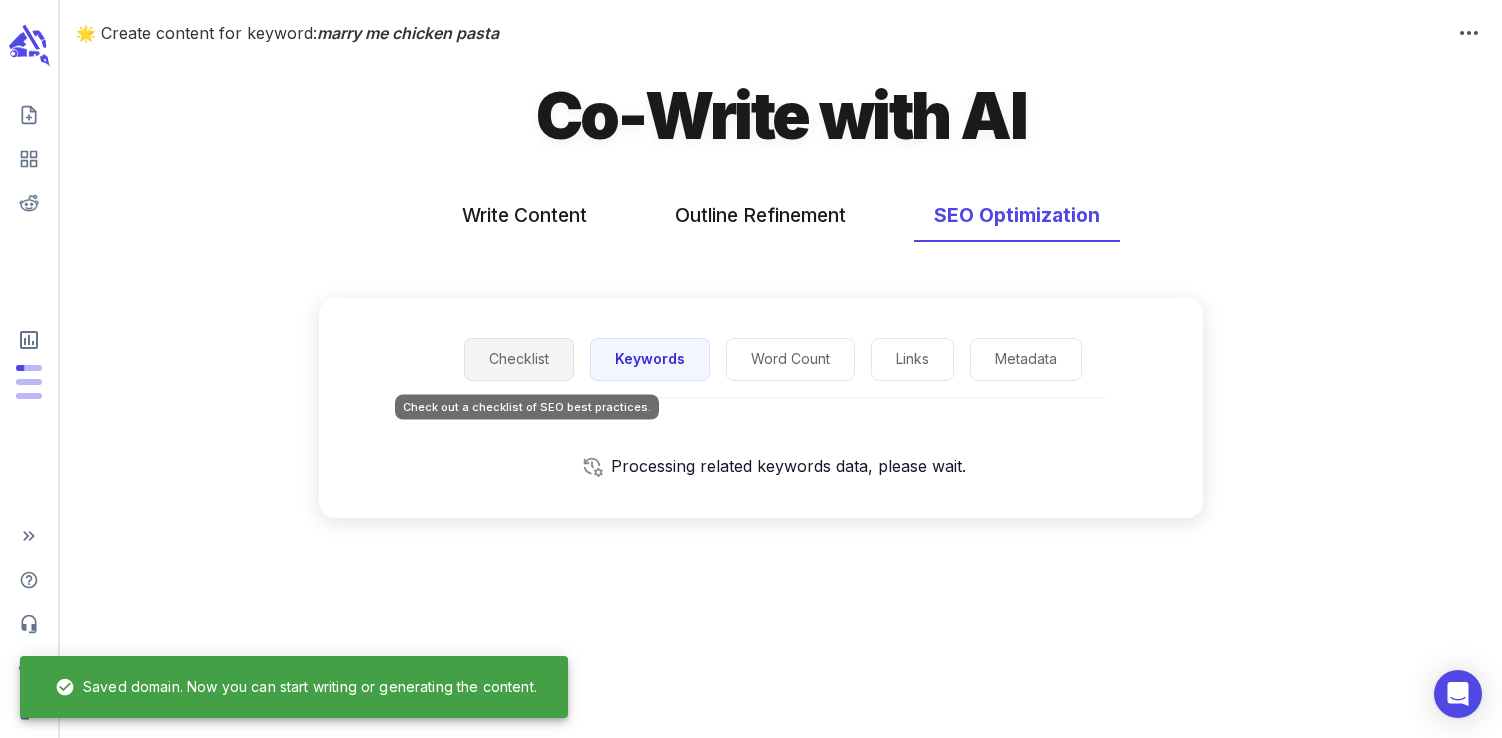 click on "Checklist" at bounding box center [519, 359] 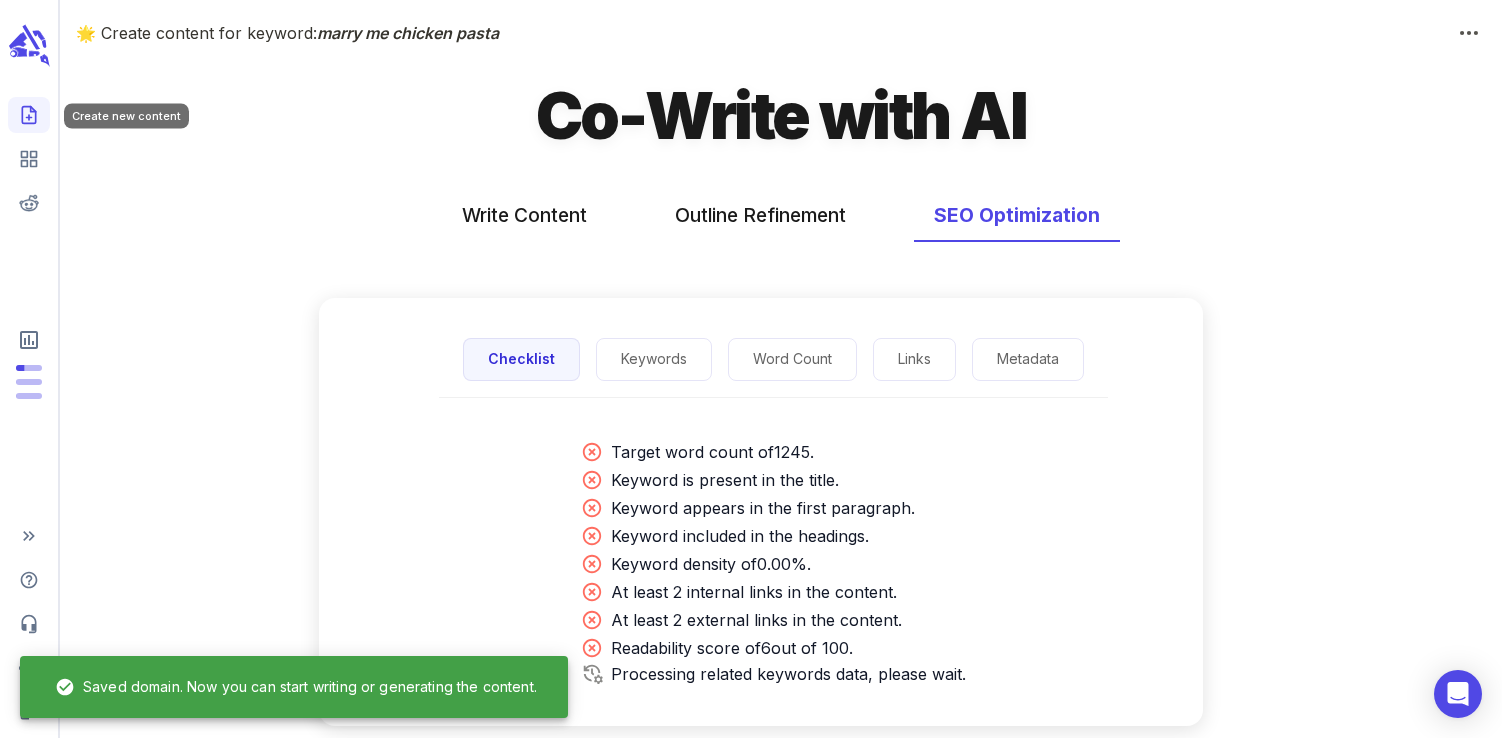 click at bounding box center [29, 115] 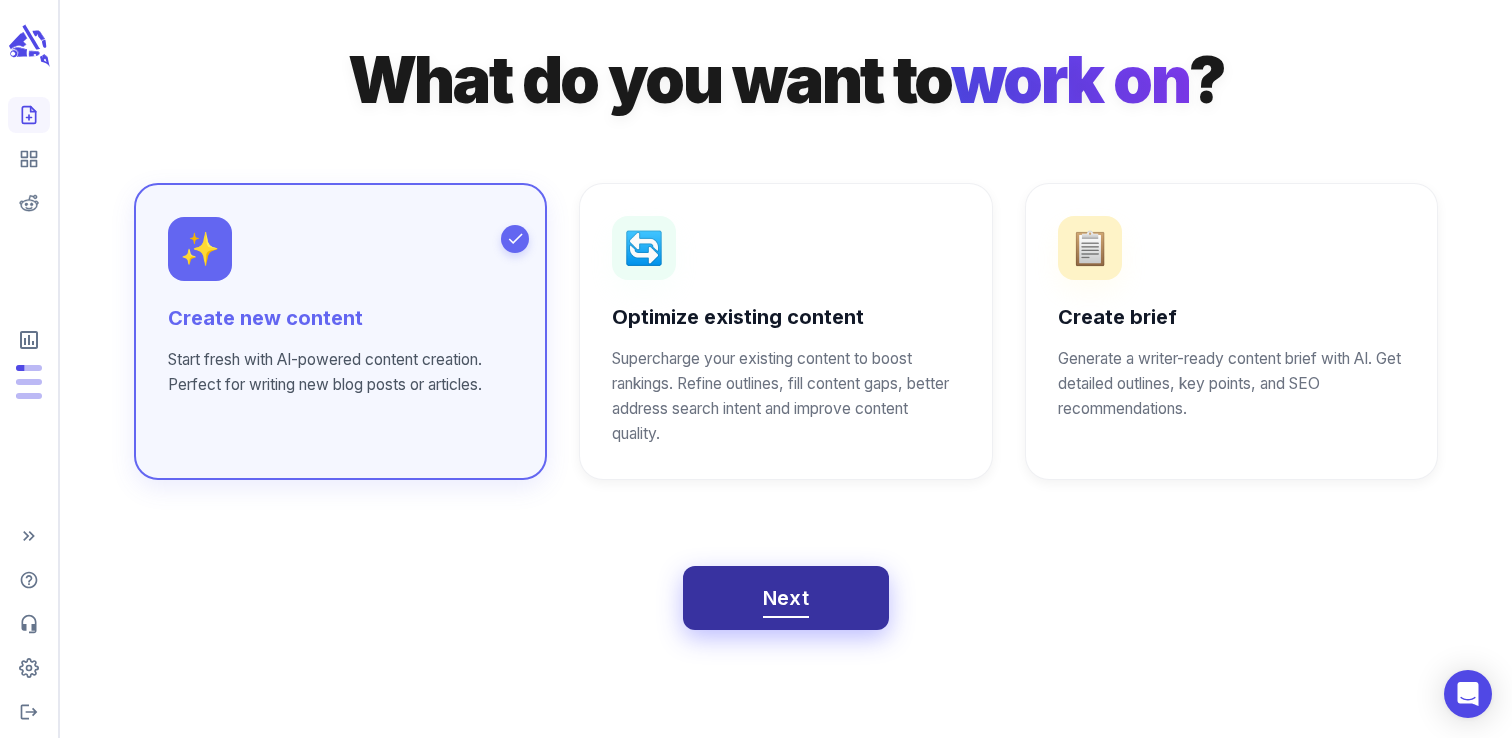 click on "Next" at bounding box center [786, 598] 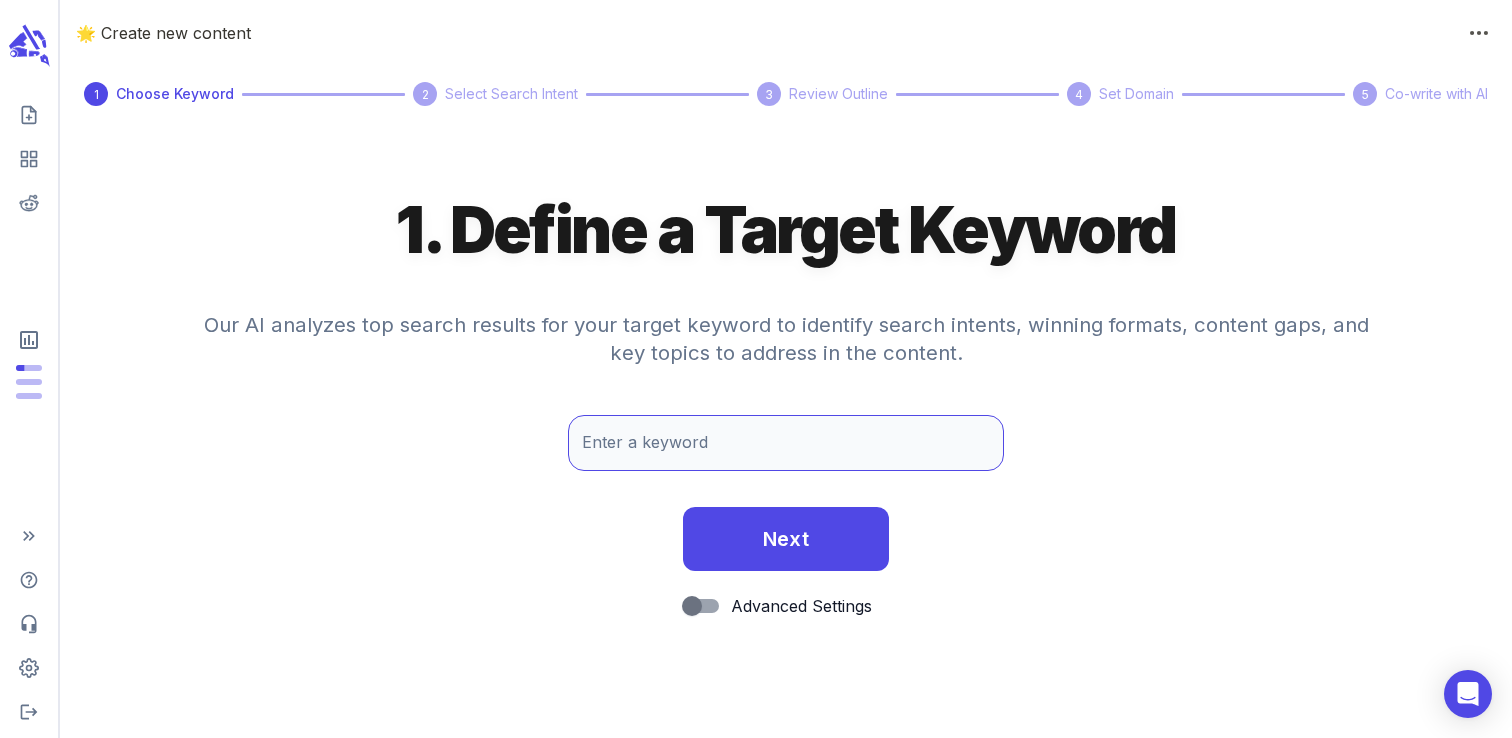 click on "Enter a keyword" at bounding box center (786, 443) 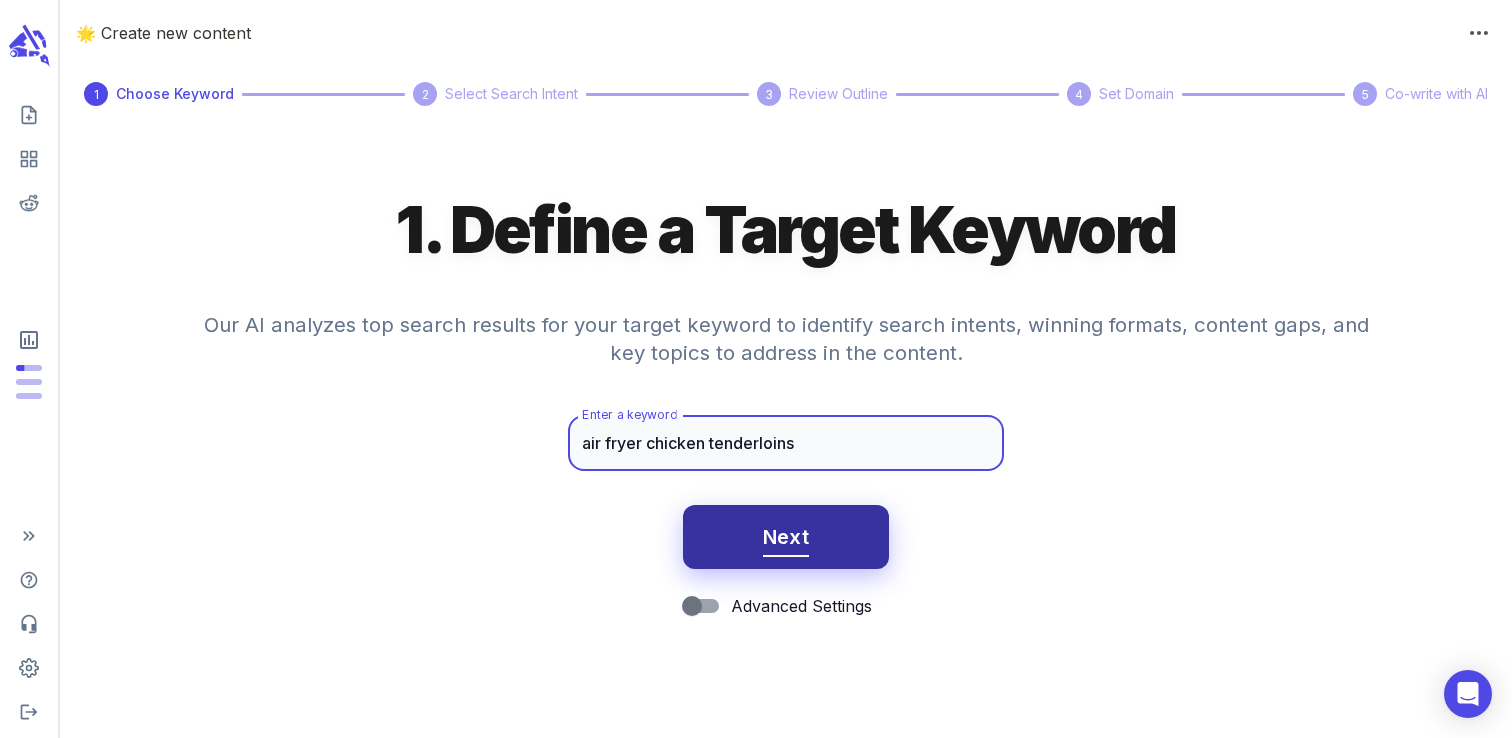 type on "air fryer chicken tenderloins" 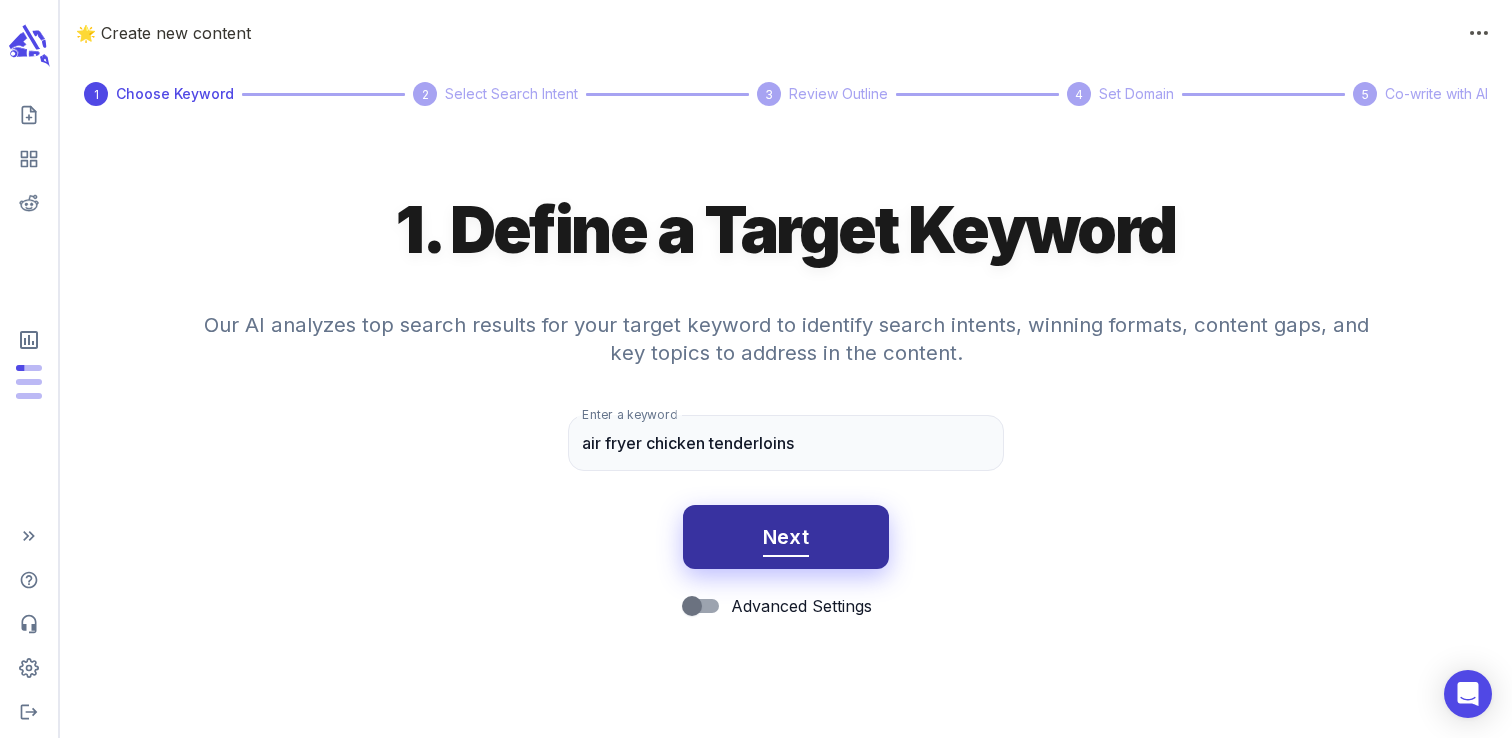 click on "Next" at bounding box center [786, 537] 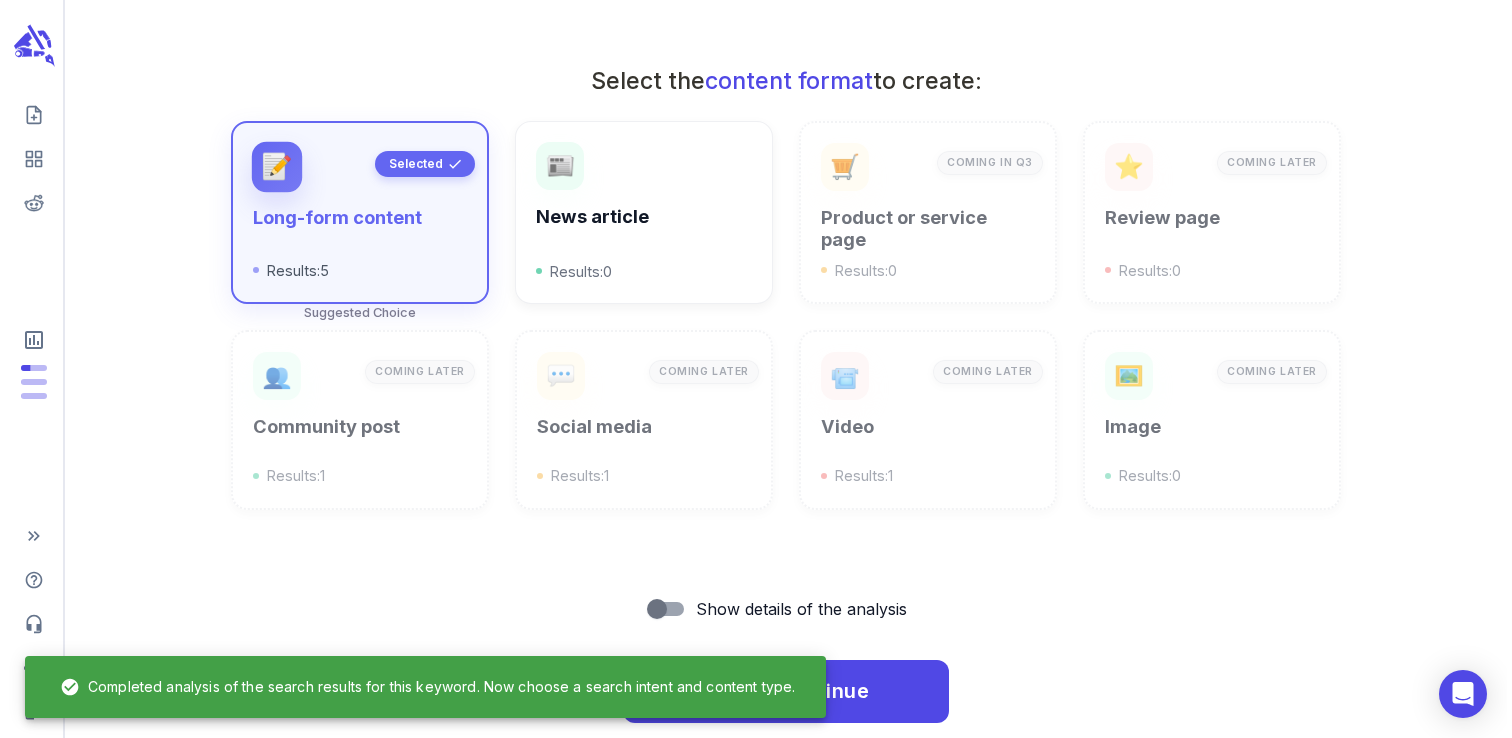 scroll, scrollTop: 718, scrollLeft: 0, axis: vertical 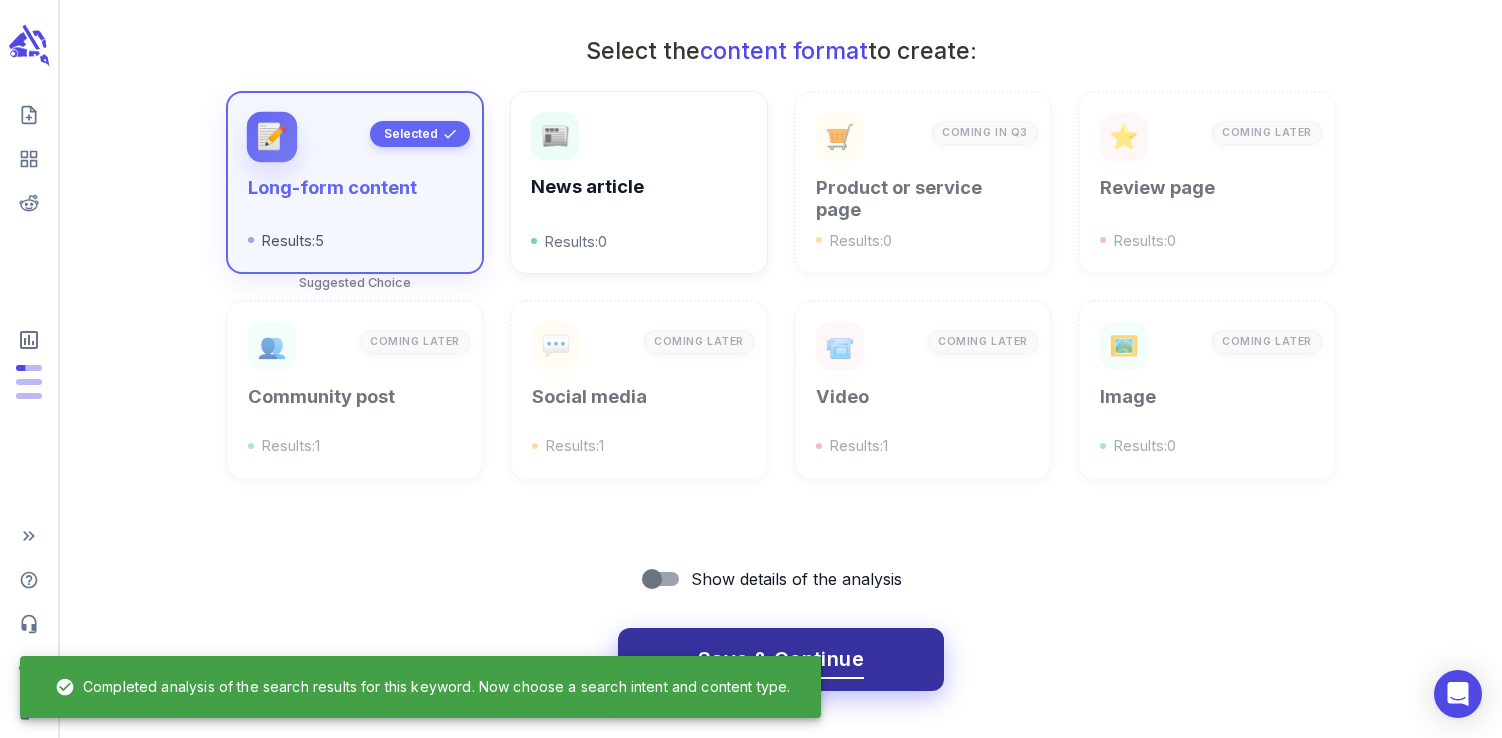 click on "Save & Continue" at bounding box center (781, 659) 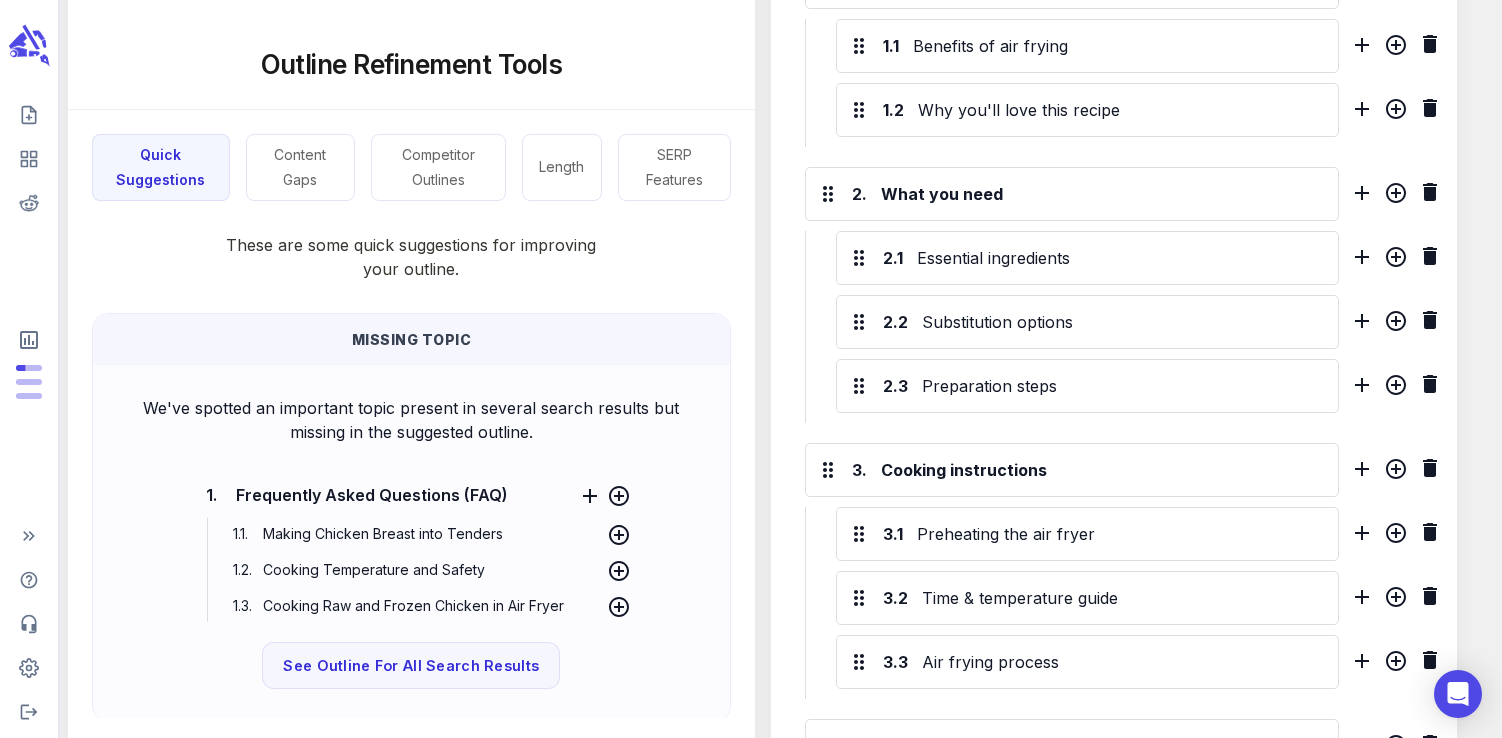 scroll, scrollTop: 1038, scrollLeft: 0, axis: vertical 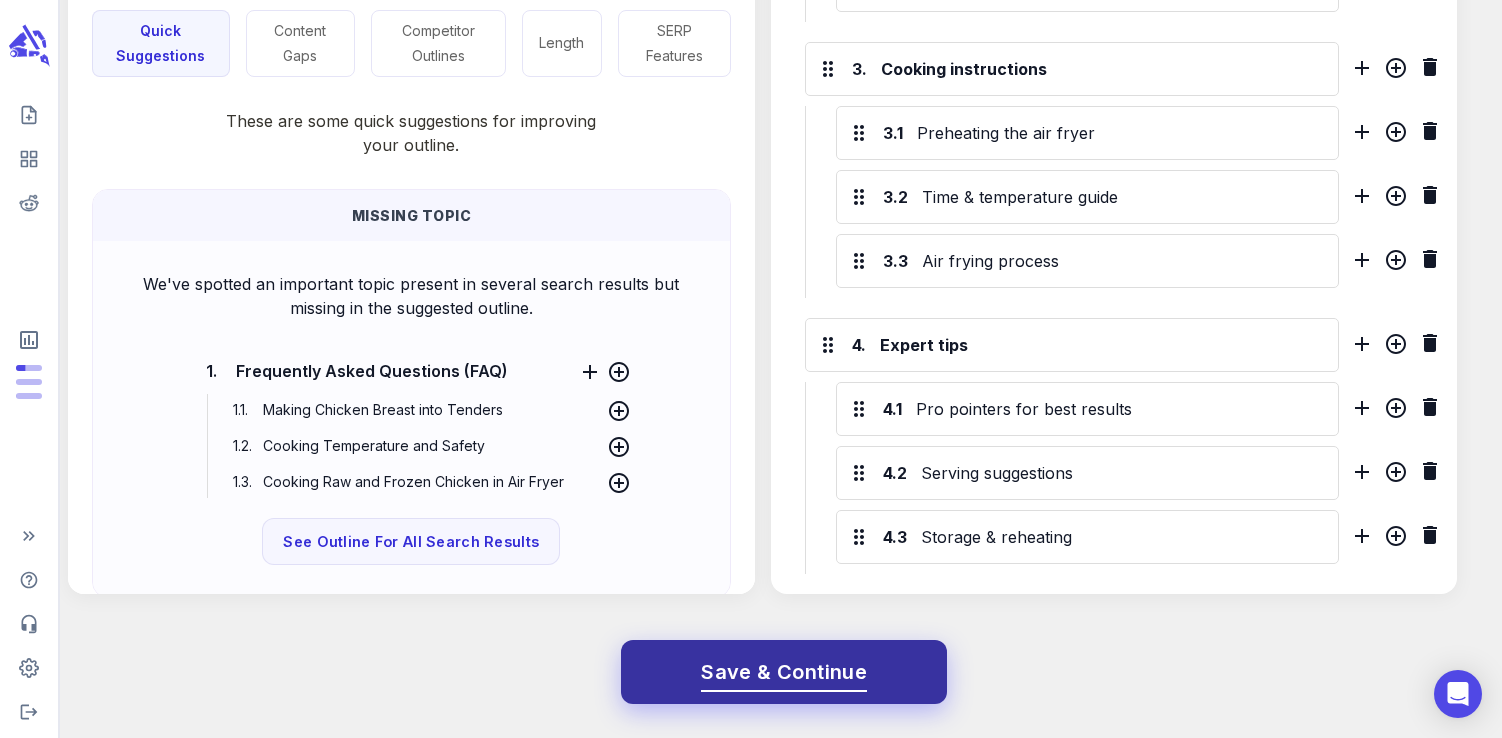 click on "Save & Continue" at bounding box center (784, 672) 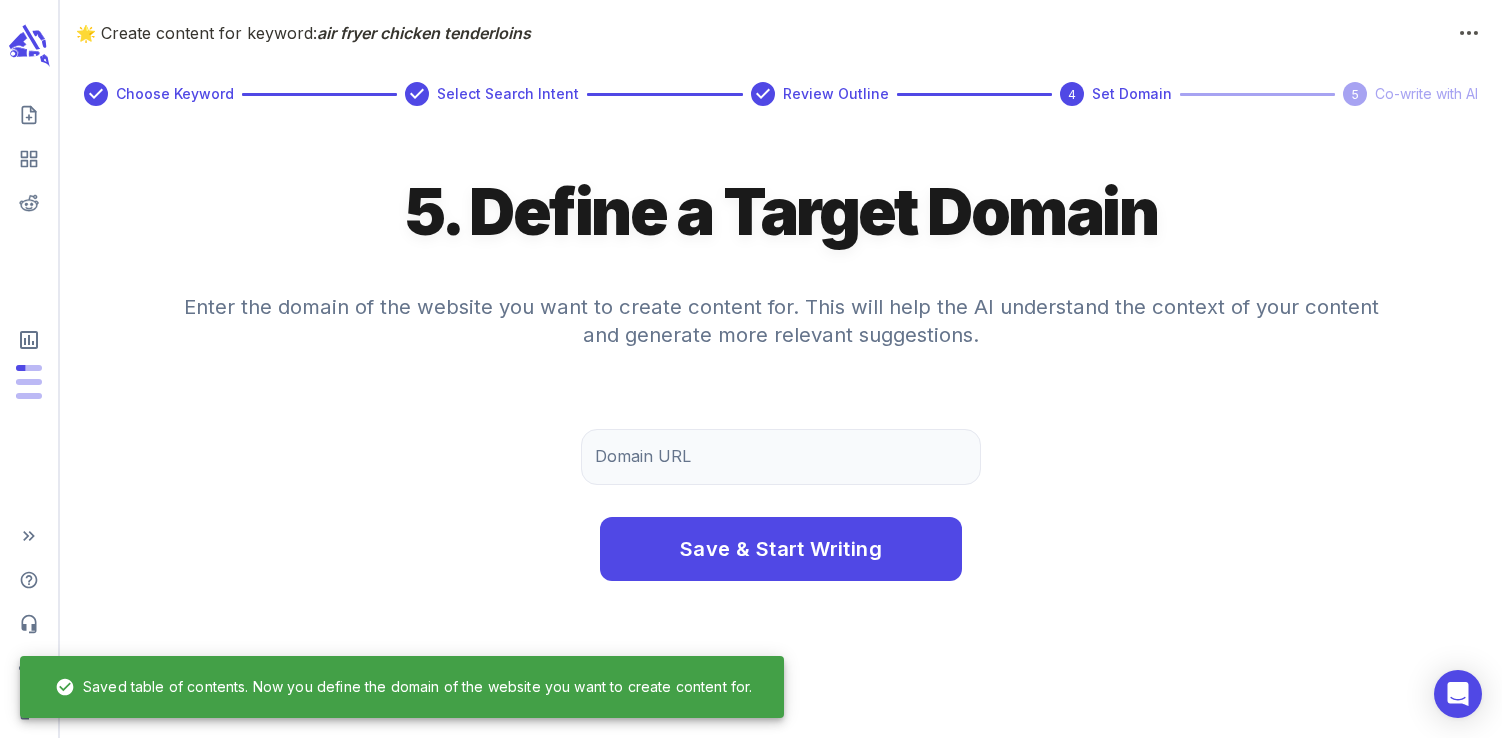 scroll, scrollTop: 0, scrollLeft: 0, axis: both 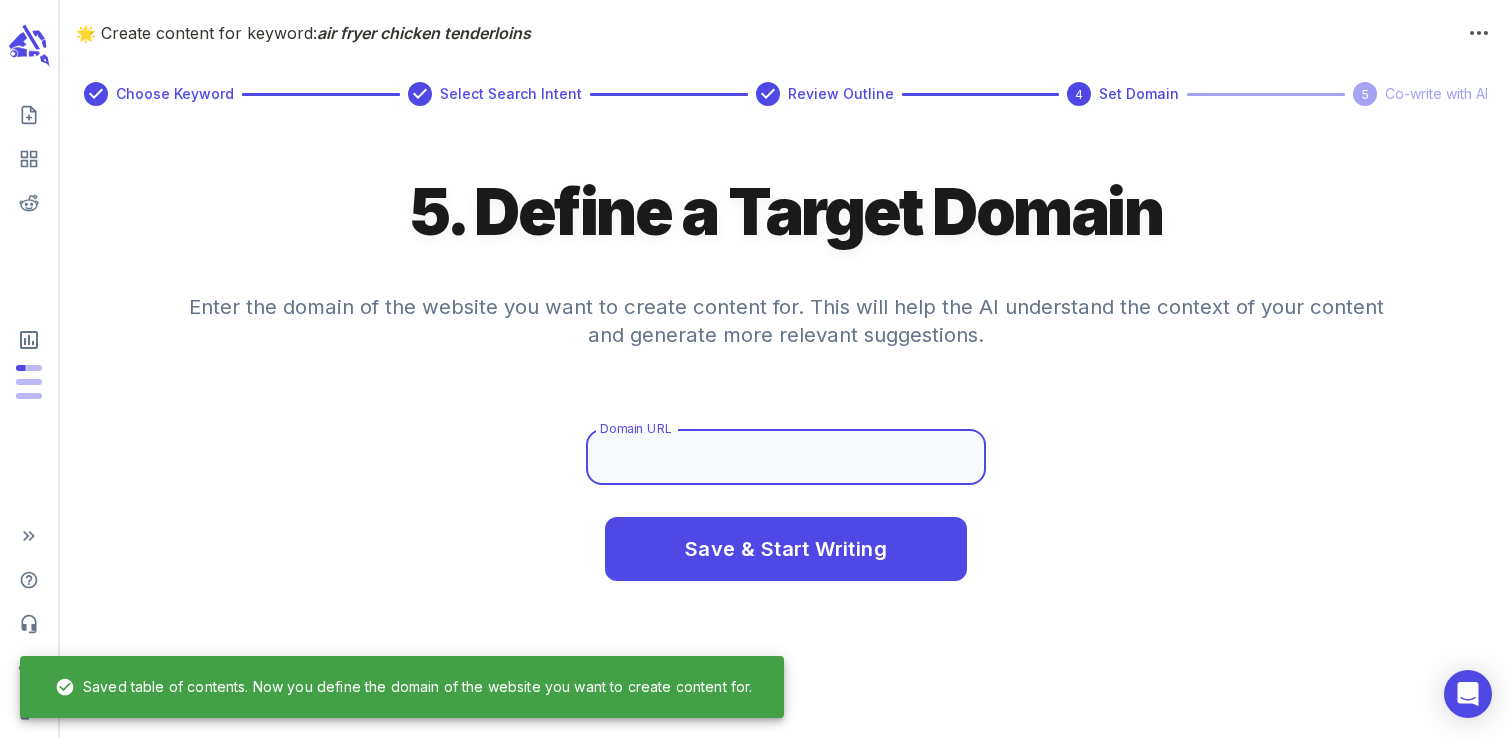 click on "Domain URL" at bounding box center [786, 457] 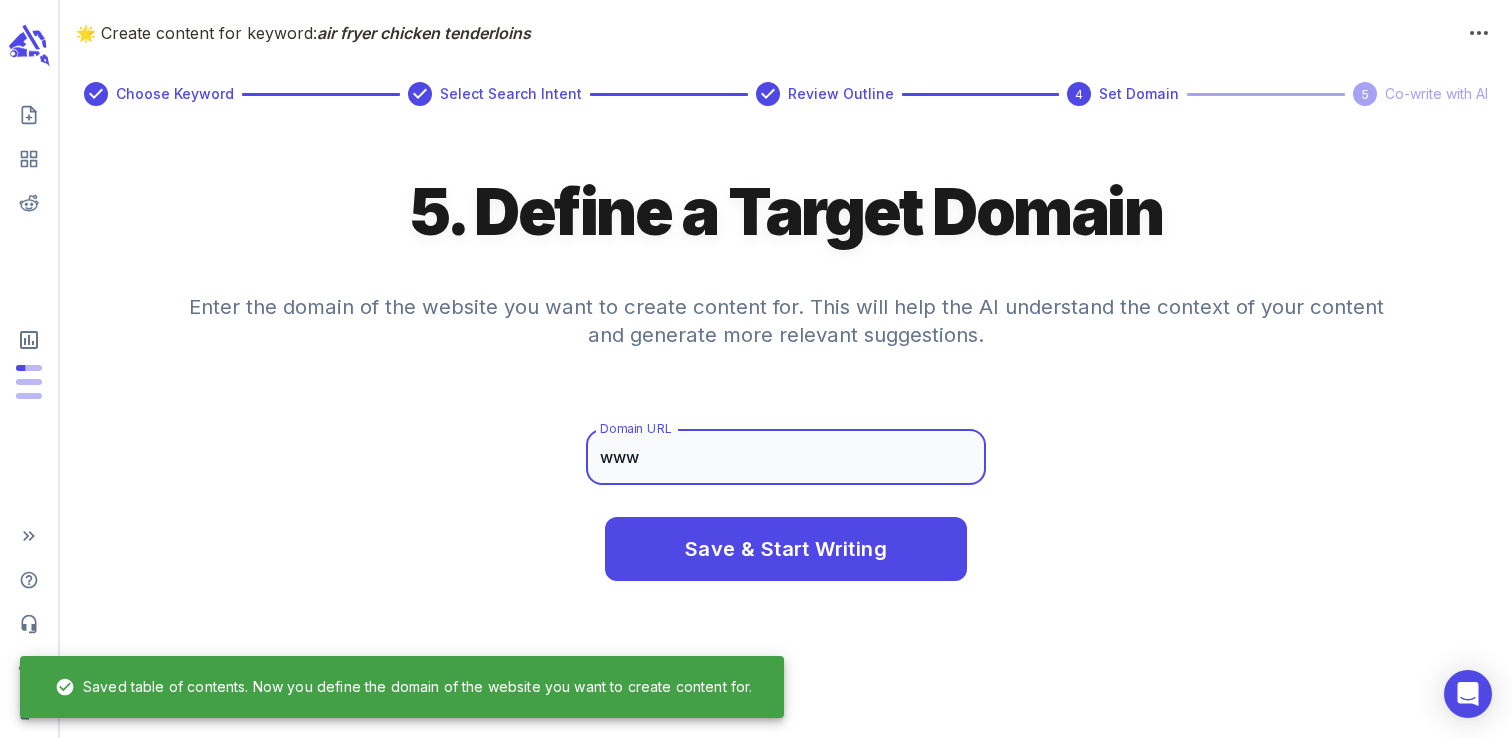 type on "www.maryswholelife.com" 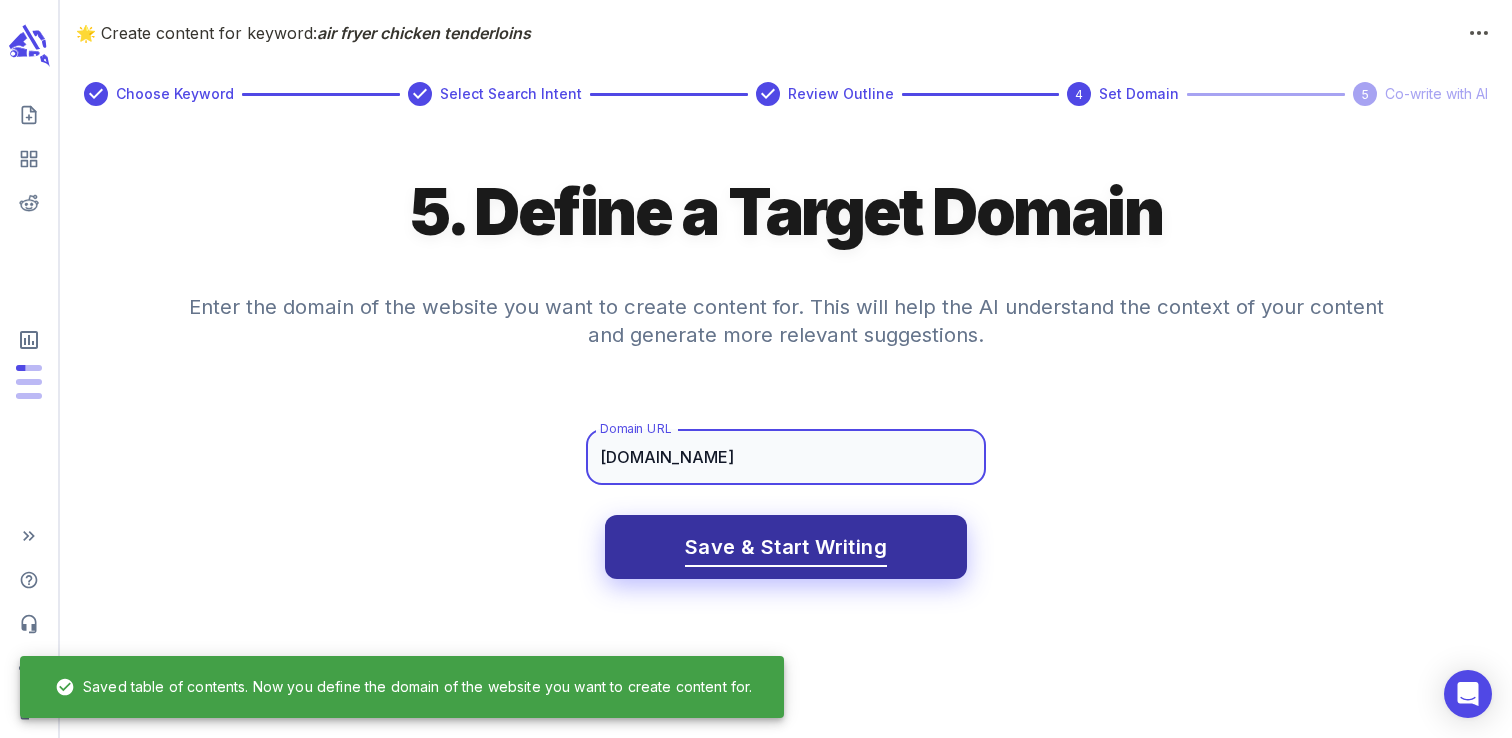 click on "Save & Start Writing" at bounding box center [786, 547] 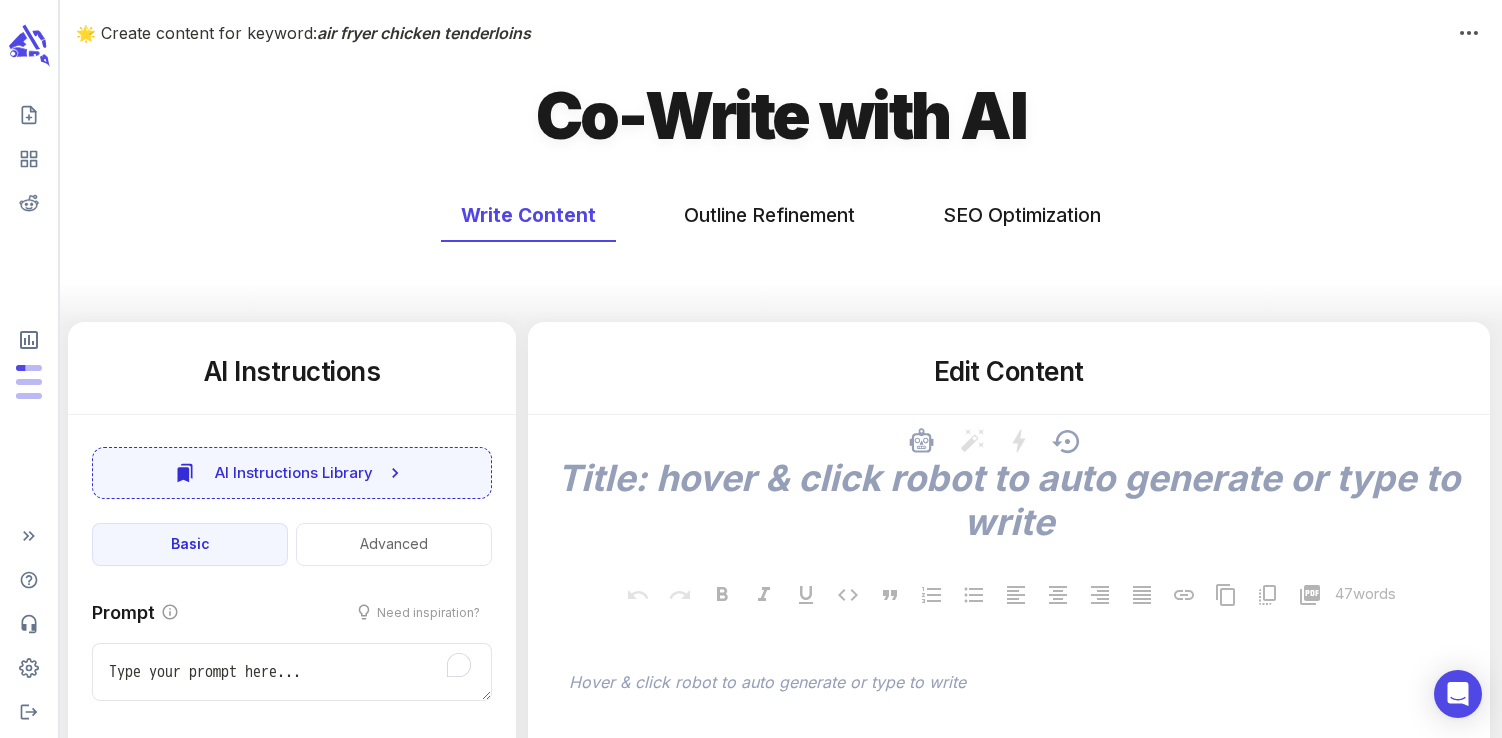 type on "x" 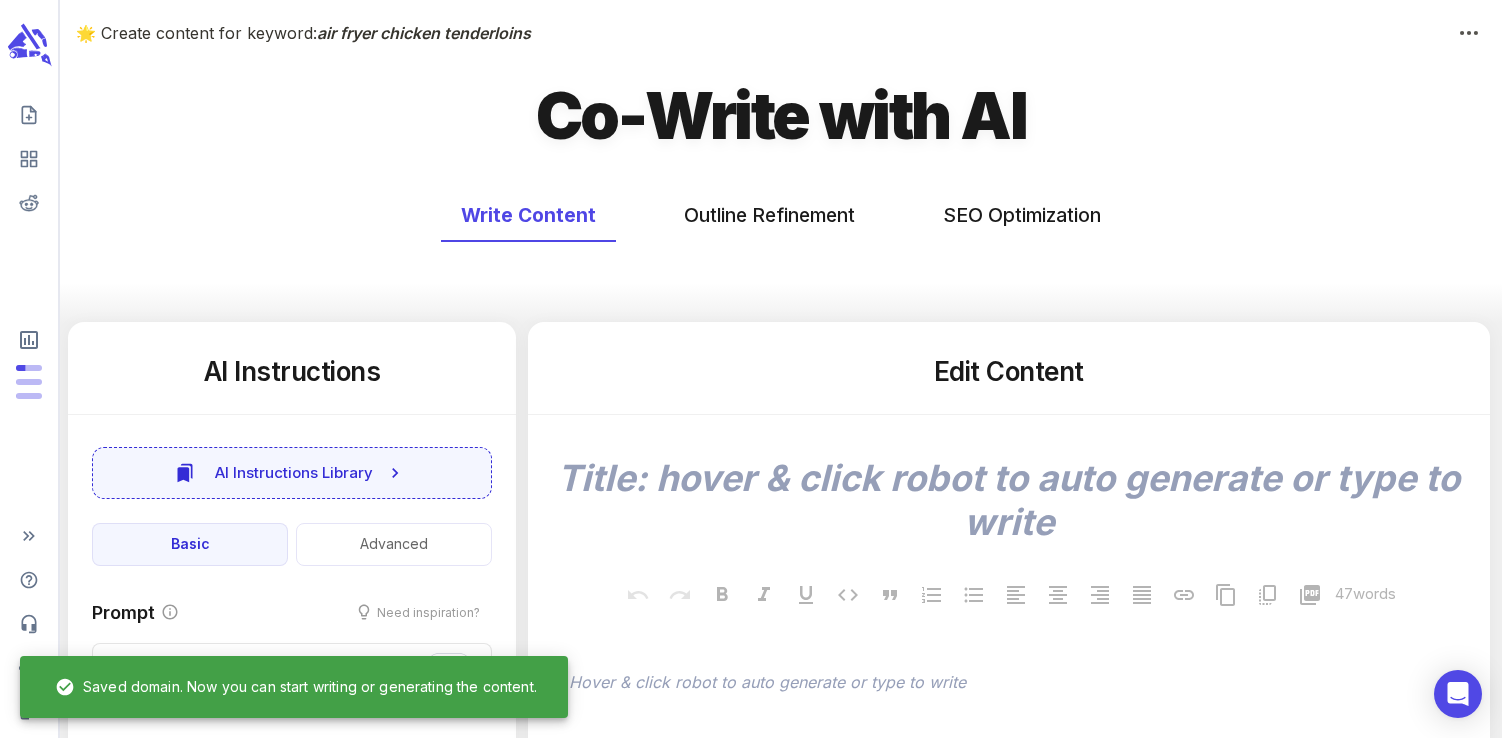 click 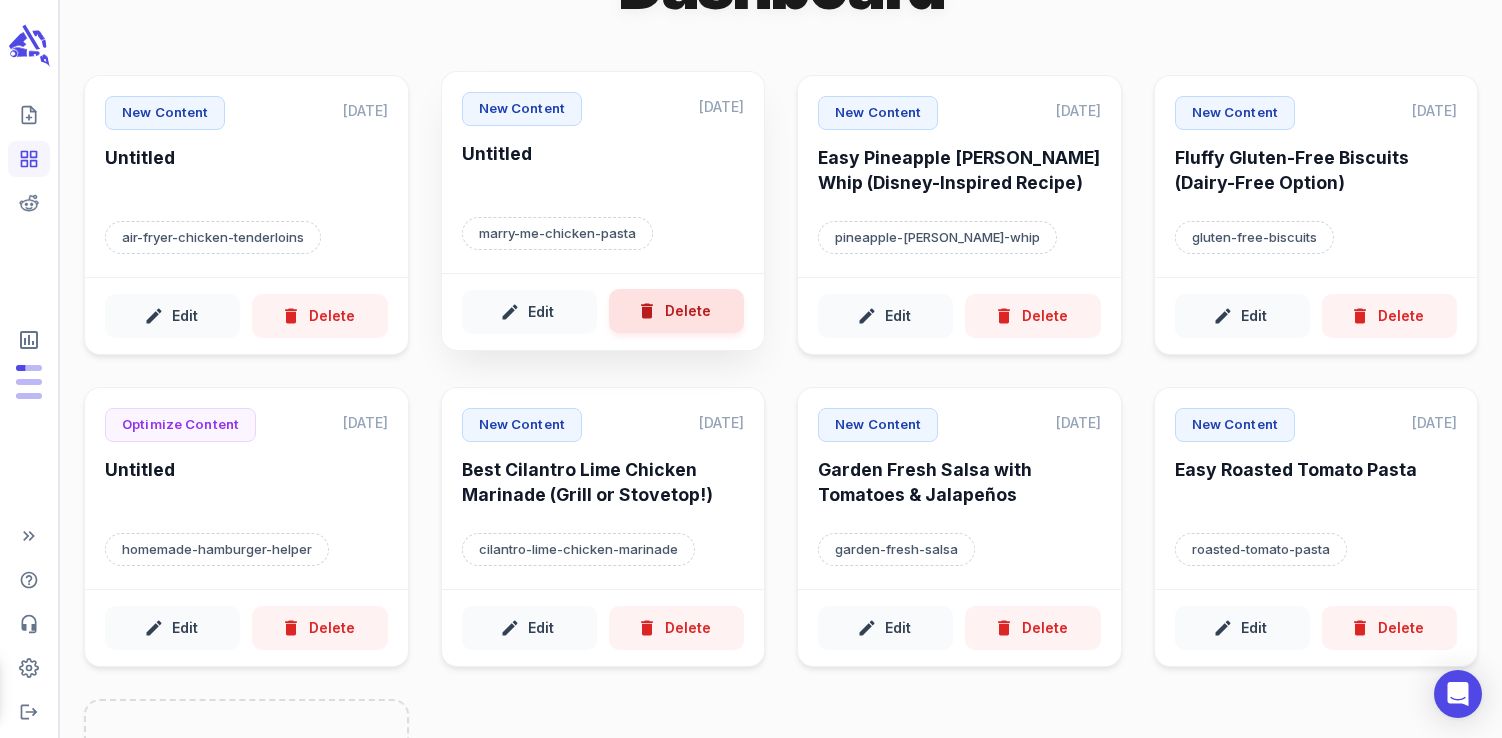 scroll, scrollTop: 72, scrollLeft: 0, axis: vertical 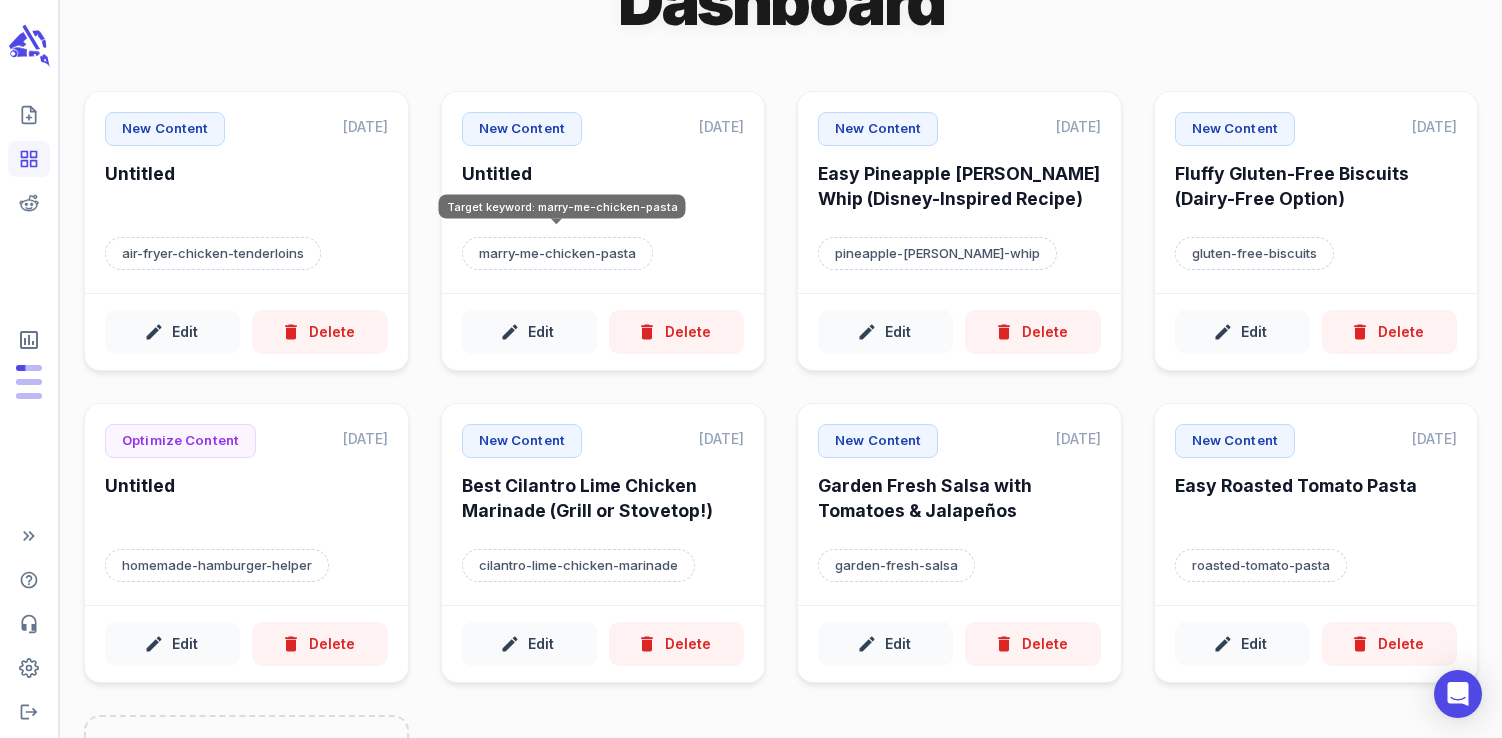 click on "Target keyword: marry-me-chicken-pasta" at bounding box center (562, 206) 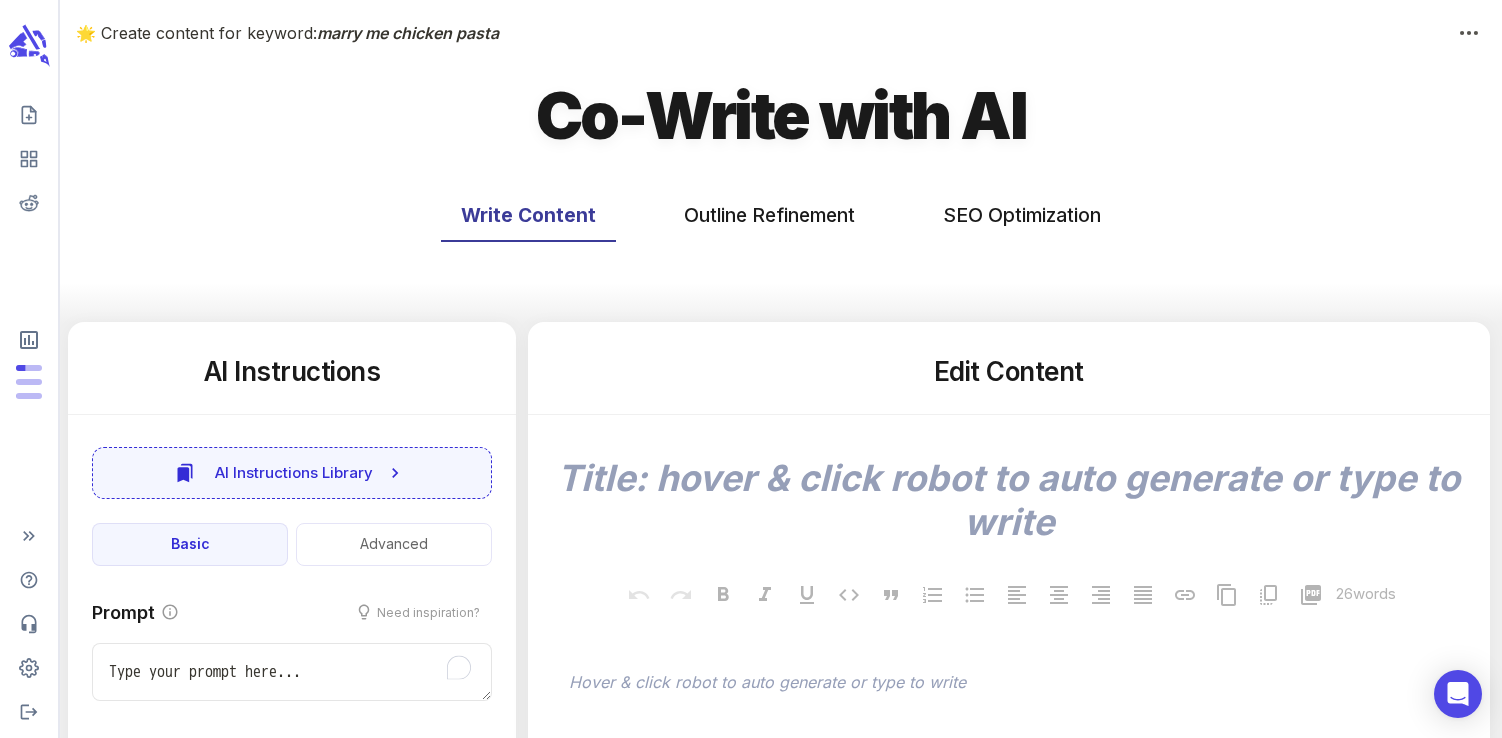 type on "x" 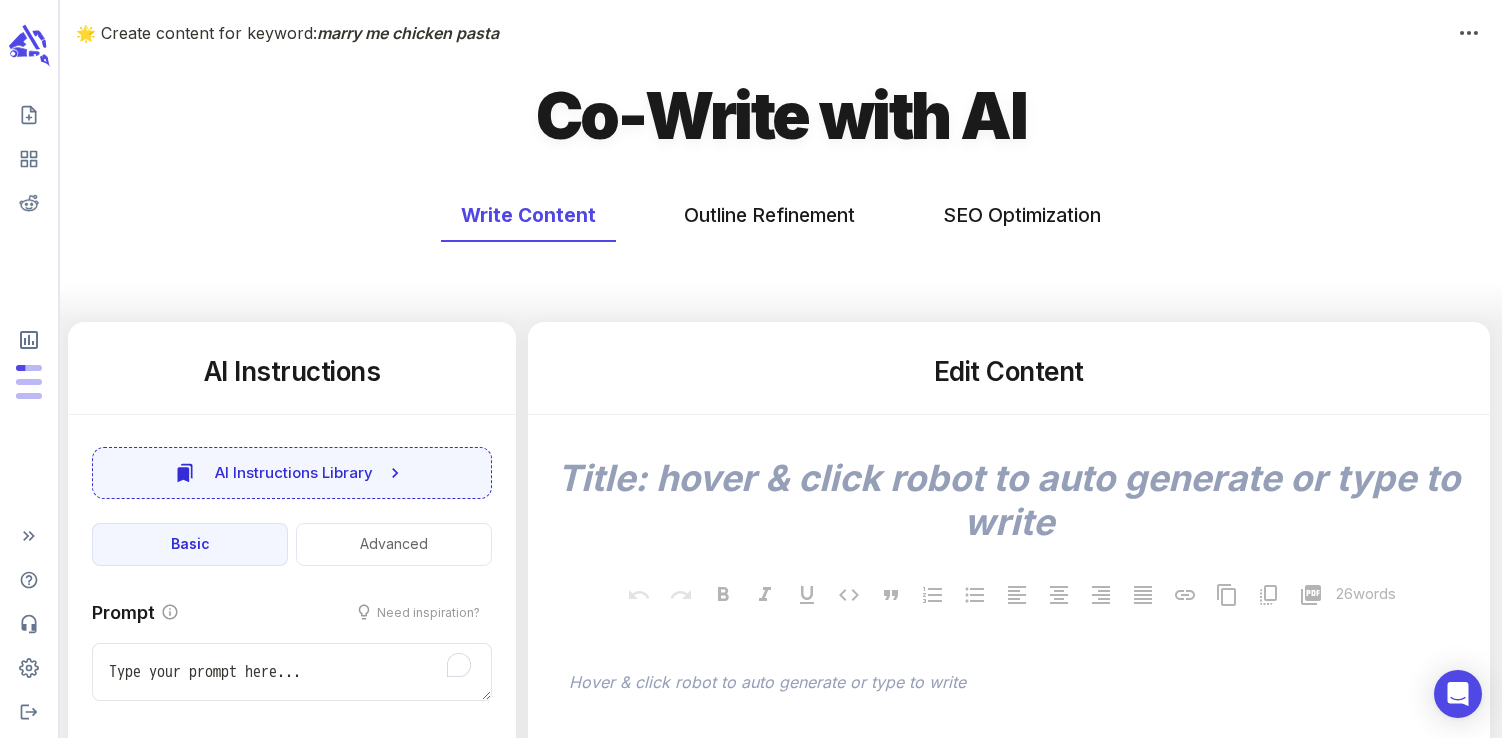 type on "x" 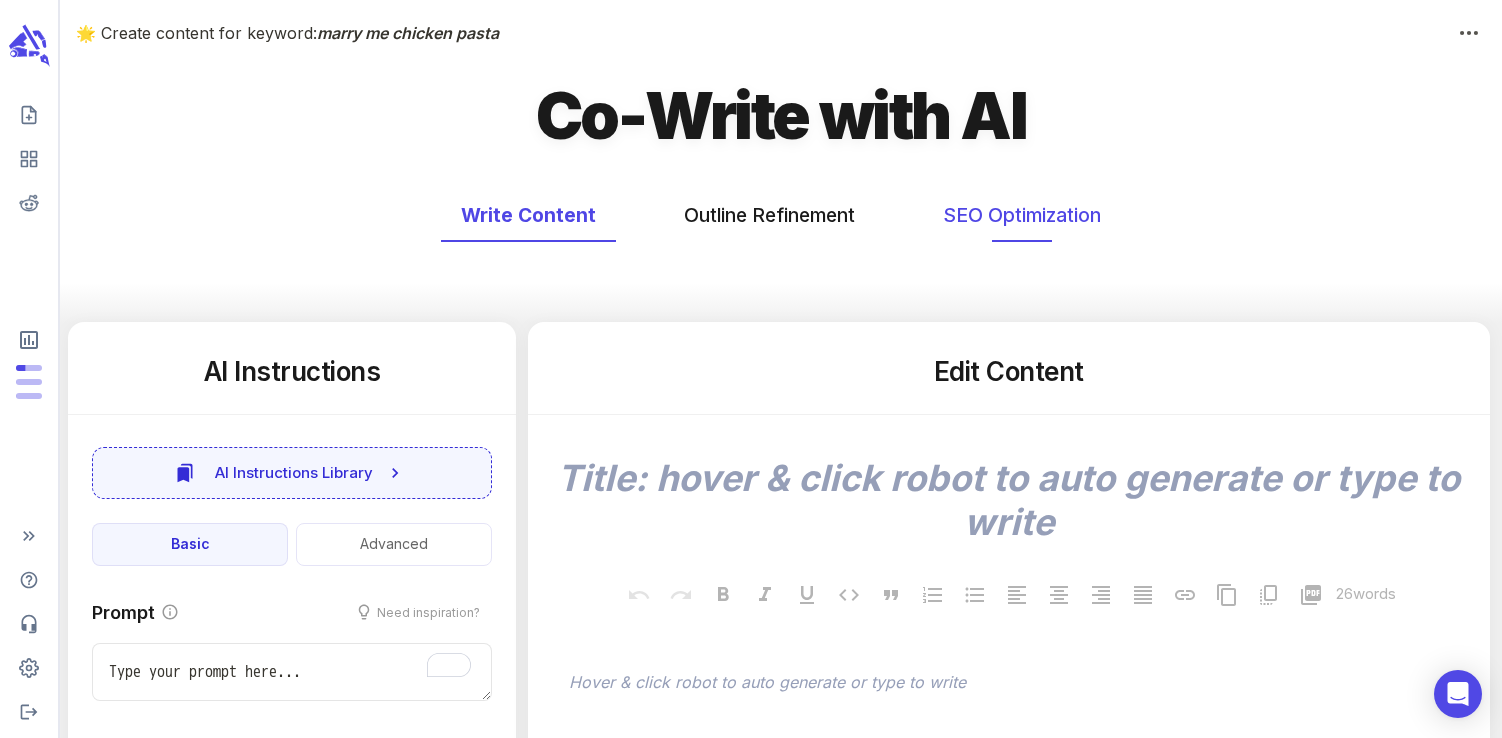 click on "SEO Optimization" at bounding box center (1022, 215) 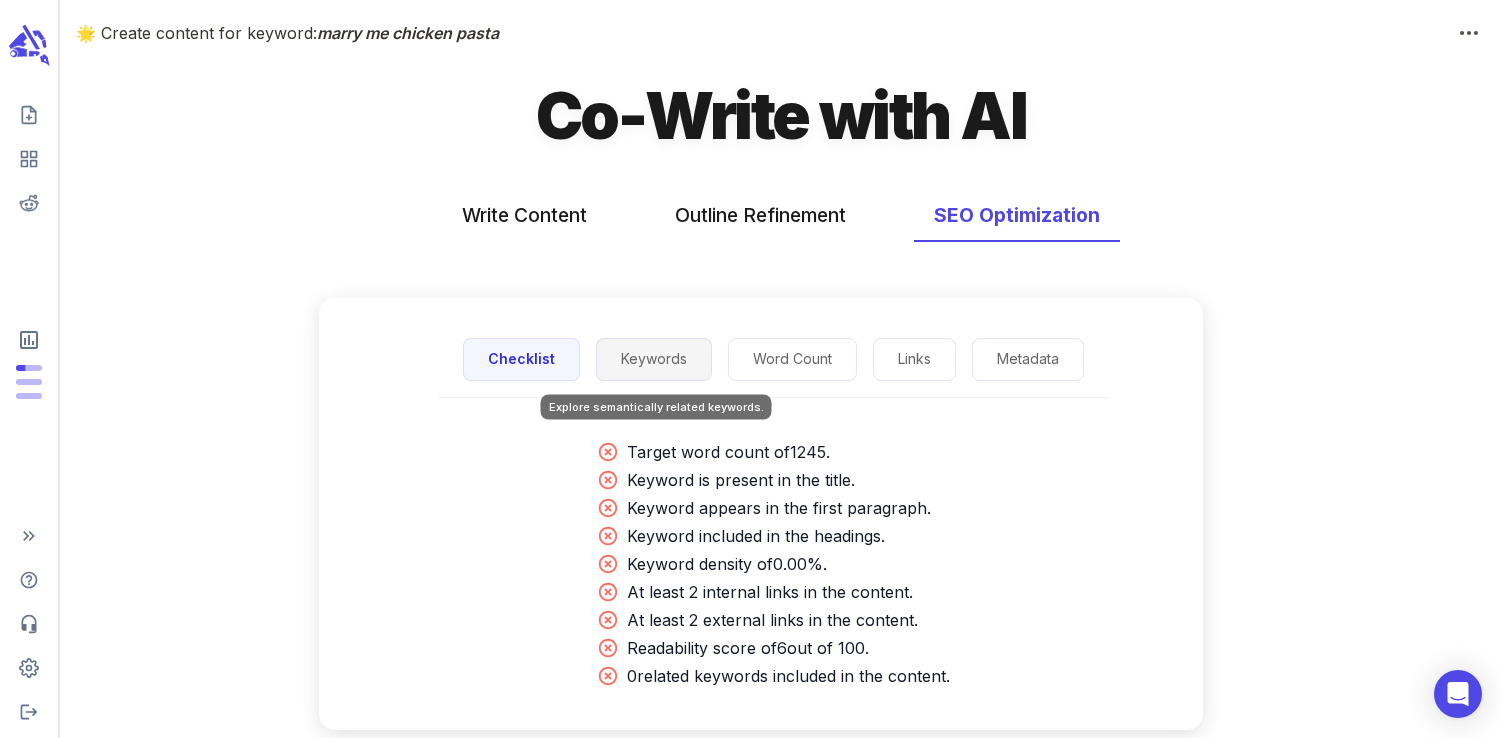 click on "Keywords" at bounding box center [654, 359] 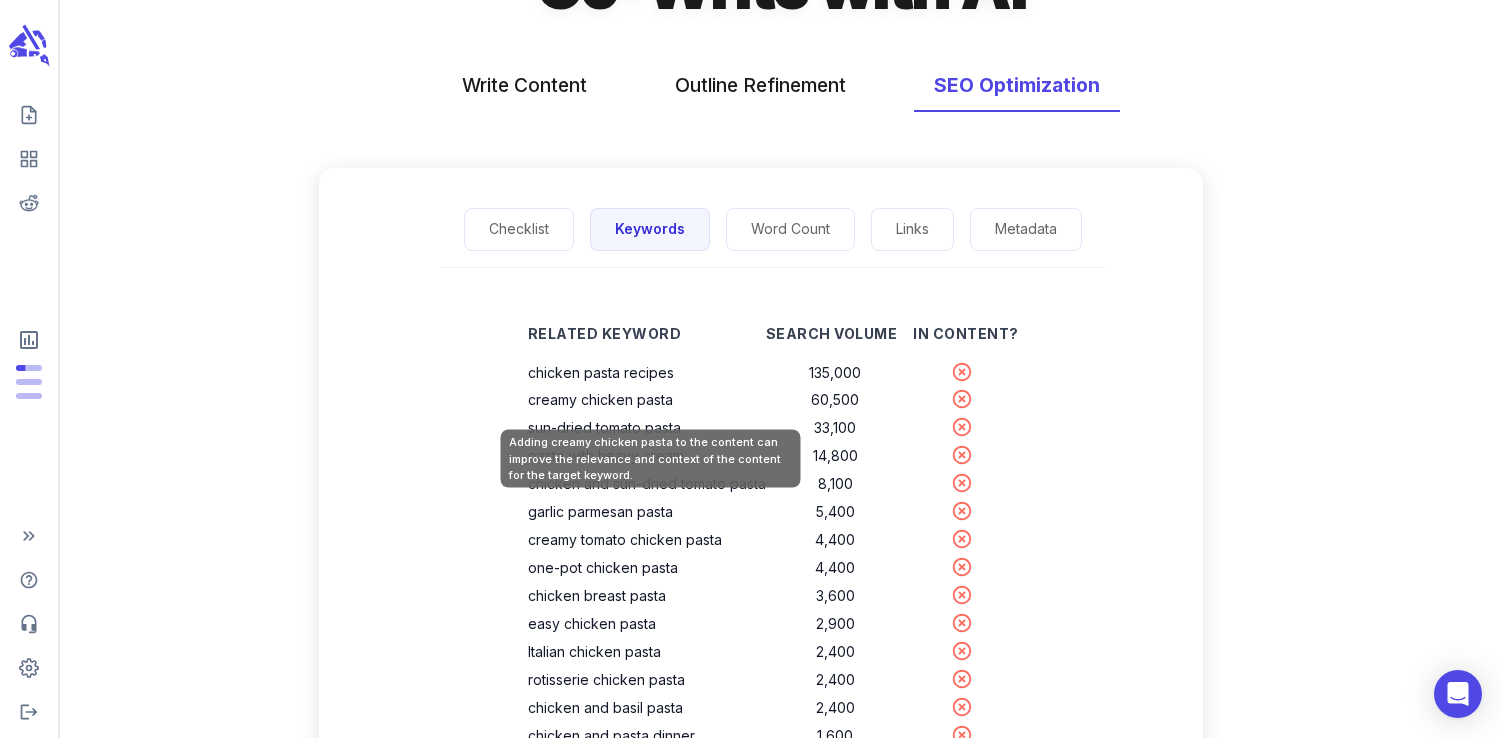 scroll, scrollTop: 136, scrollLeft: 0, axis: vertical 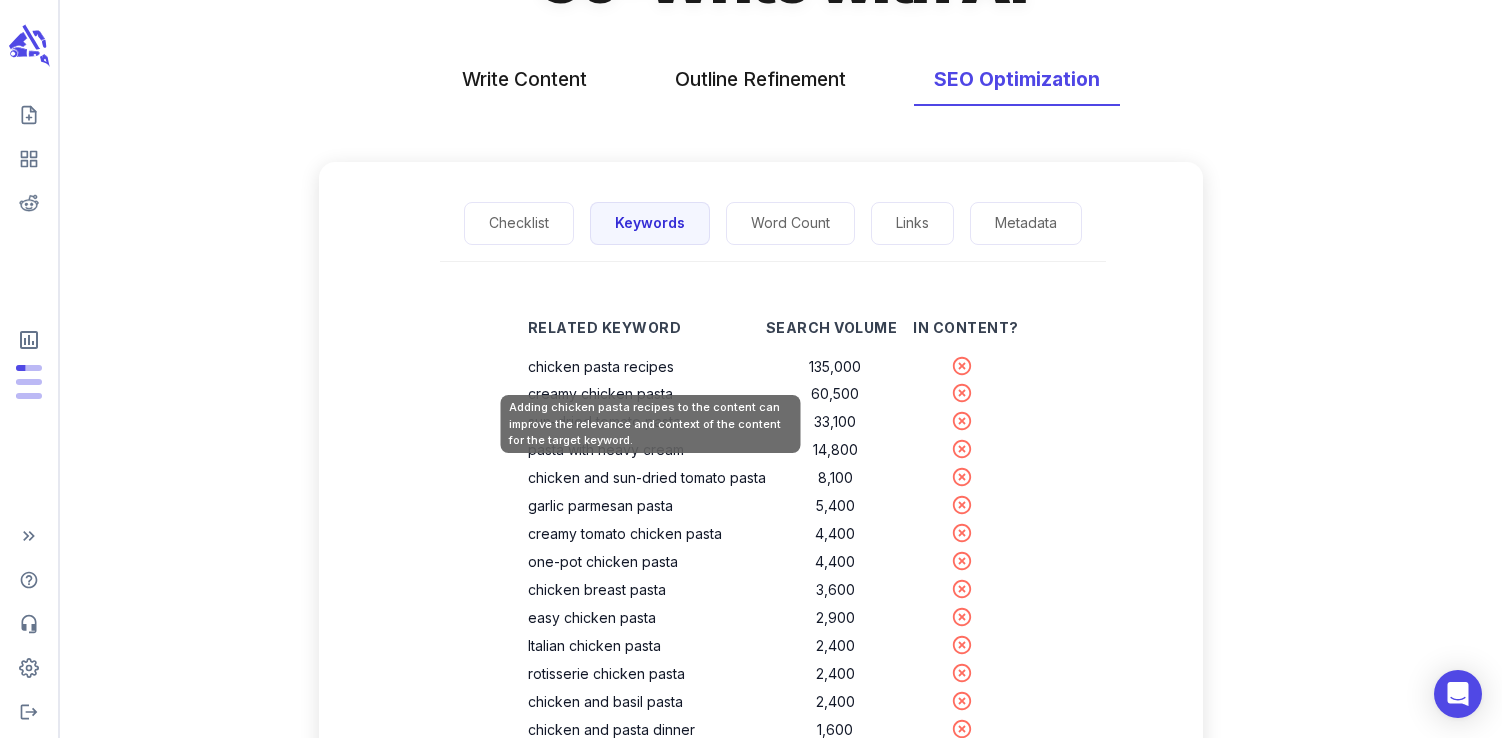 click on "chicken pasta recipes" at bounding box center (647, 367) 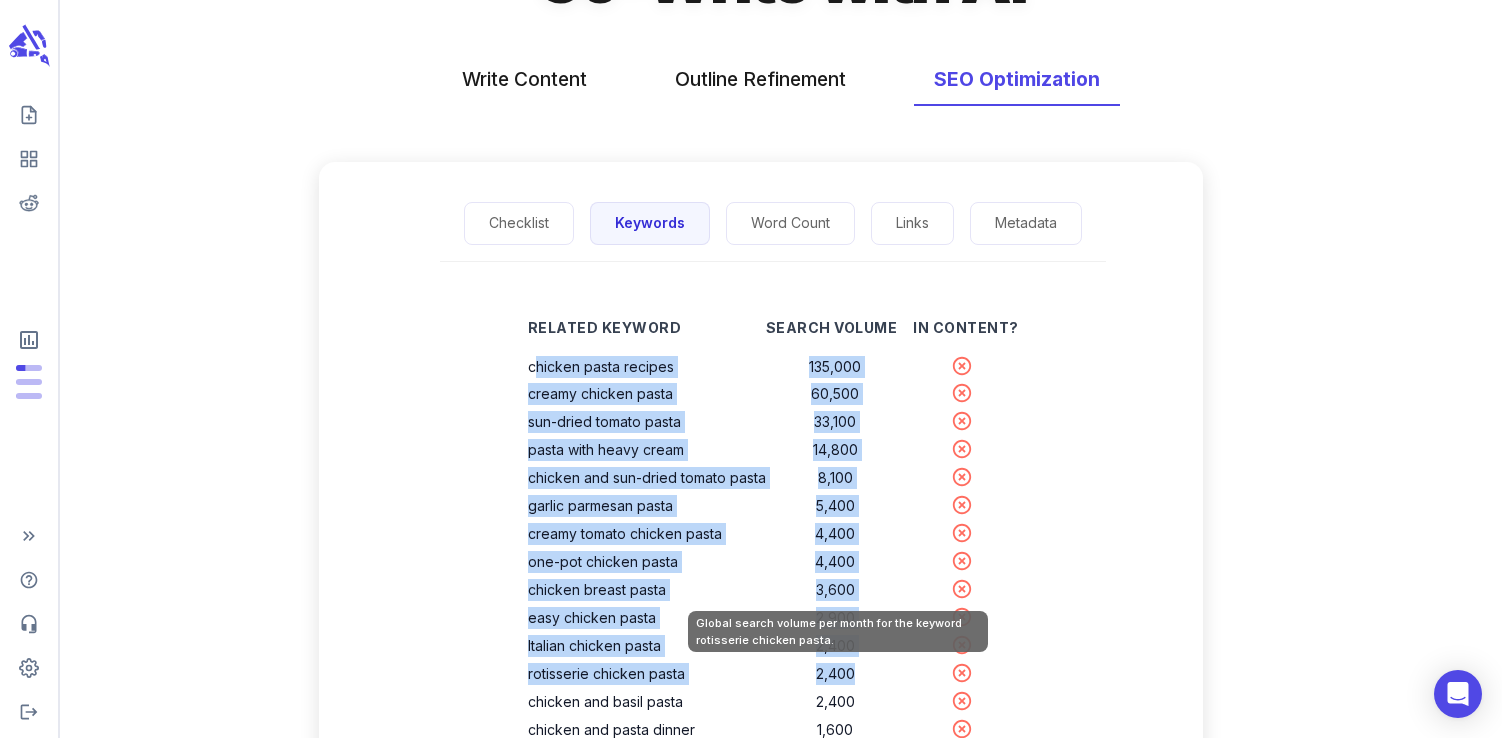drag, startPoint x: 535, startPoint y: 365, endPoint x: 862, endPoint y: 680, distance: 454.04184 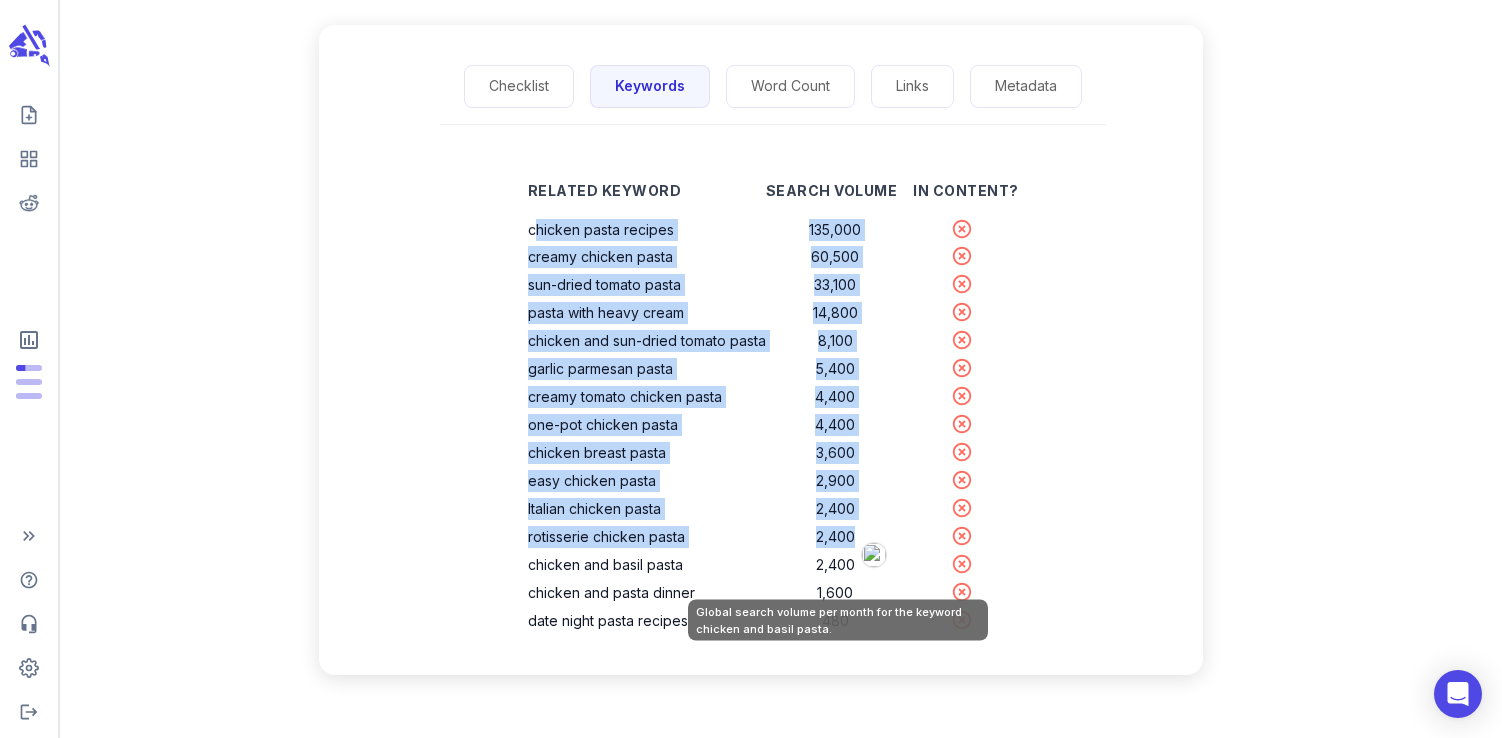 scroll, scrollTop: 281, scrollLeft: 0, axis: vertical 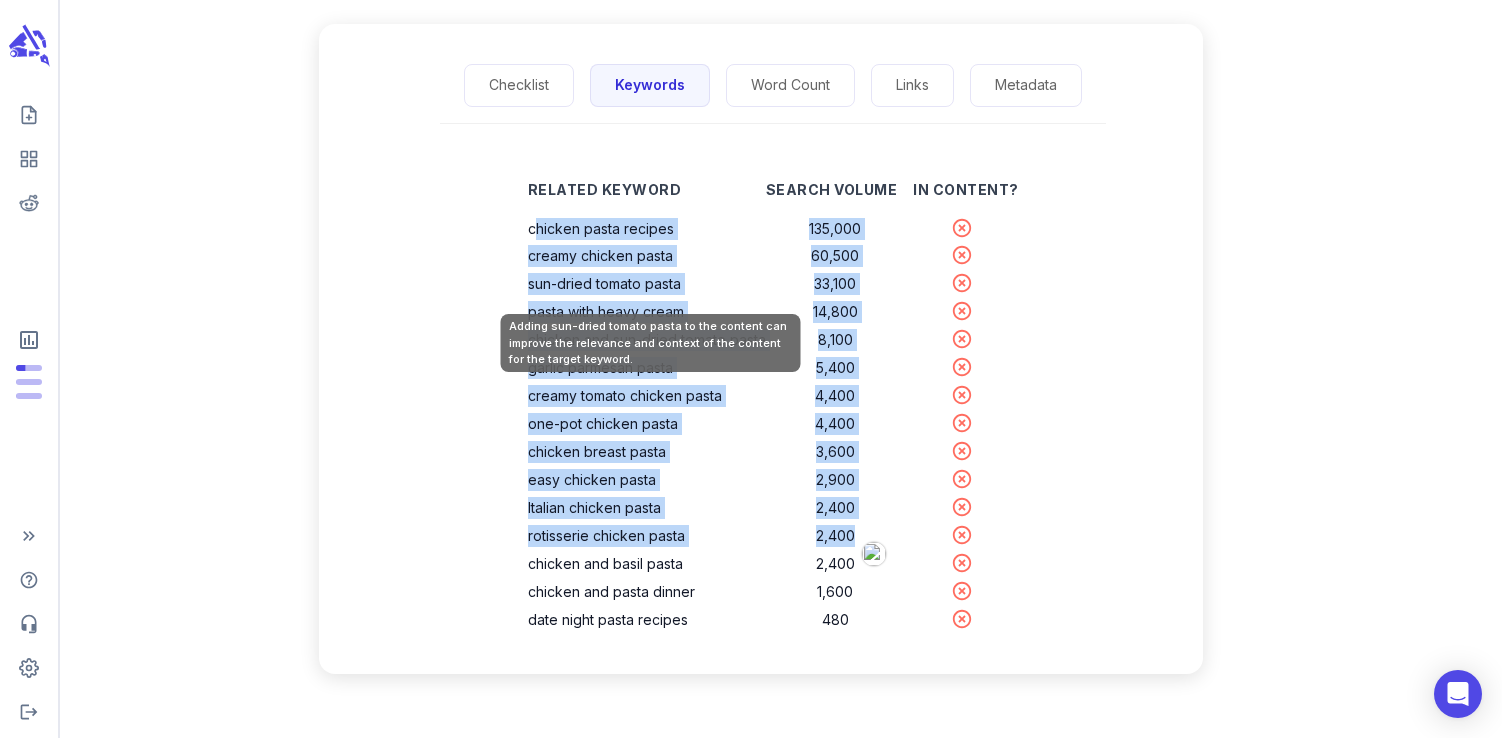 click on "sun-dried tomato pasta" at bounding box center (647, 284) 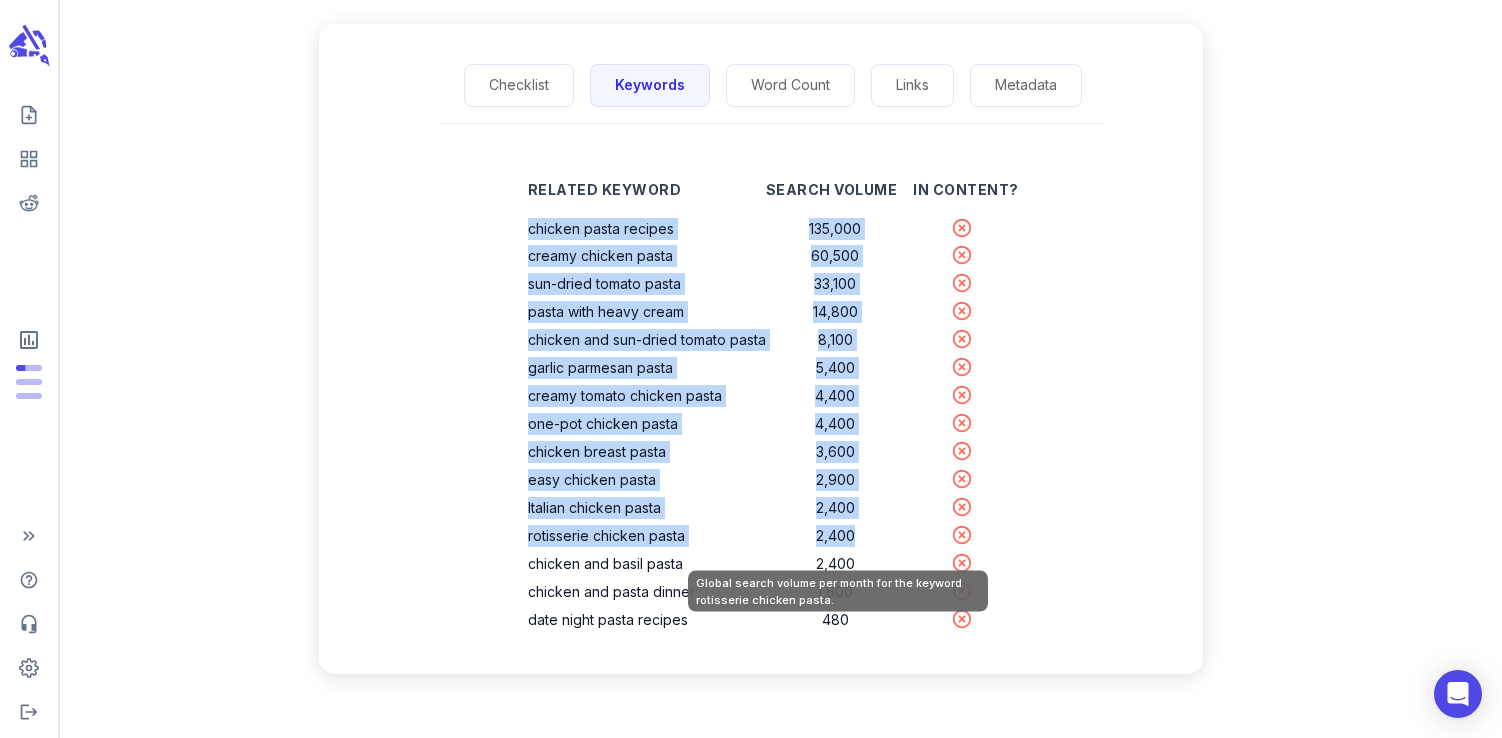 drag, startPoint x: 531, startPoint y: 220, endPoint x: 862, endPoint y: 528, distance: 452.13382 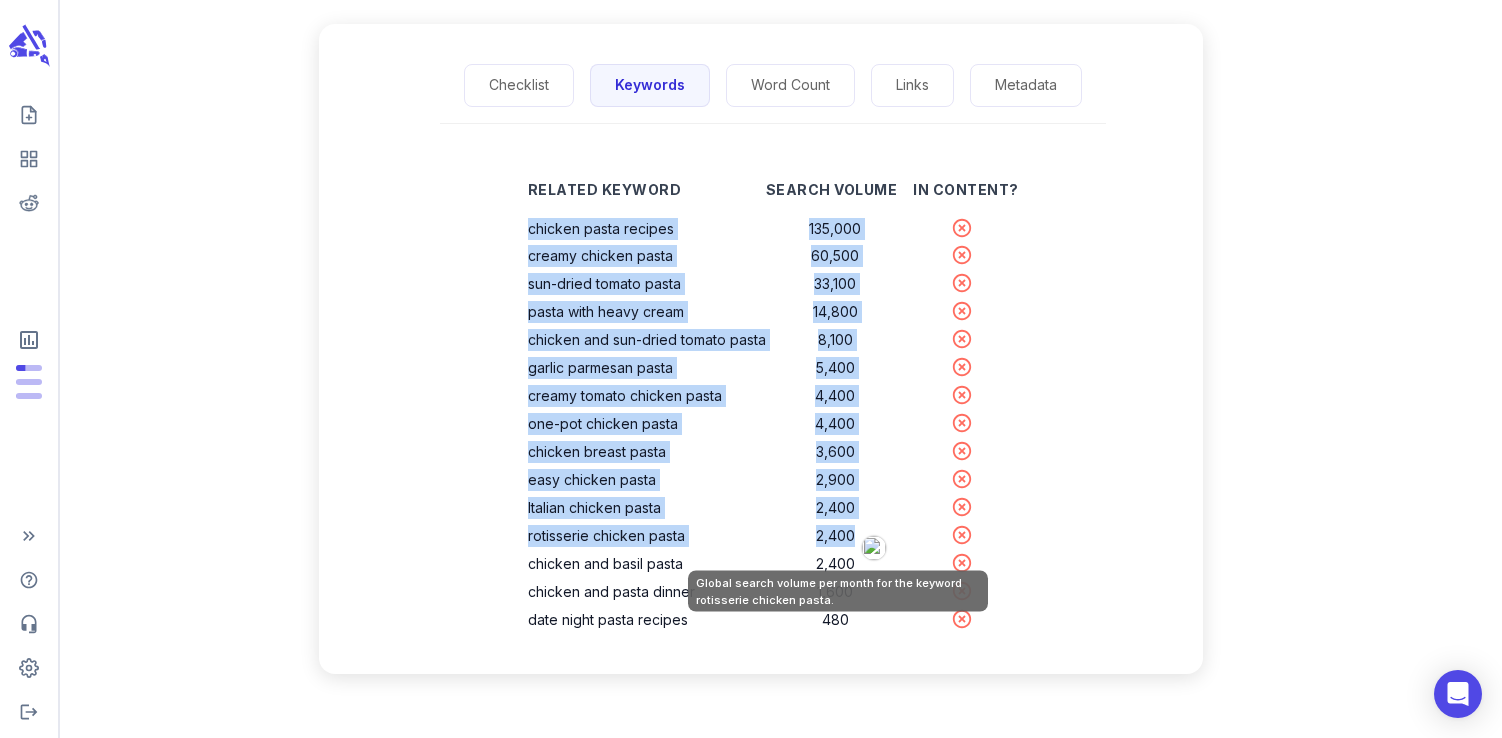 copy on "chicken pasta recipes 135,000 creamy chicken pasta 60,500 sun-dried tomato pasta 33,100 pasta with heavy cream 14,800 chicken and sun-dried tomato pasta 8,100 garlic parmesan pasta 5,400 creamy tomato chicken pasta 4,400 one-pot chicken pasta 4,400 chicken breast pasta 3,600 easy chicken pasta 2,900 Italian chicken pasta 2,400 rotisserie chicken pasta 2,400" 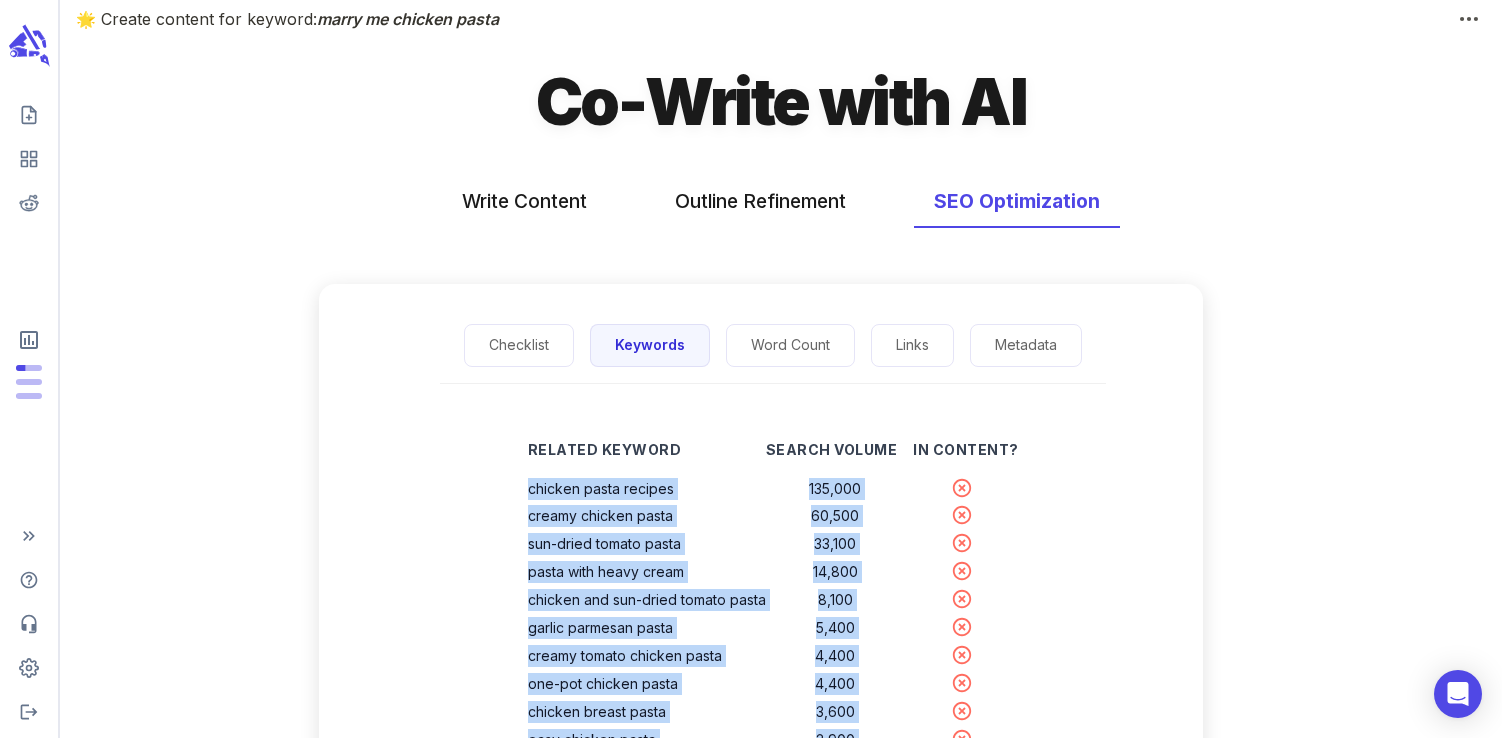 scroll, scrollTop: 0, scrollLeft: 0, axis: both 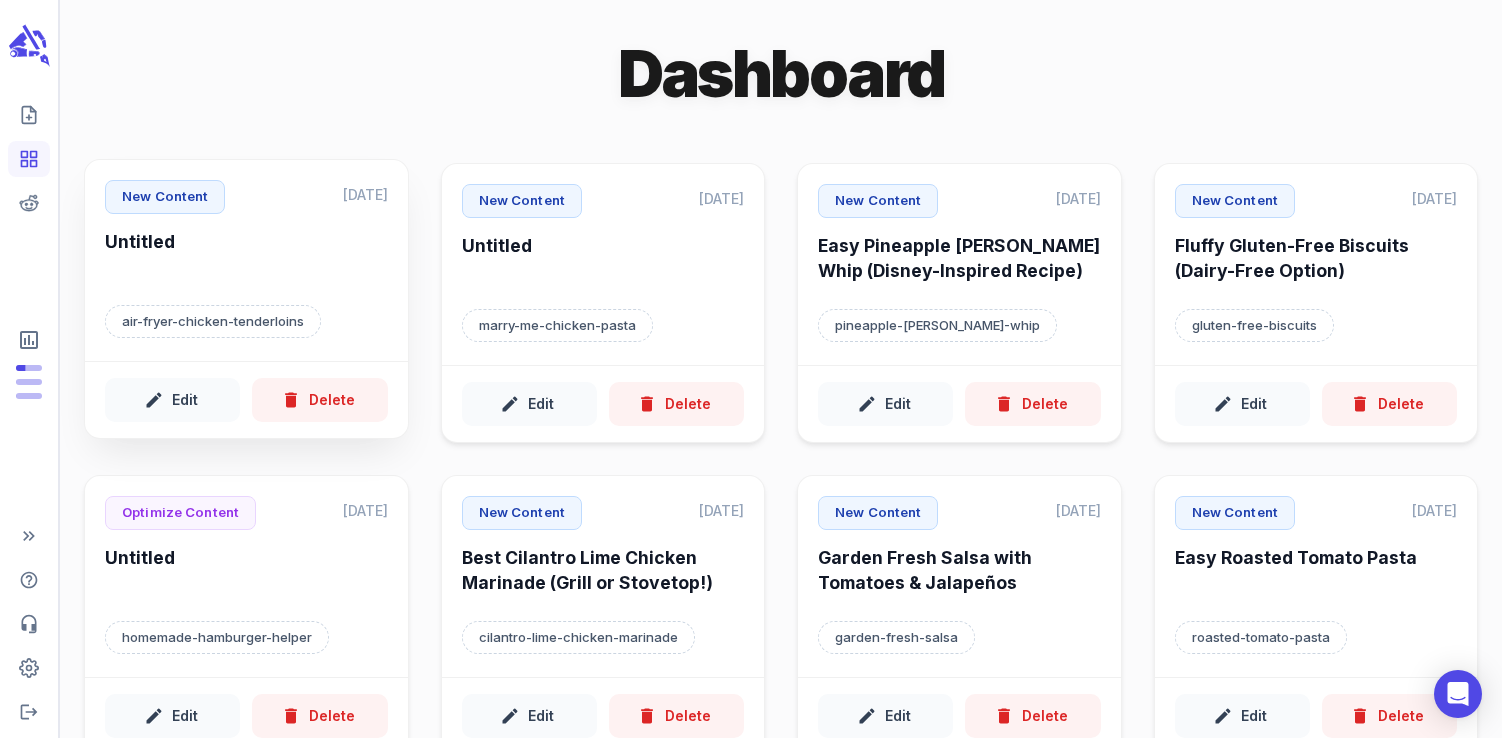 click on "air-fryer-chicken-tenderloins" at bounding box center (213, 322) 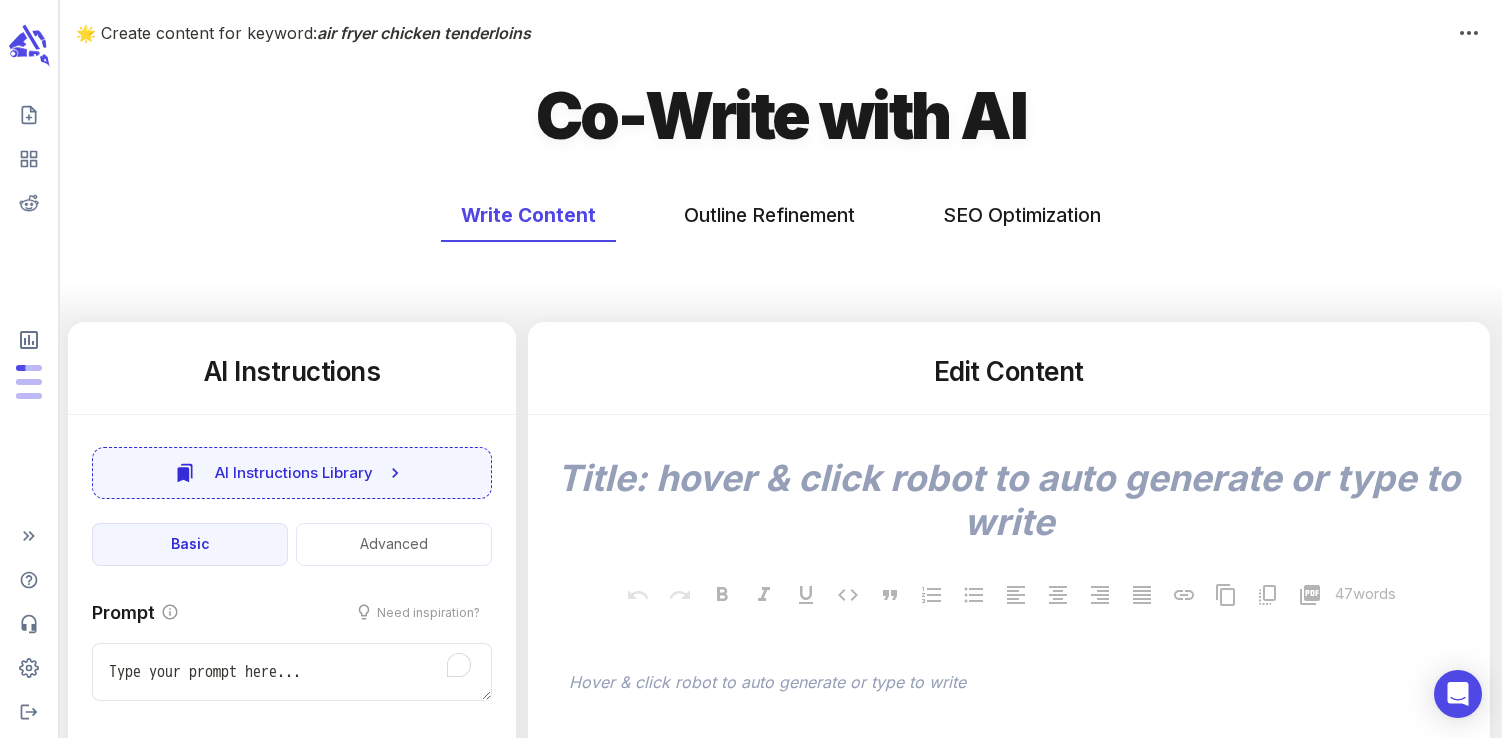 type on "x" 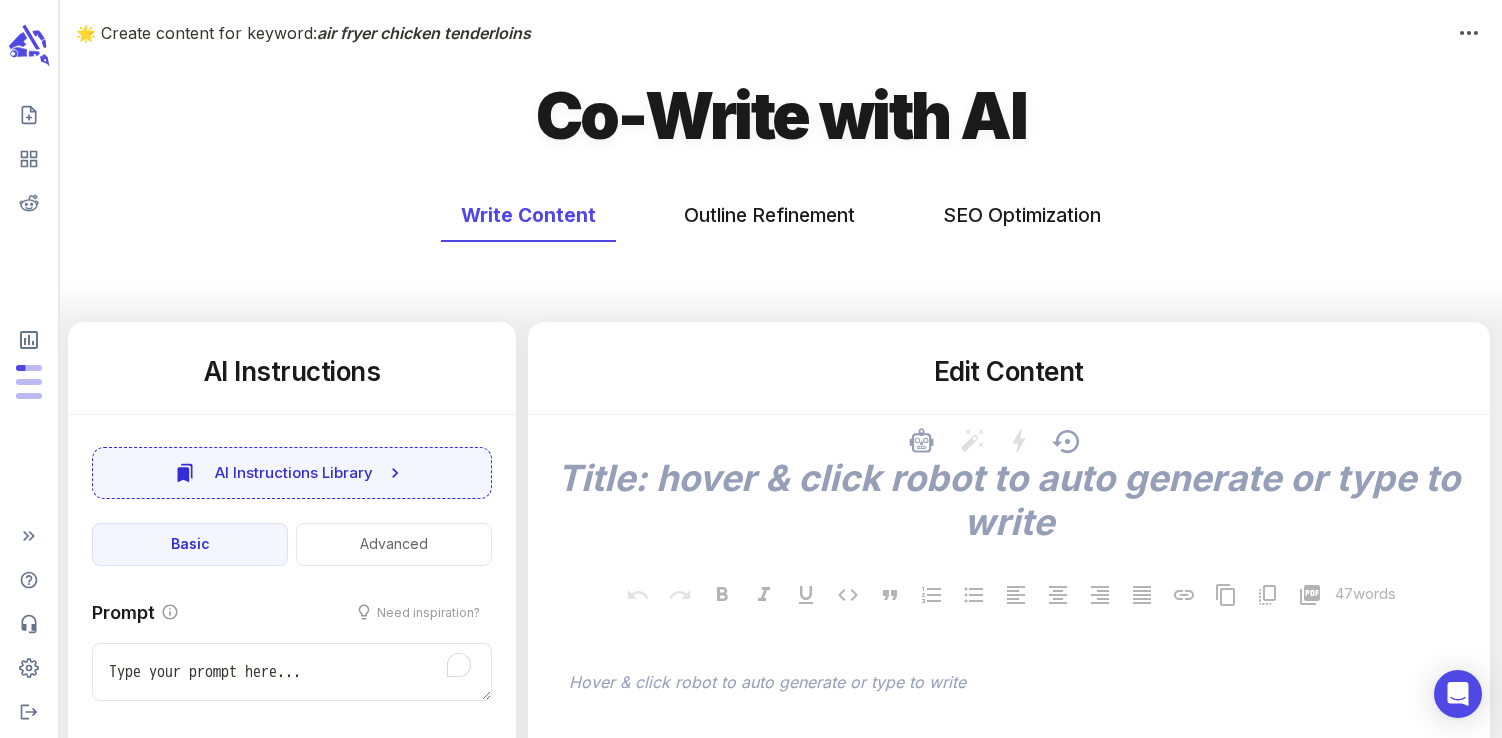 type on "x" 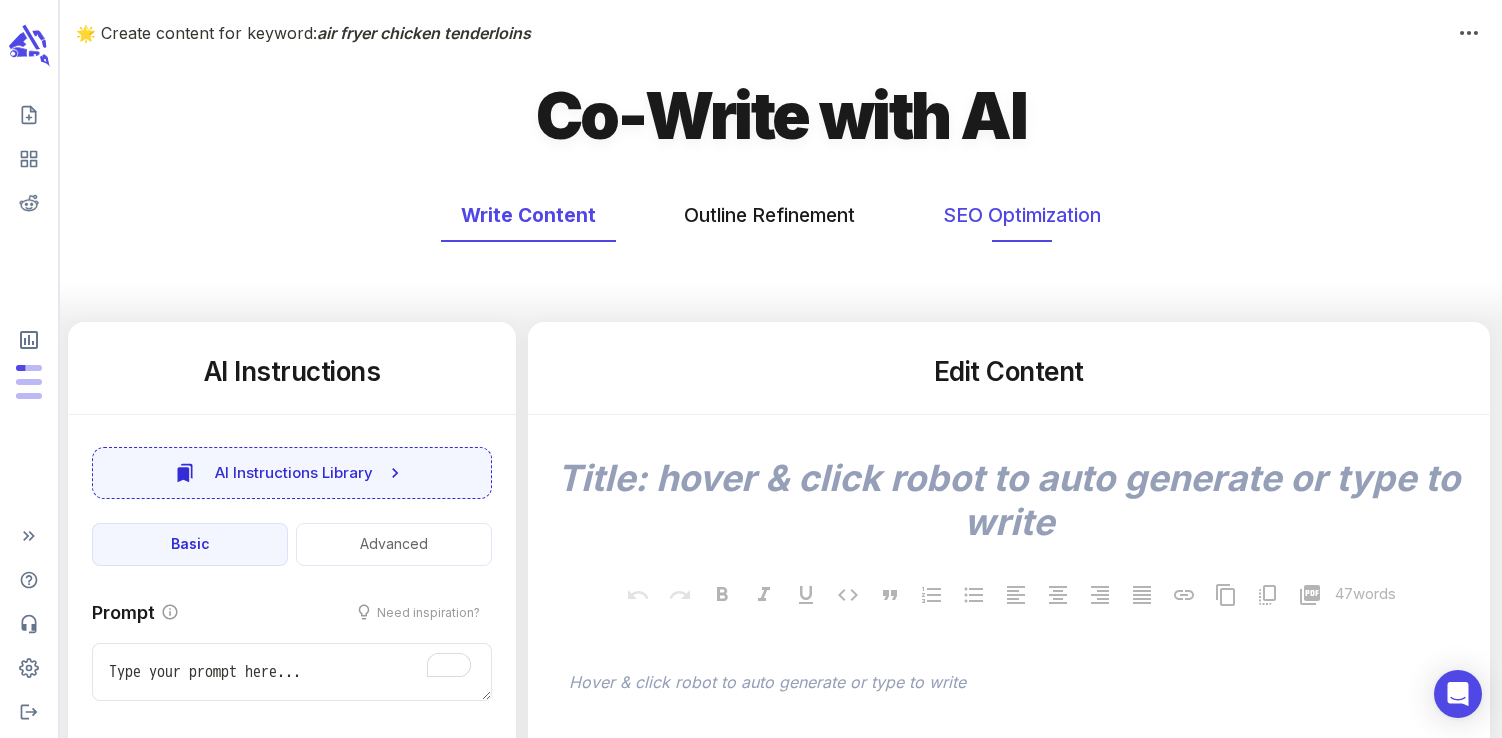click on "SEO Optimization" at bounding box center (1022, 215) 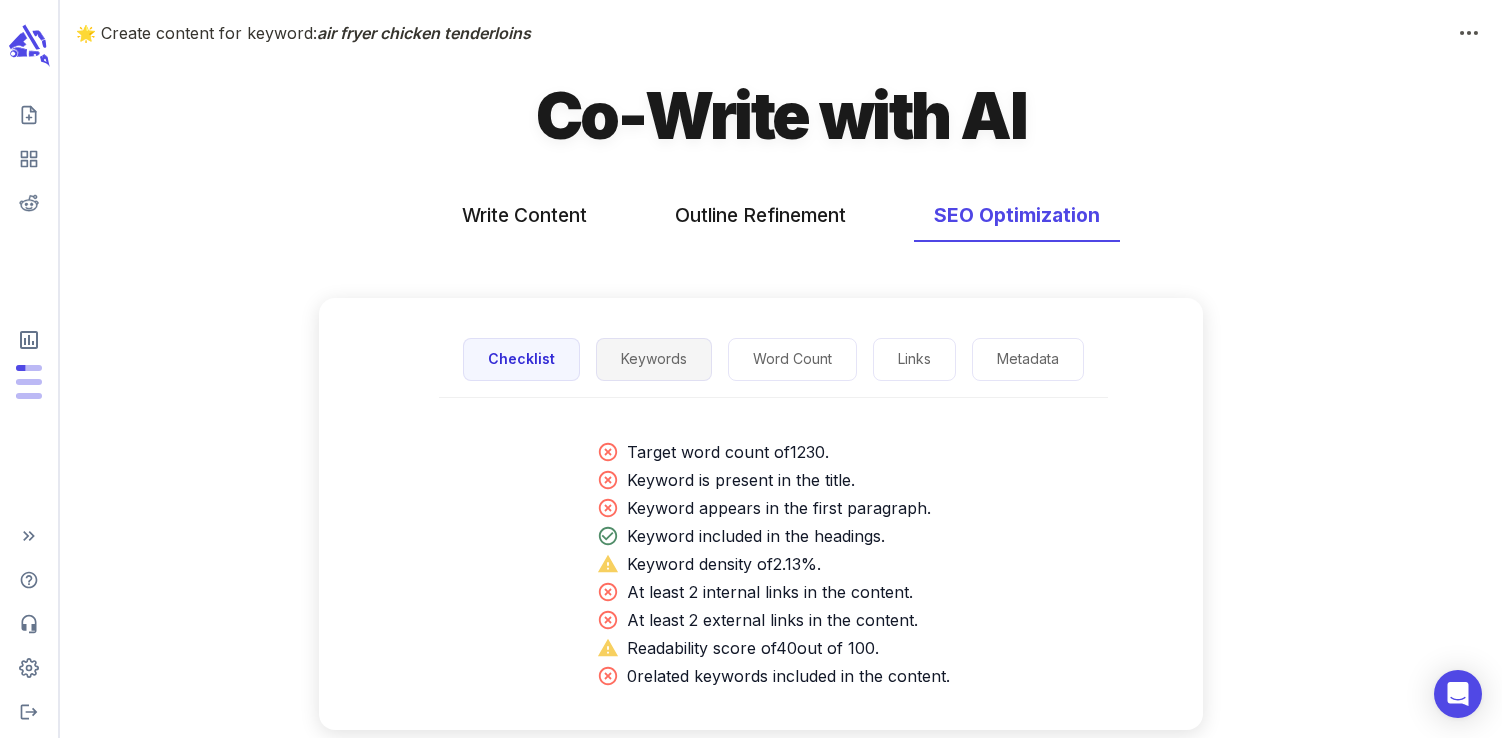 drag, startPoint x: 724, startPoint y: 224, endPoint x: 665, endPoint y: 350, distance: 139.12944 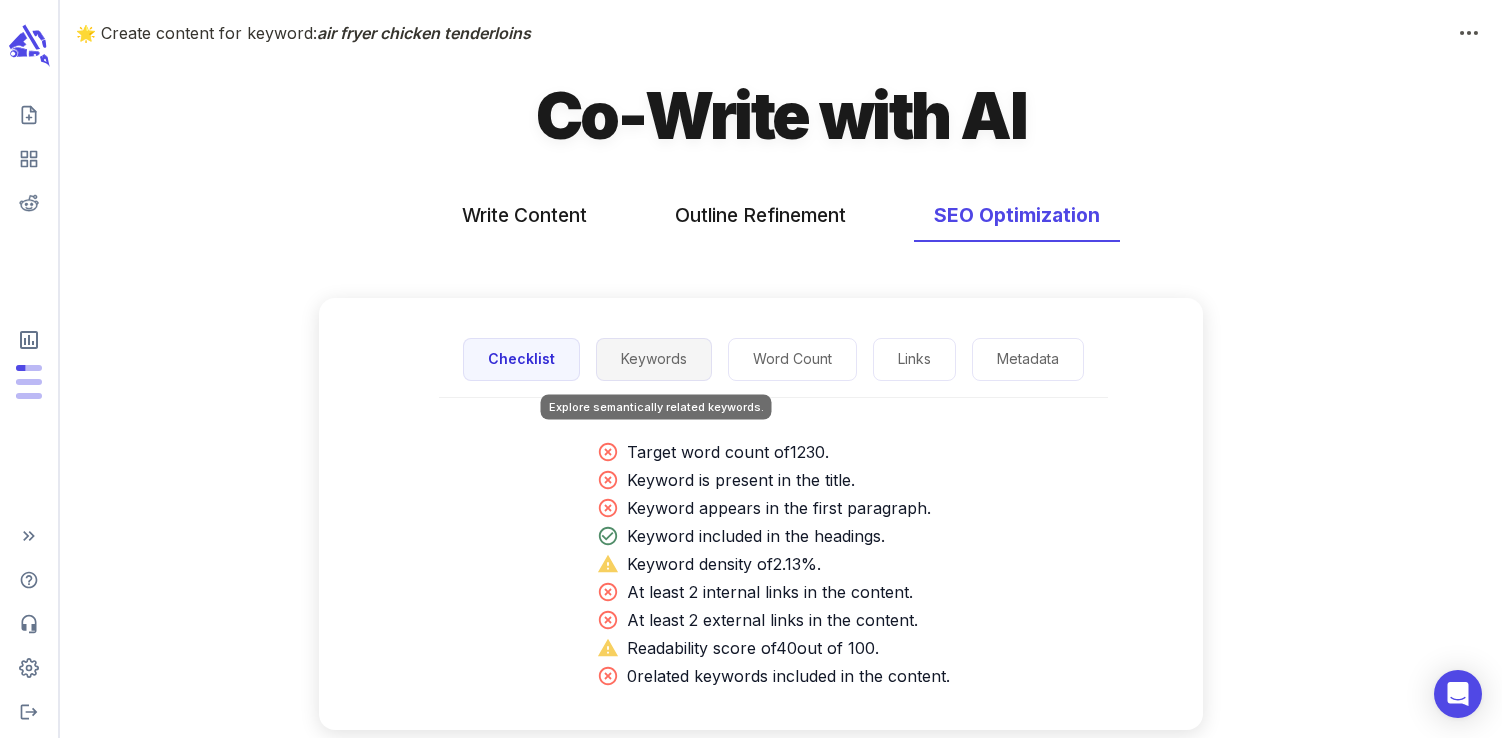 click on "Keywords" at bounding box center (654, 359) 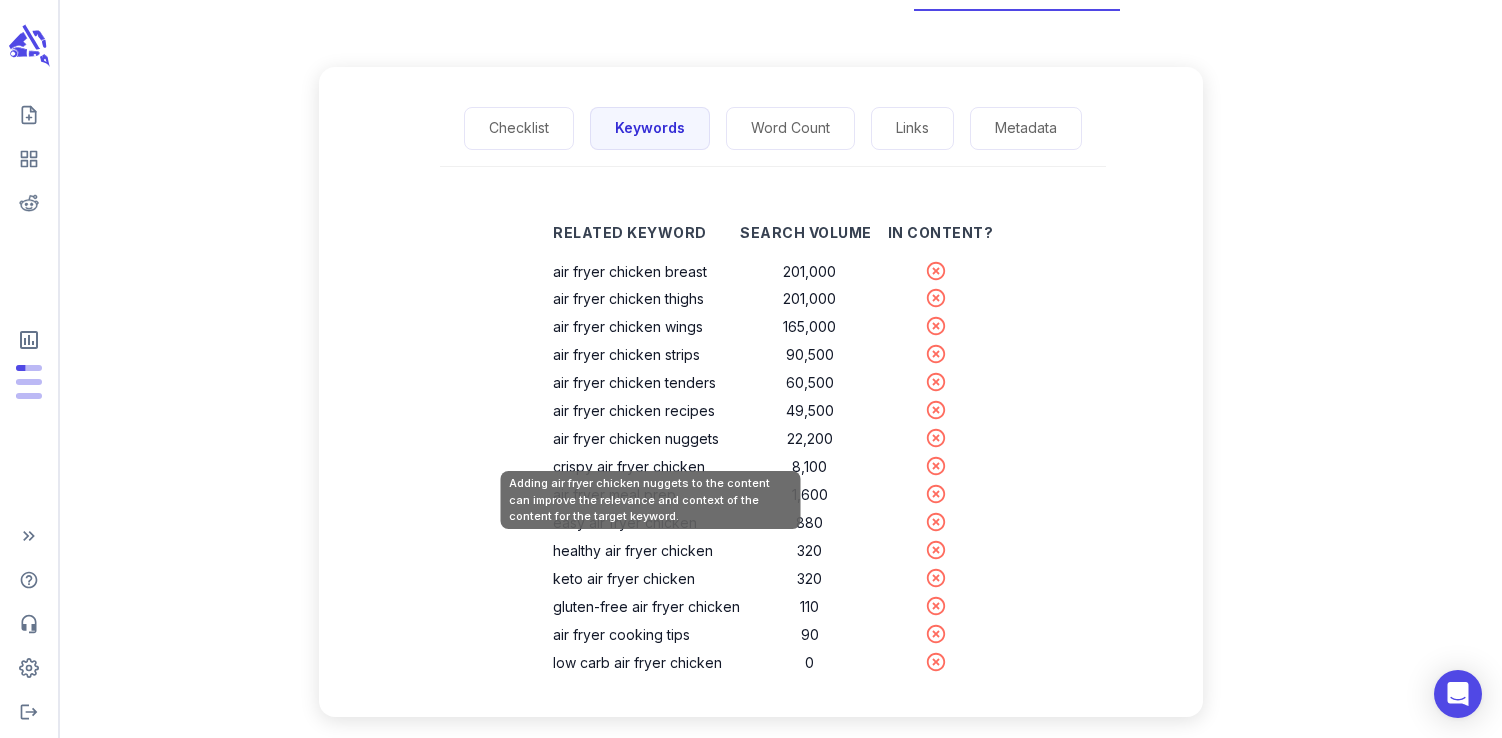 scroll, scrollTop: 233, scrollLeft: 0, axis: vertical 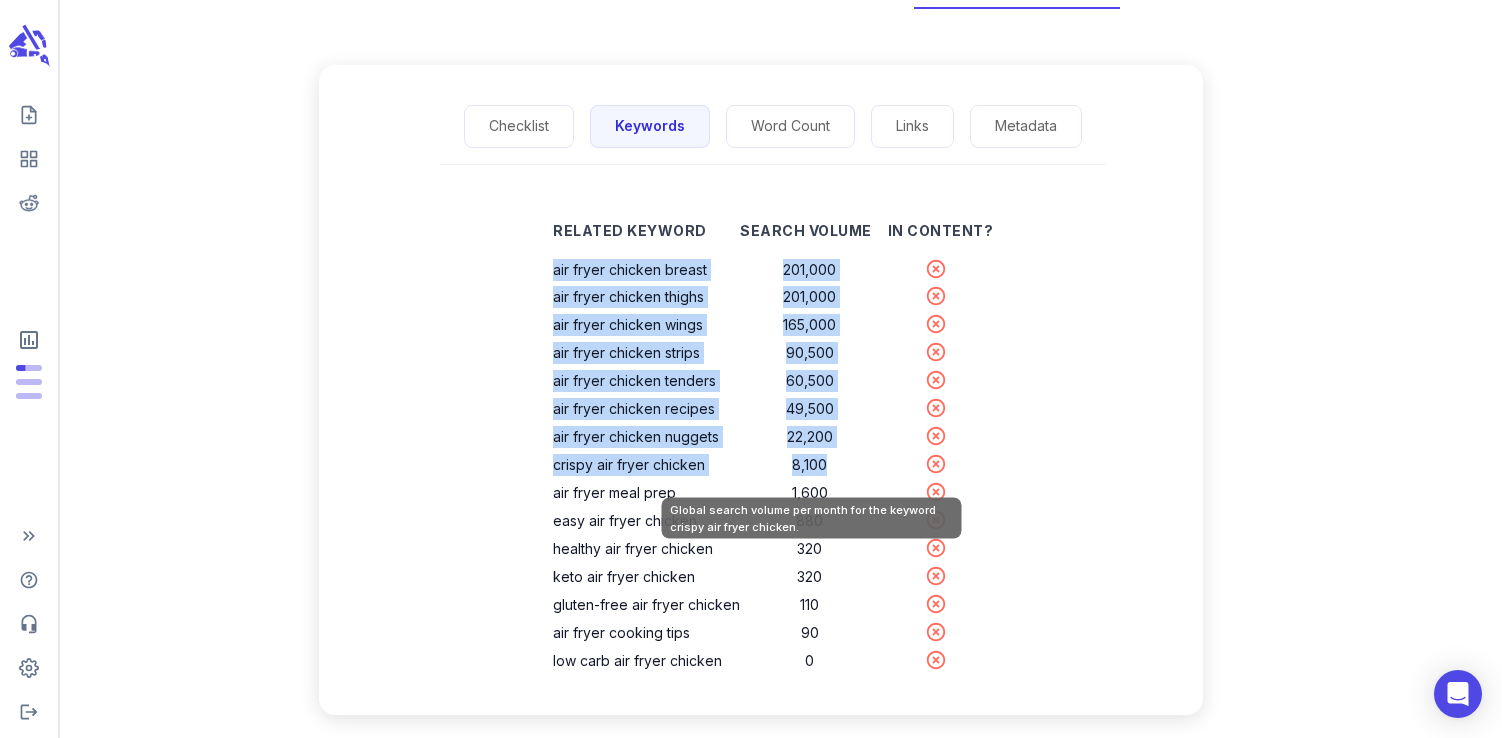 click on "air fryer chicken breast 201,000 air fryer chicken thighs 201,000 air fryer chicken wings 165,000 air fryer chicken strips 90,500 air fryer chicken tenders 60,500 air fryer chicken recipes 49,500 air fryer chicken nuggets 22,200 crispy air fryer chicken 8,100 air fryer meal prep 1,600 easy air fryer chicken 880 healthy air fryer chicken 320 keto air fryer chicken 320 gluten-free air fryer chicken 110 air fryer cooking tips 90 low carb air fryer chicken 0" at bounding box center (773, 466) 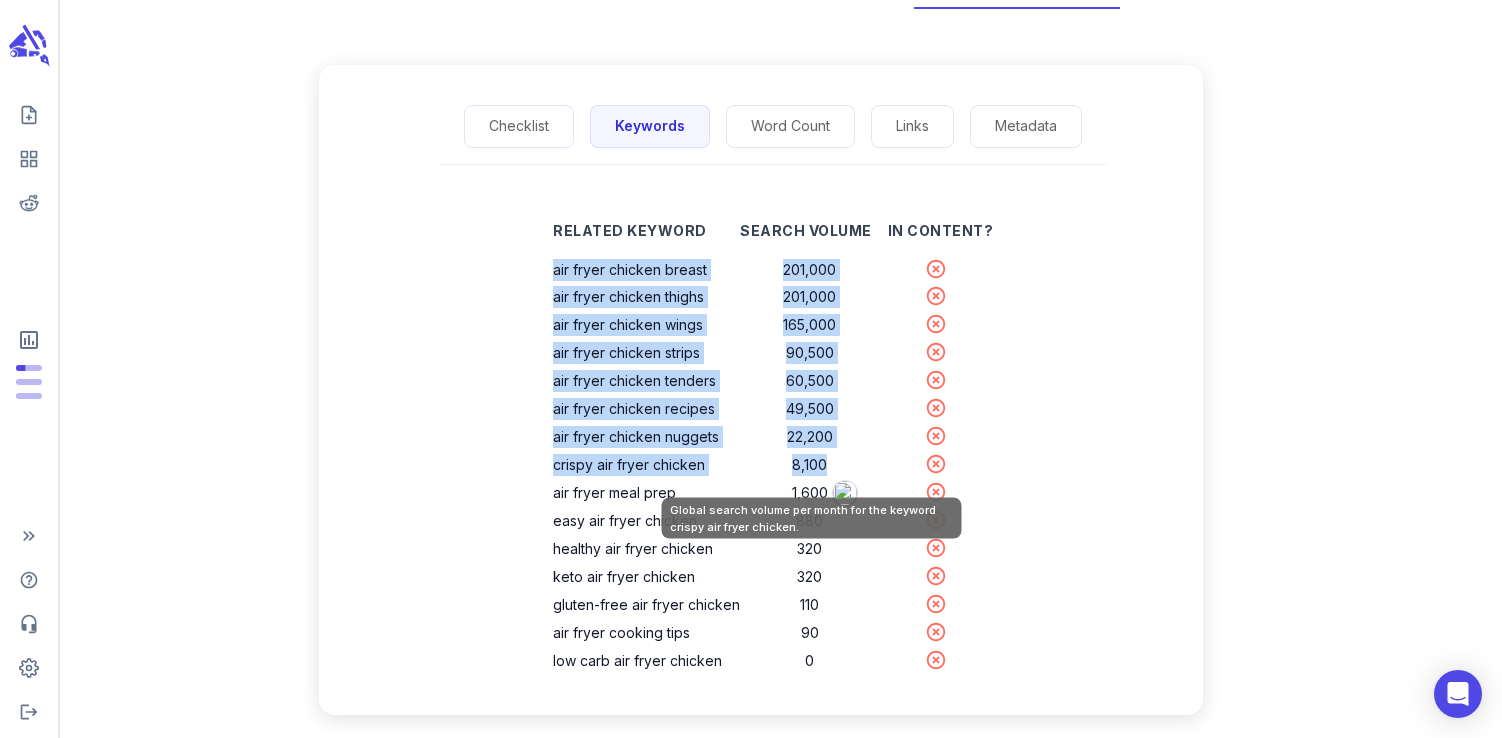 copy on "air fryer chicken breast 201,000 air fryer chicken thighs 201,000 air fryer chicken wings 165,000 air fryer chicken strips 90,500 air fryer chicken tenders 60,500 air fryer chicken recipes 49,500 air fryer chicken nuggets 22,200 crispy air fryer chicken 8,100" 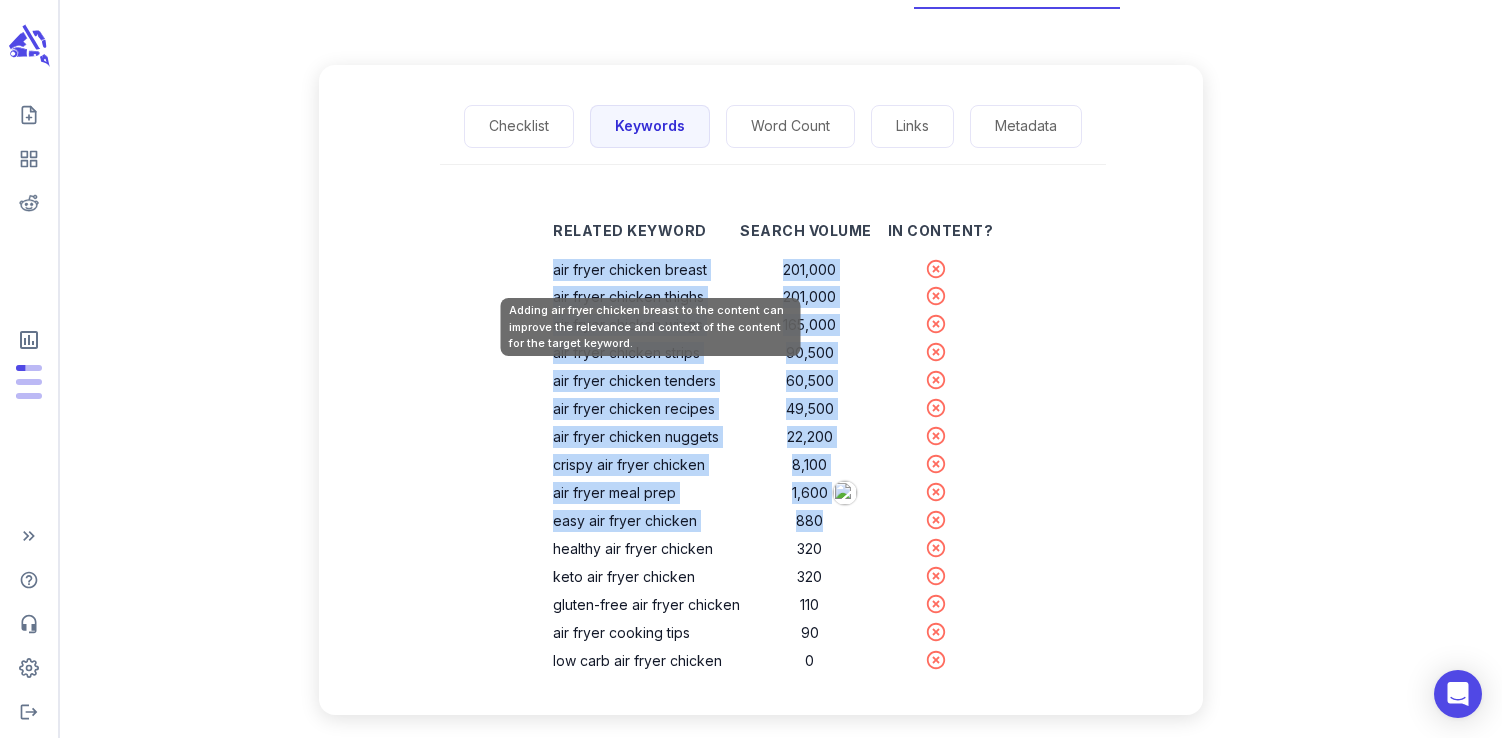 drag, startPoint x: 829, startPoint y: 524, endPoint x: 558, endPoint y: 272, distance: 370.0608 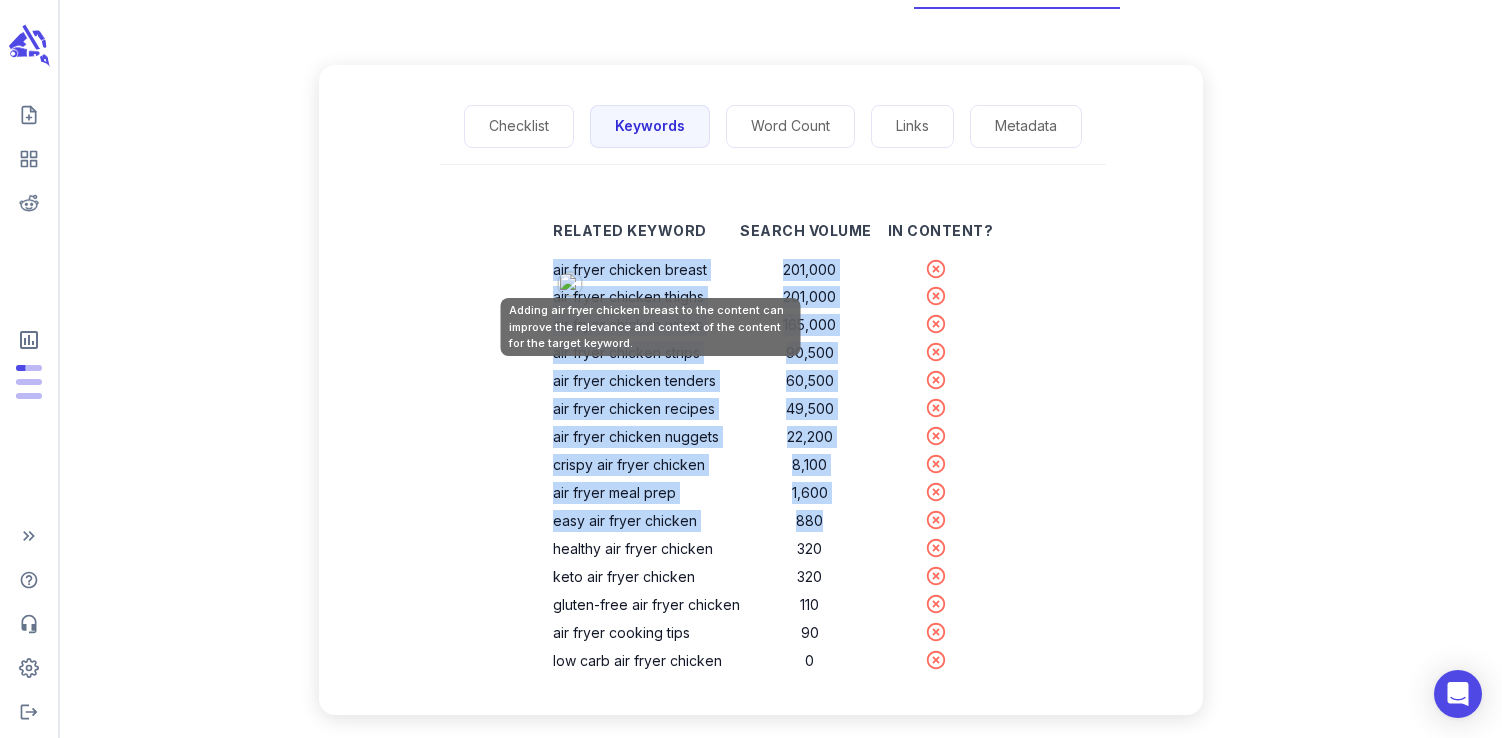 copy on "air fryer chicken breast 201,000 air fryer chicken thighs 201,000 air fryer chicken wings 165,000 air fryer chicken strips 90,500 air fryer chicken tenders 60,500 air fryer chicken recipes 49,500 air fryer chicken nuggets 22,200 crispy air fryer chicken 8,100 air fryer meal prep 1,600 easy air fryer chicken 880" 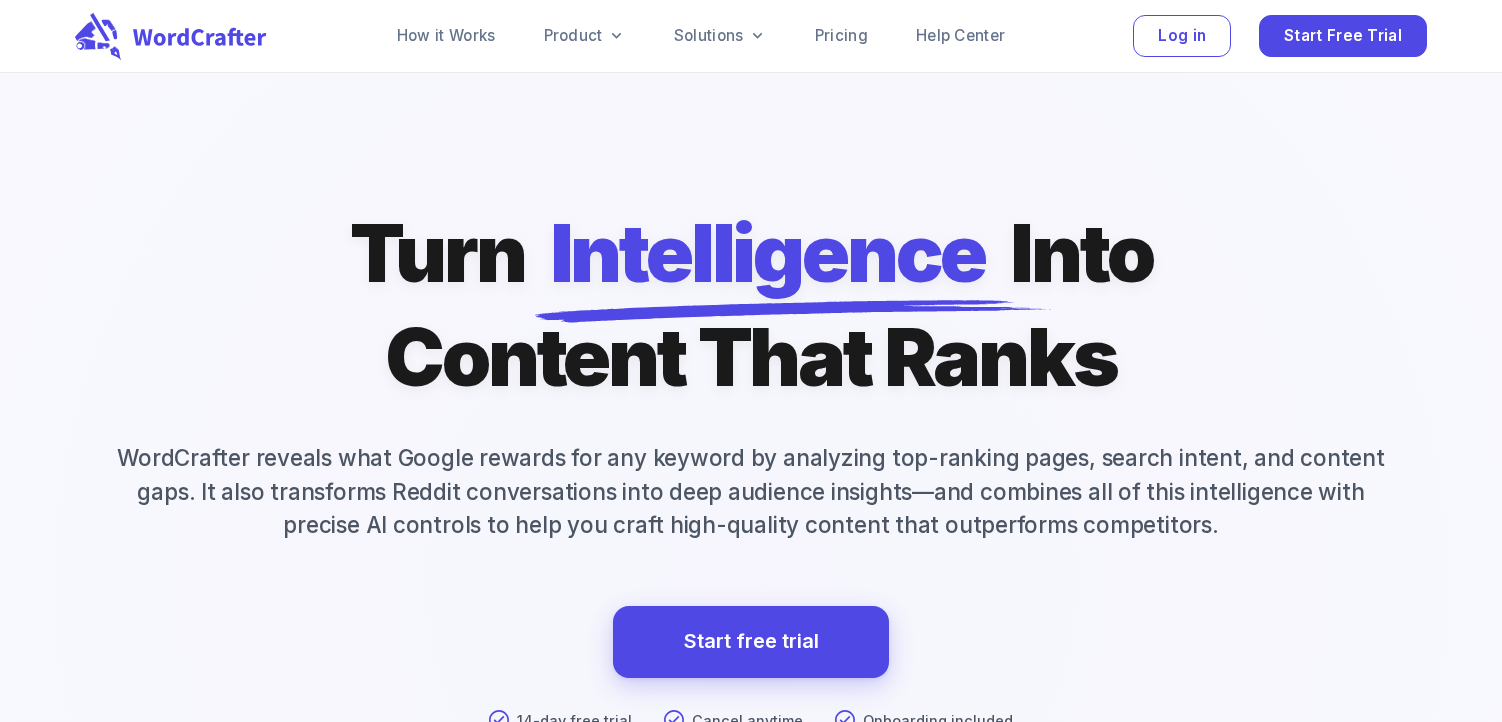 scroll, scrollTop: 0, scrollLeft: 0, axis: both 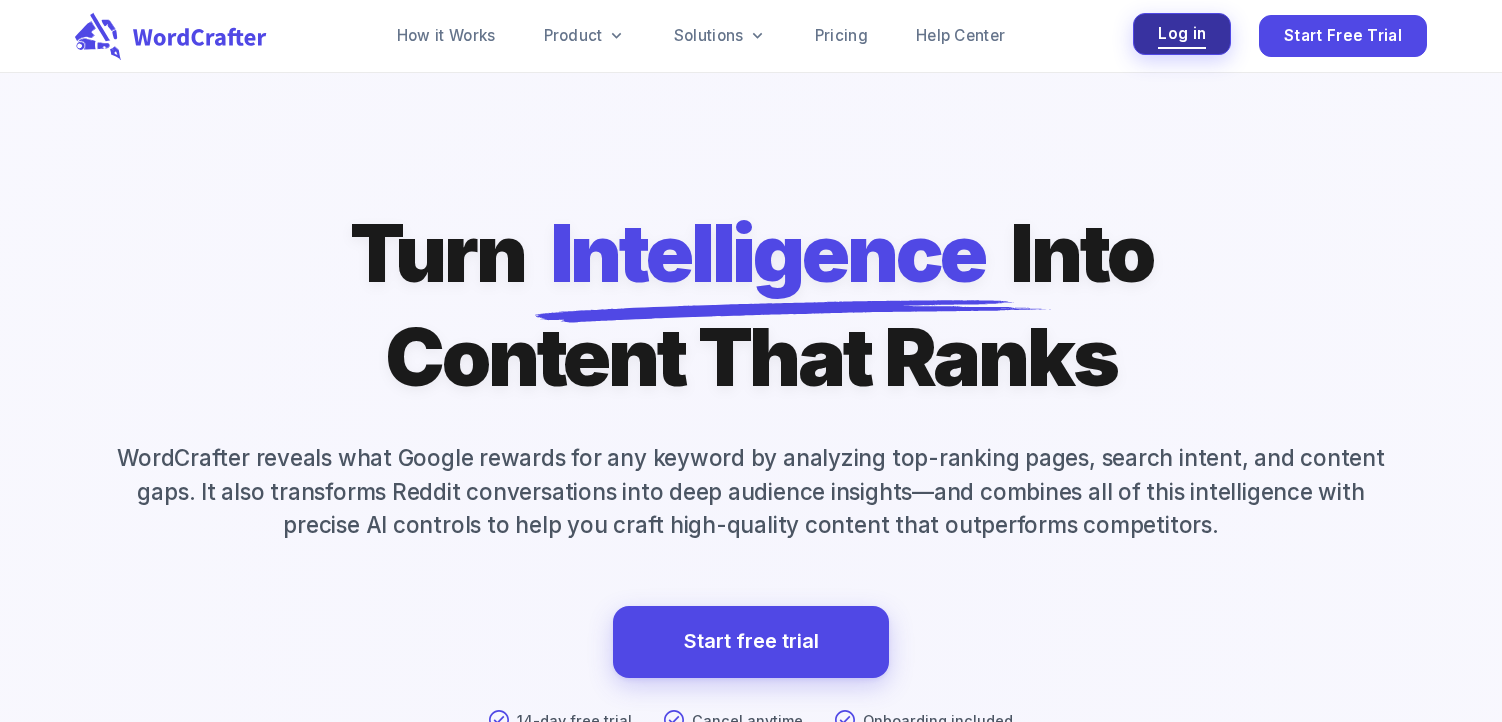 click on "Log in" at bounding box center [1182, 34] 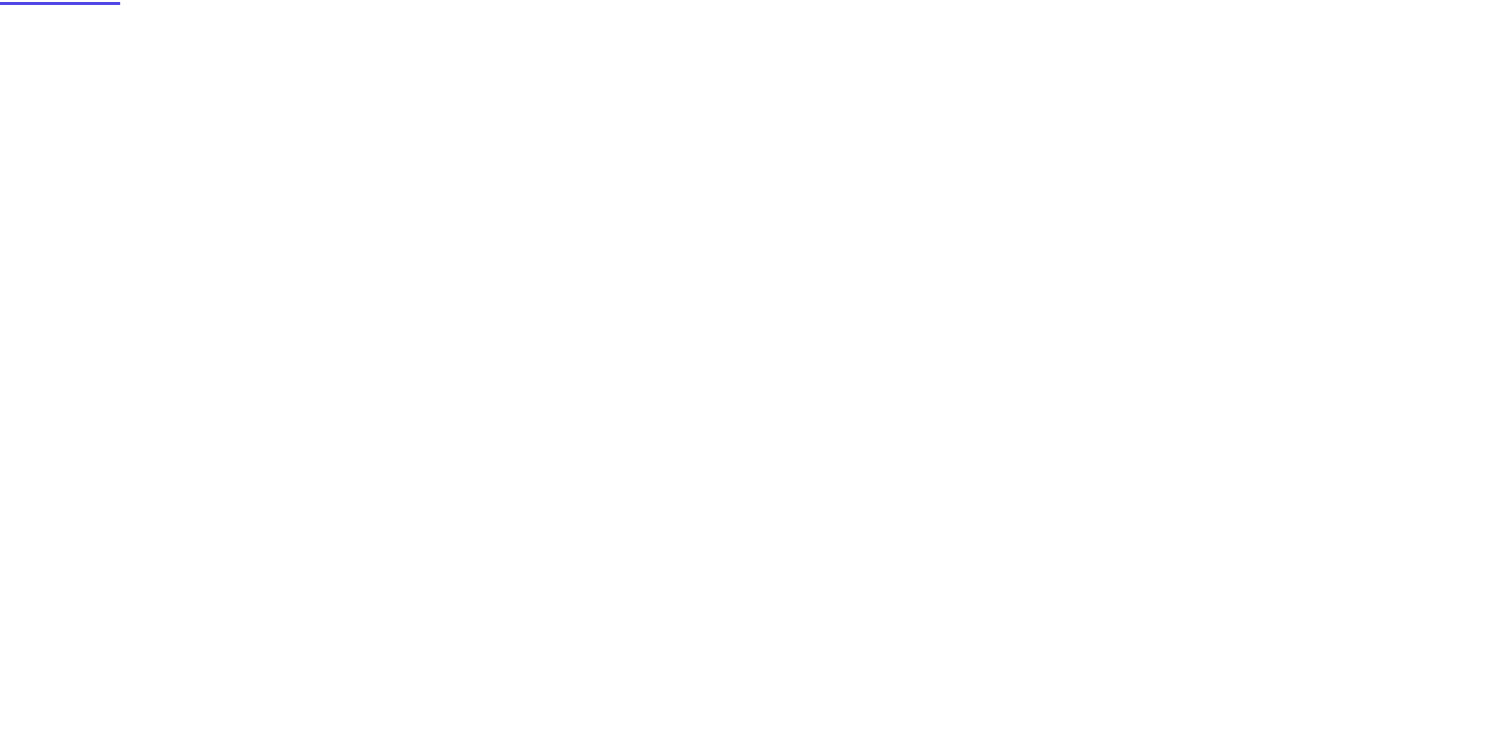 scroll, scrollTop: 0, scrollLeft: 0, axis: both 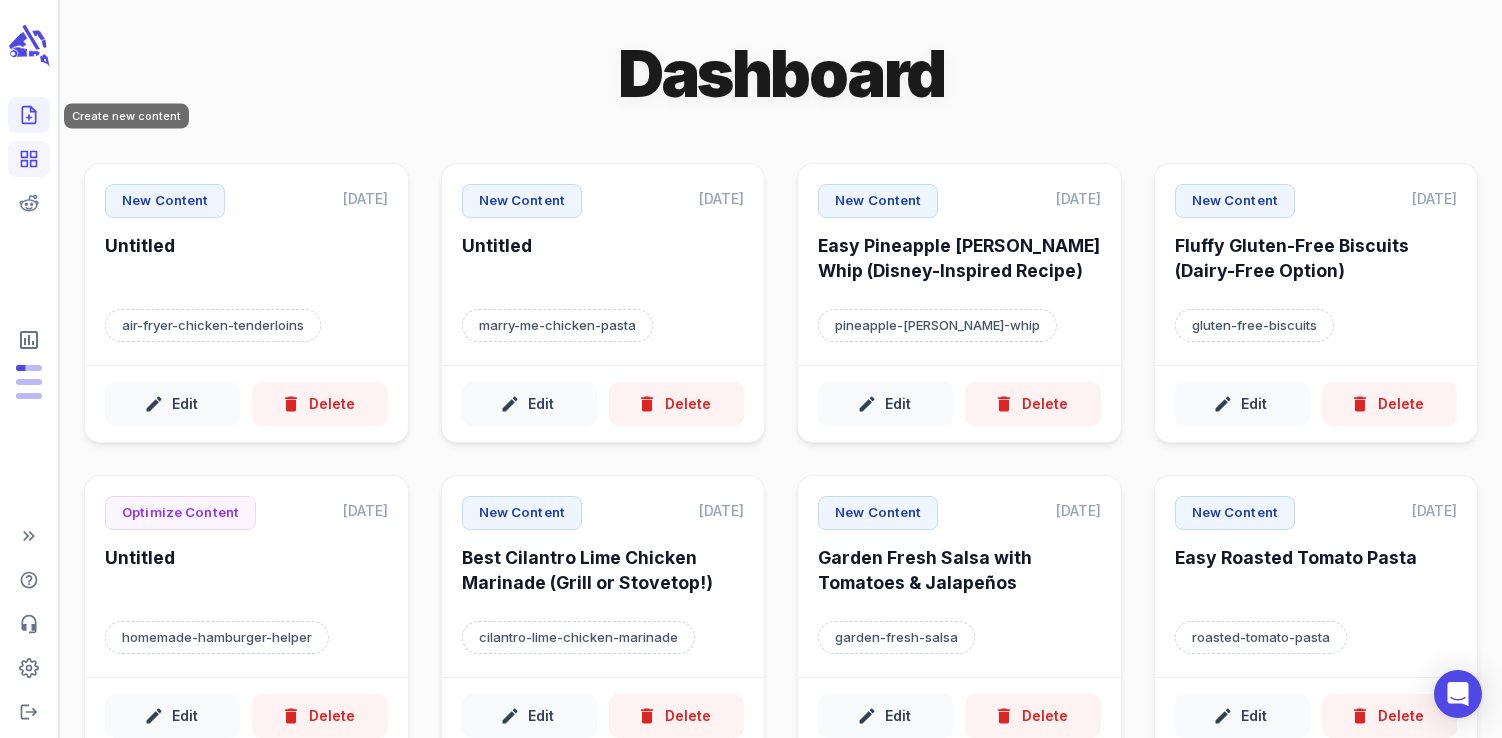 click 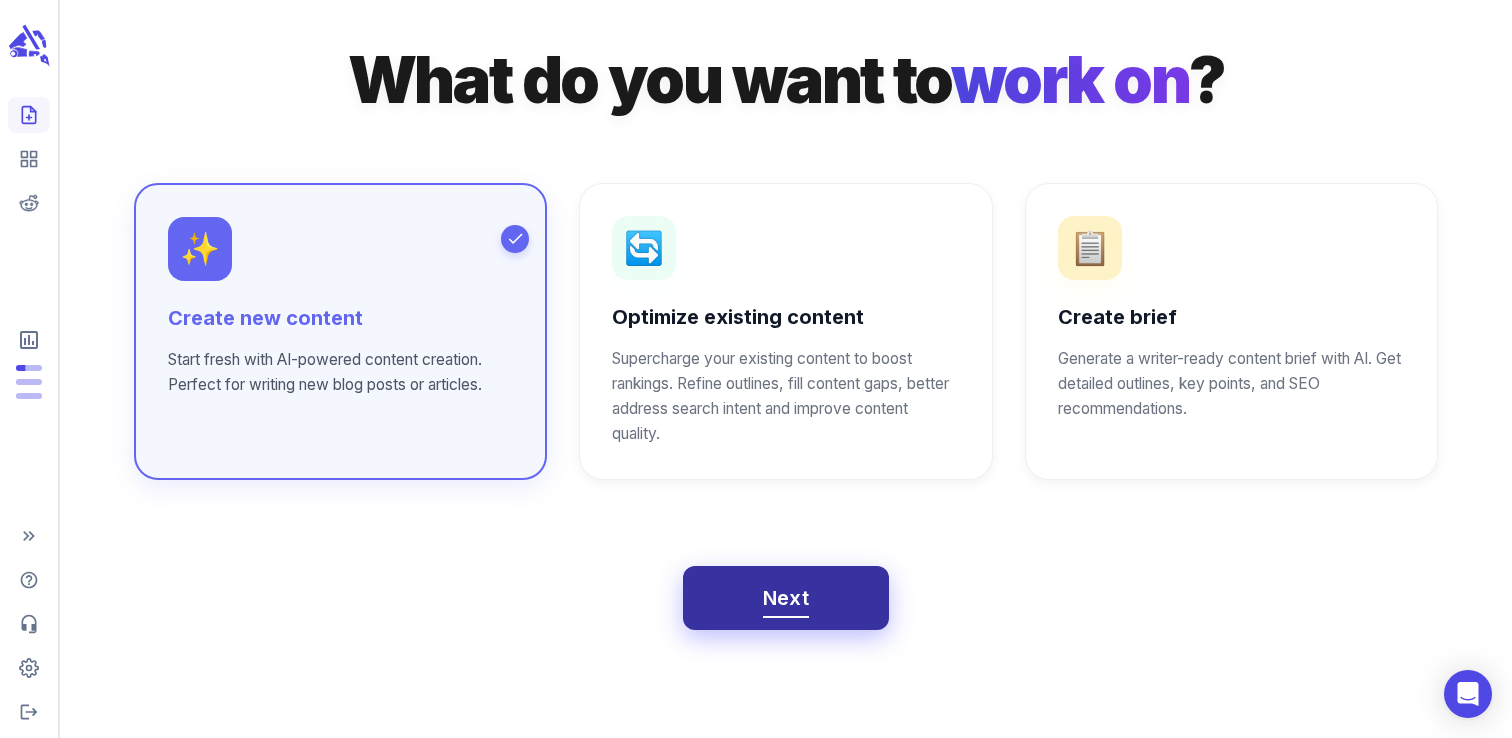 click on "Next" at bounding box center (786, 598) 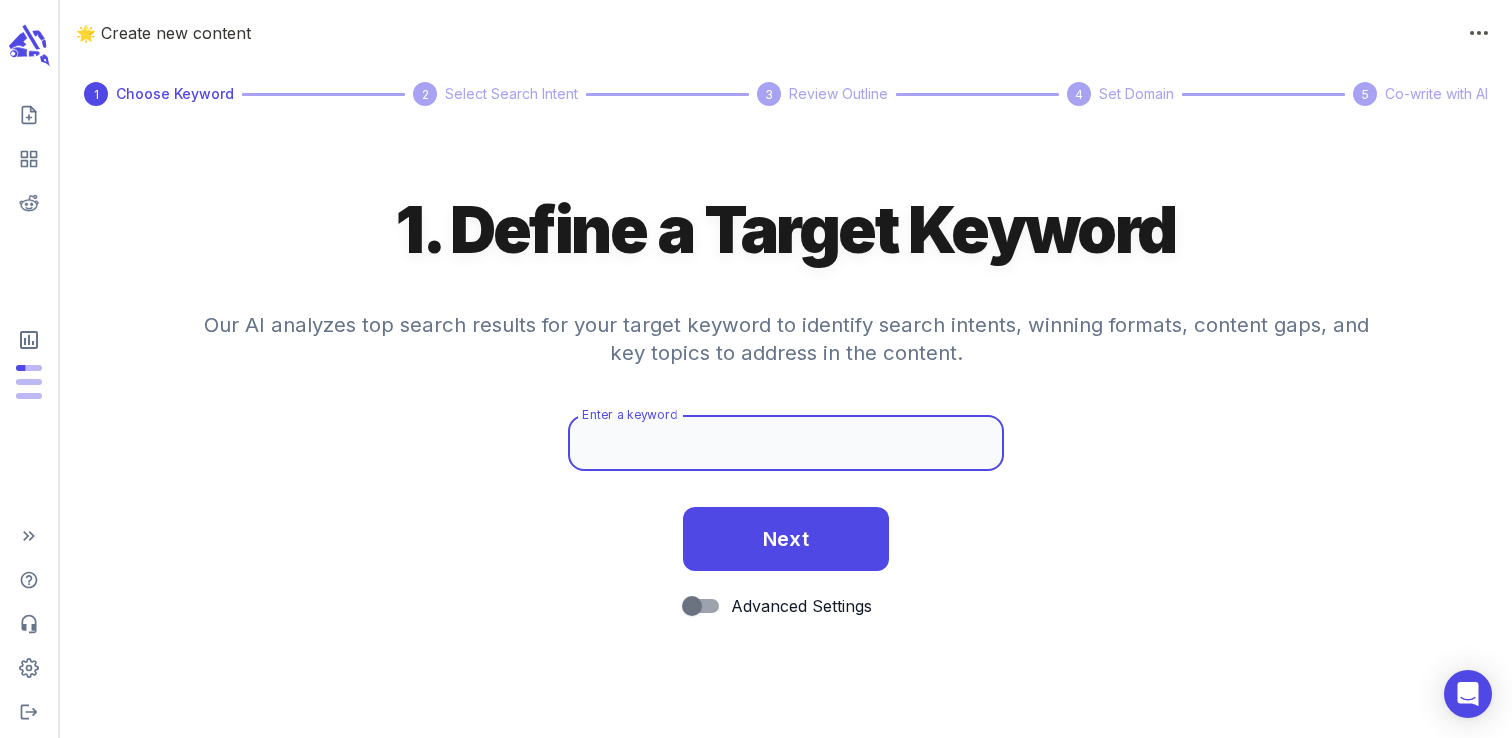 click on "Enter a keyword" at bounding box center (786, 443) 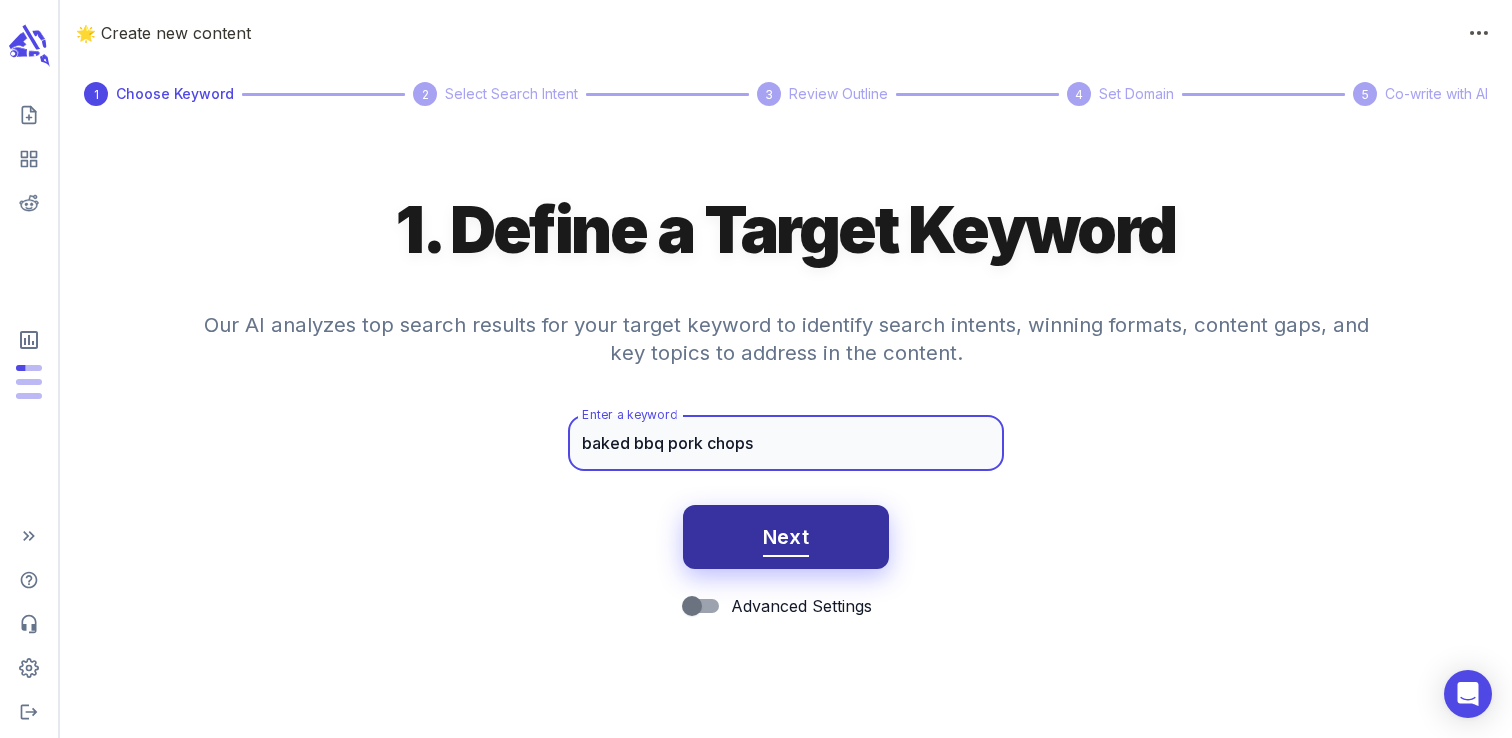 type on "baked bbq pork chops" 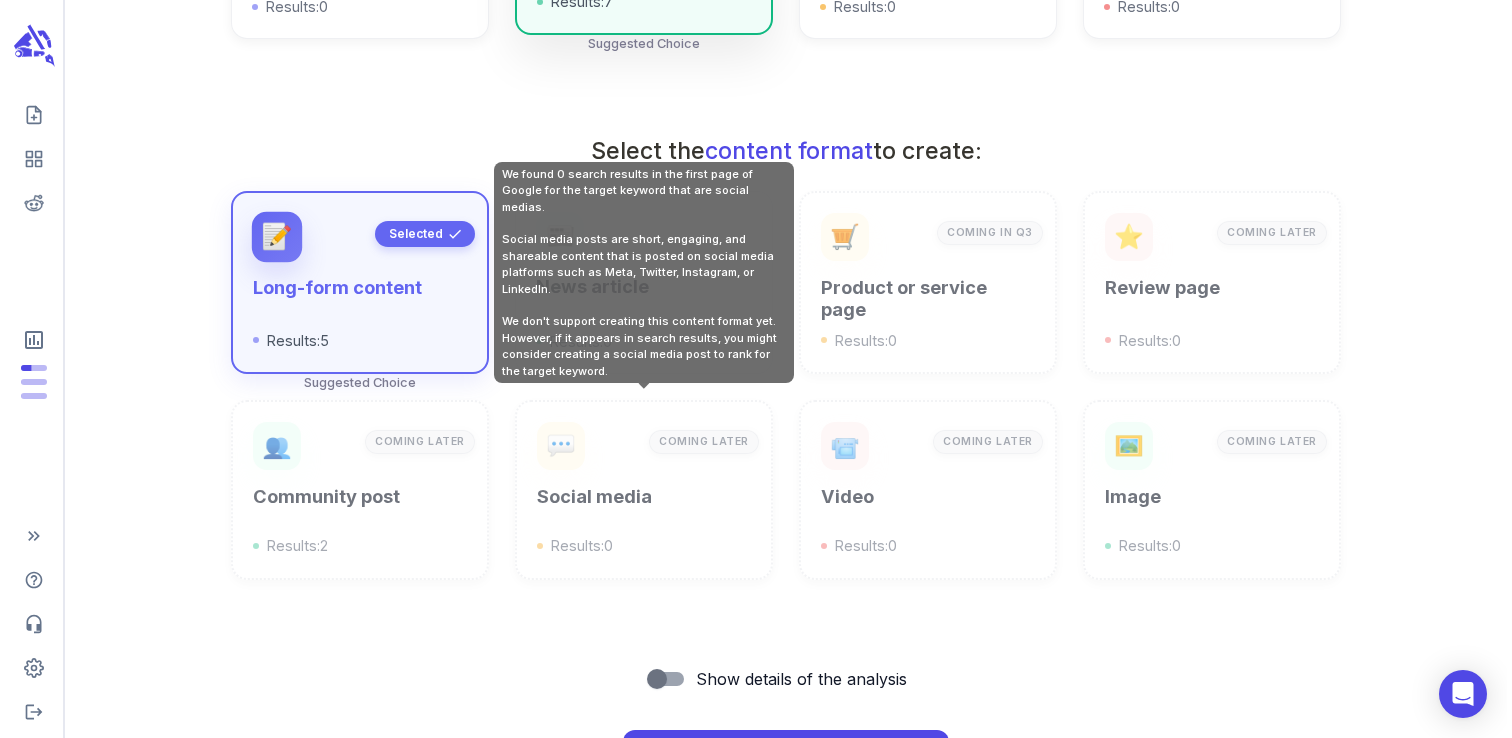 scroll, scrollTop: 718, scrollLeft: 0, axis: vertical 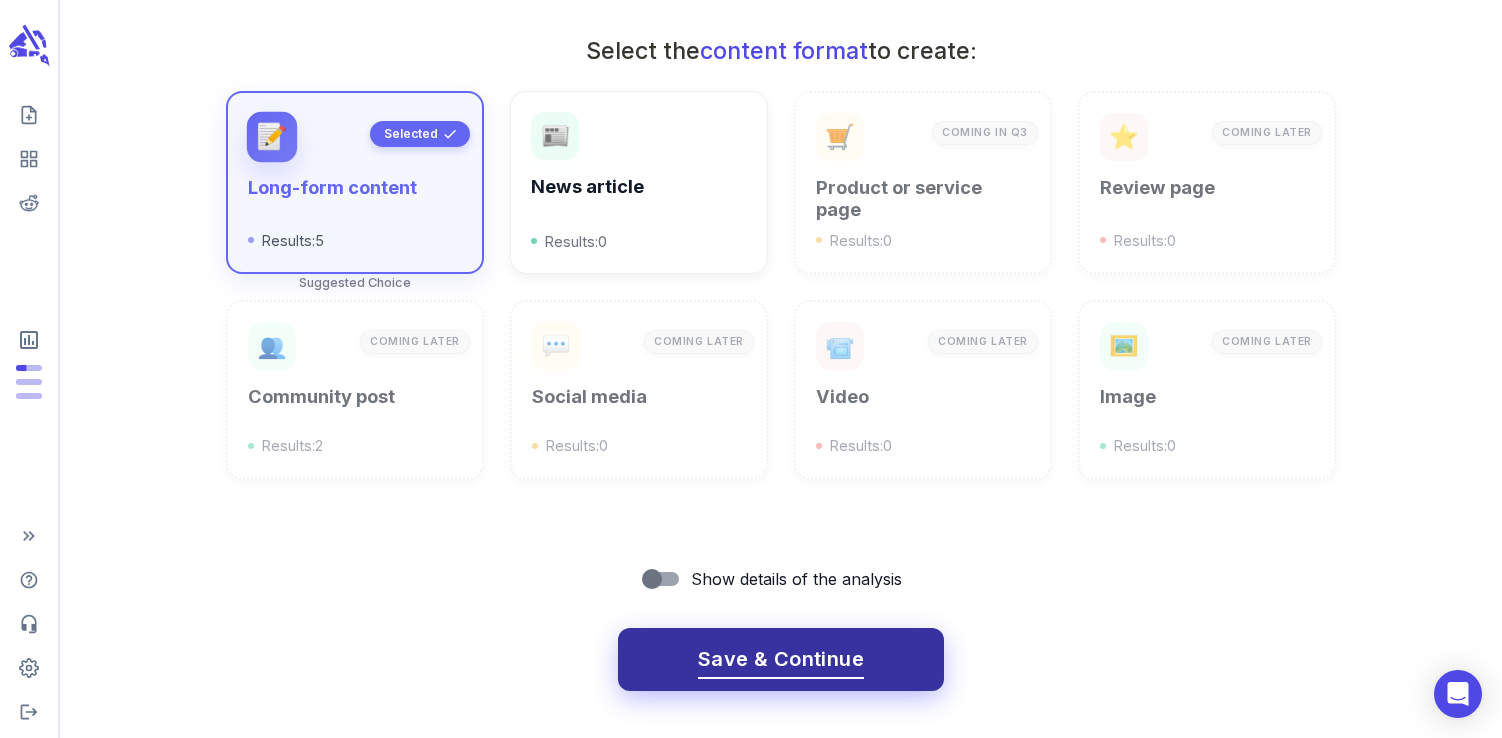 click on "Save & Continue" at bounding box center [781, 659] 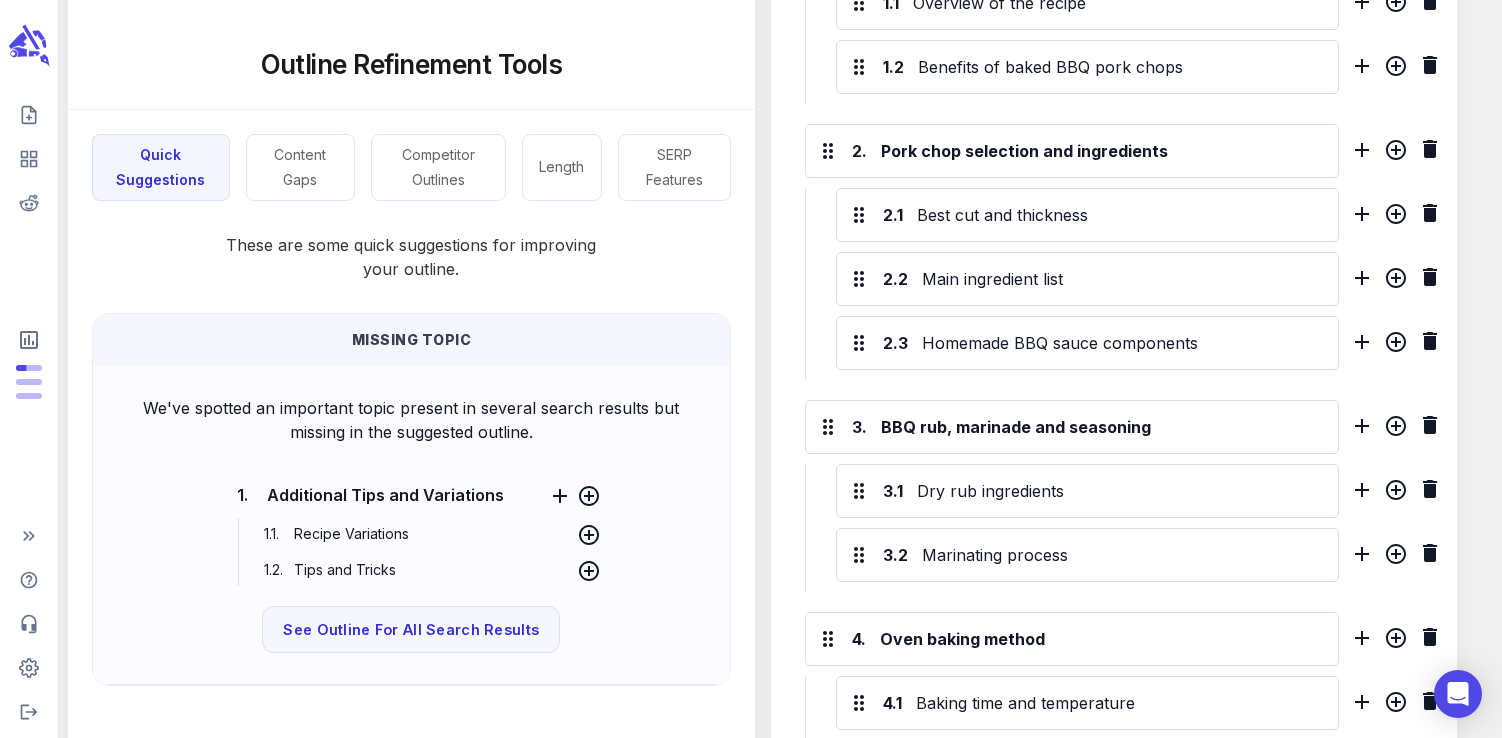 scroll, scrollTop: 1334, scrollLeft: 0, axis: vertical 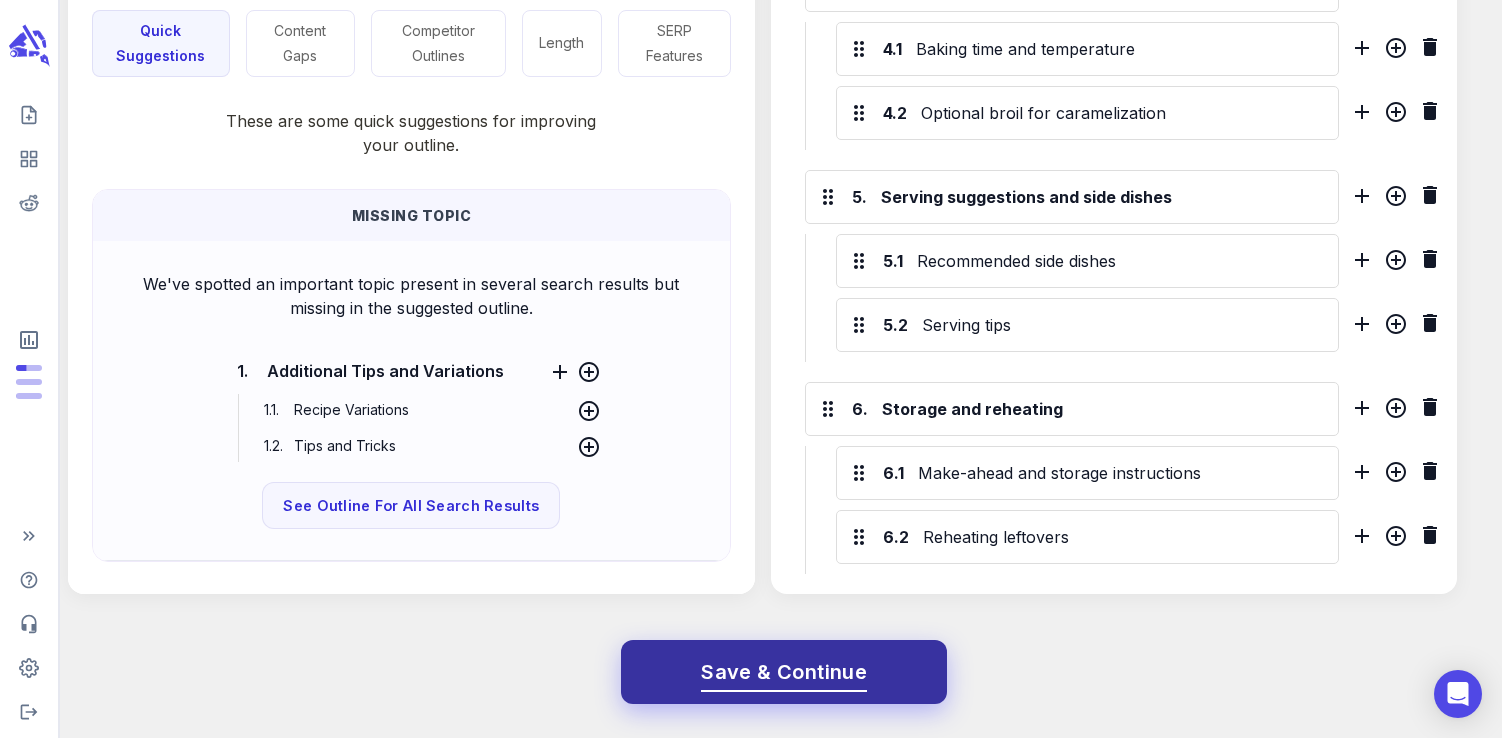 click on "Save & Continue" at bounding box center (784, 672) 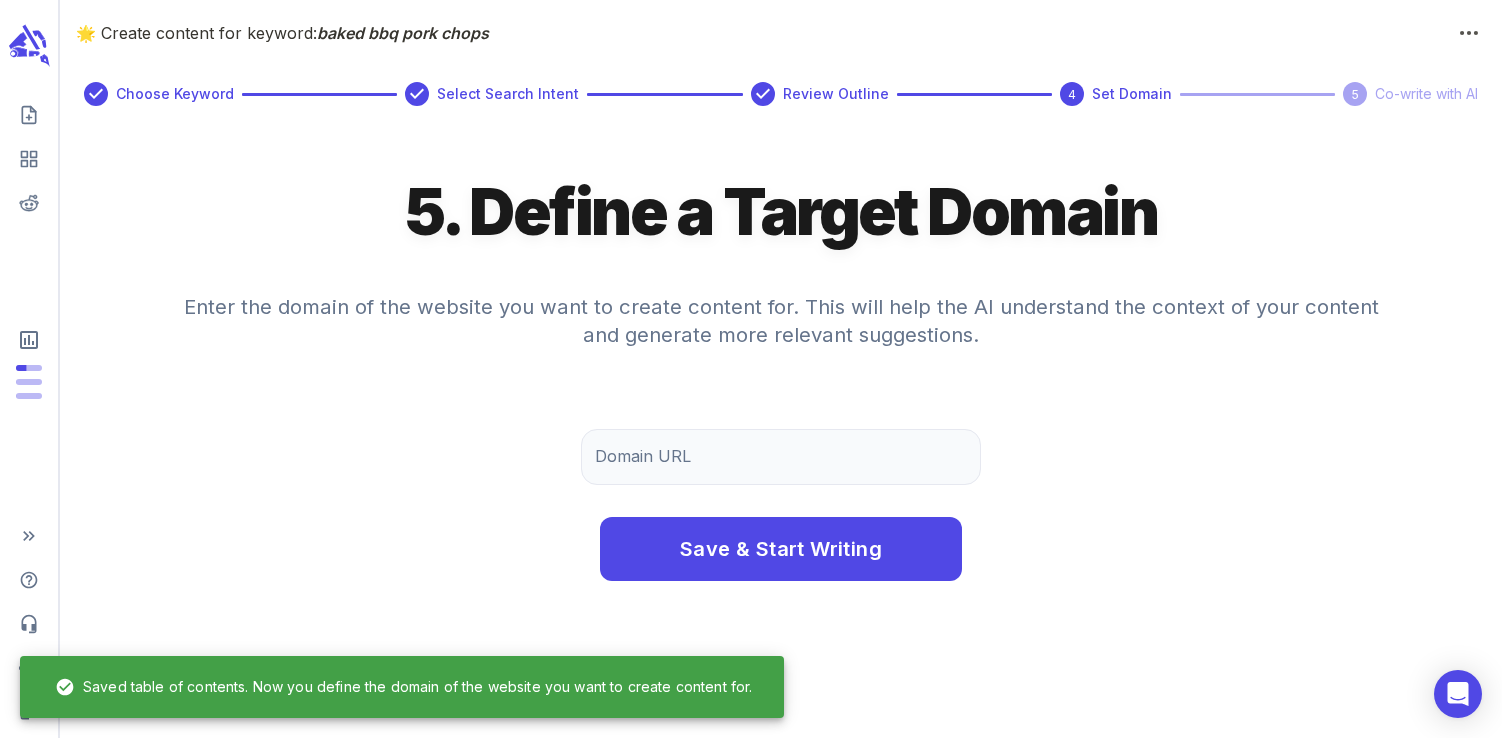 scroll, scrollTop: 0, scrollLeft: 0, axis: both 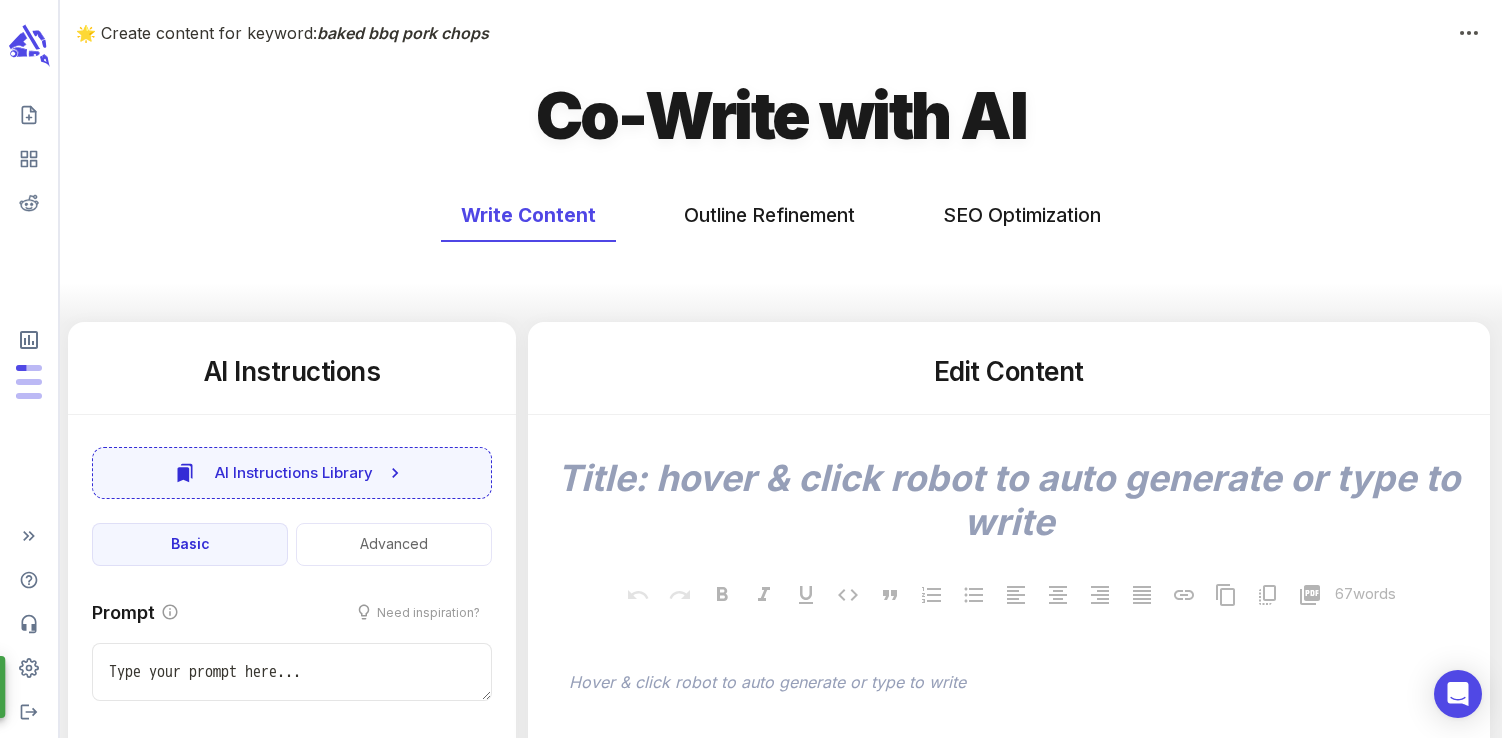 type on "x" 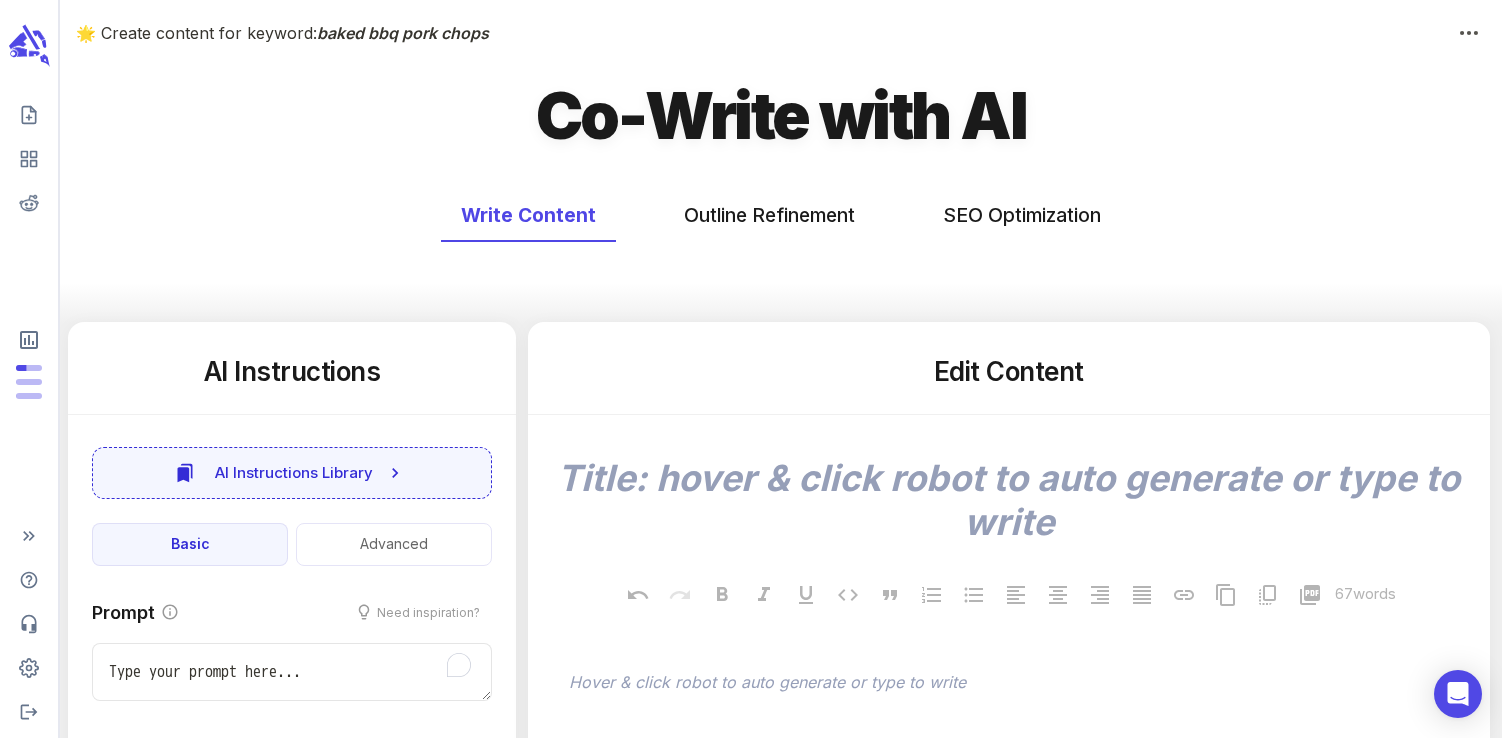 type on "x" 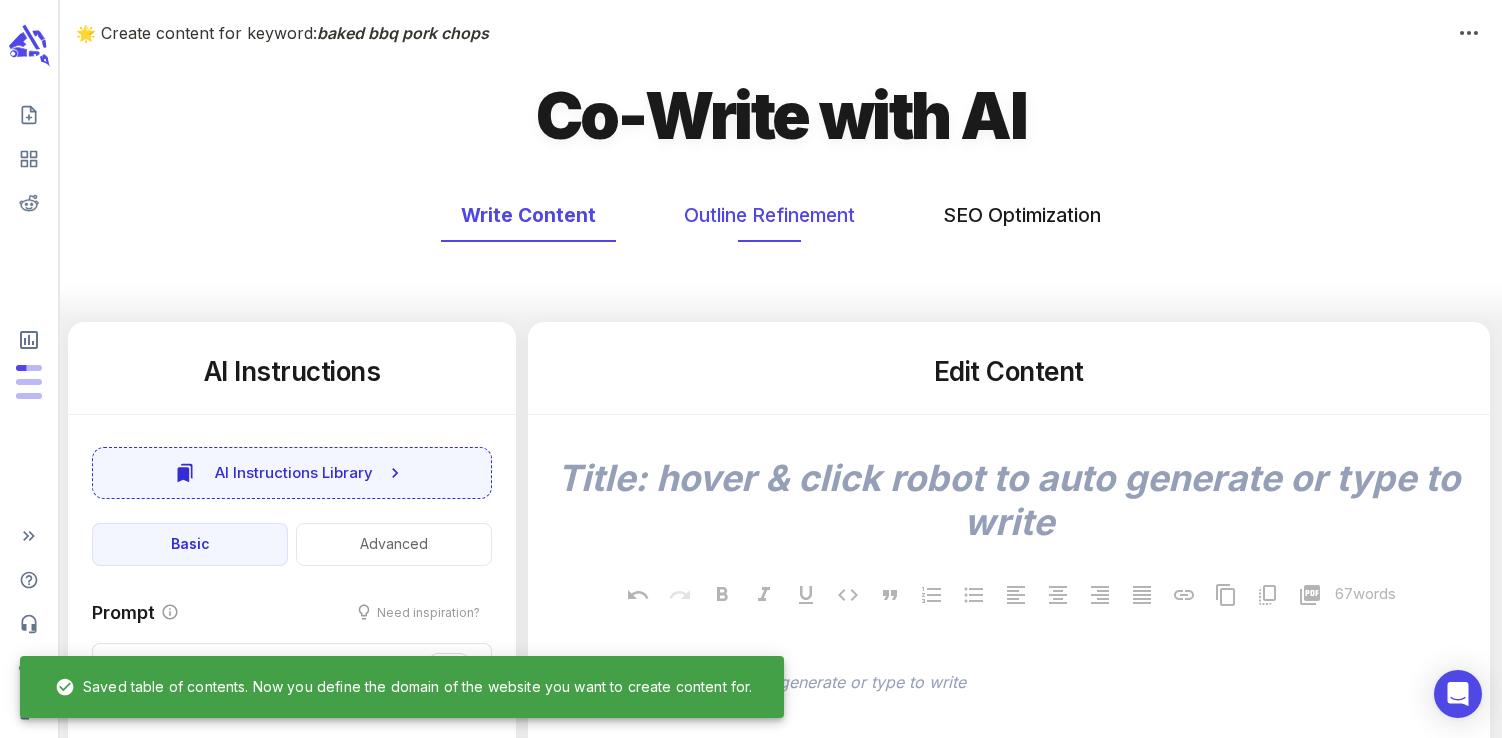 click on "Outline Refinement" at bounding box center (769, 215) 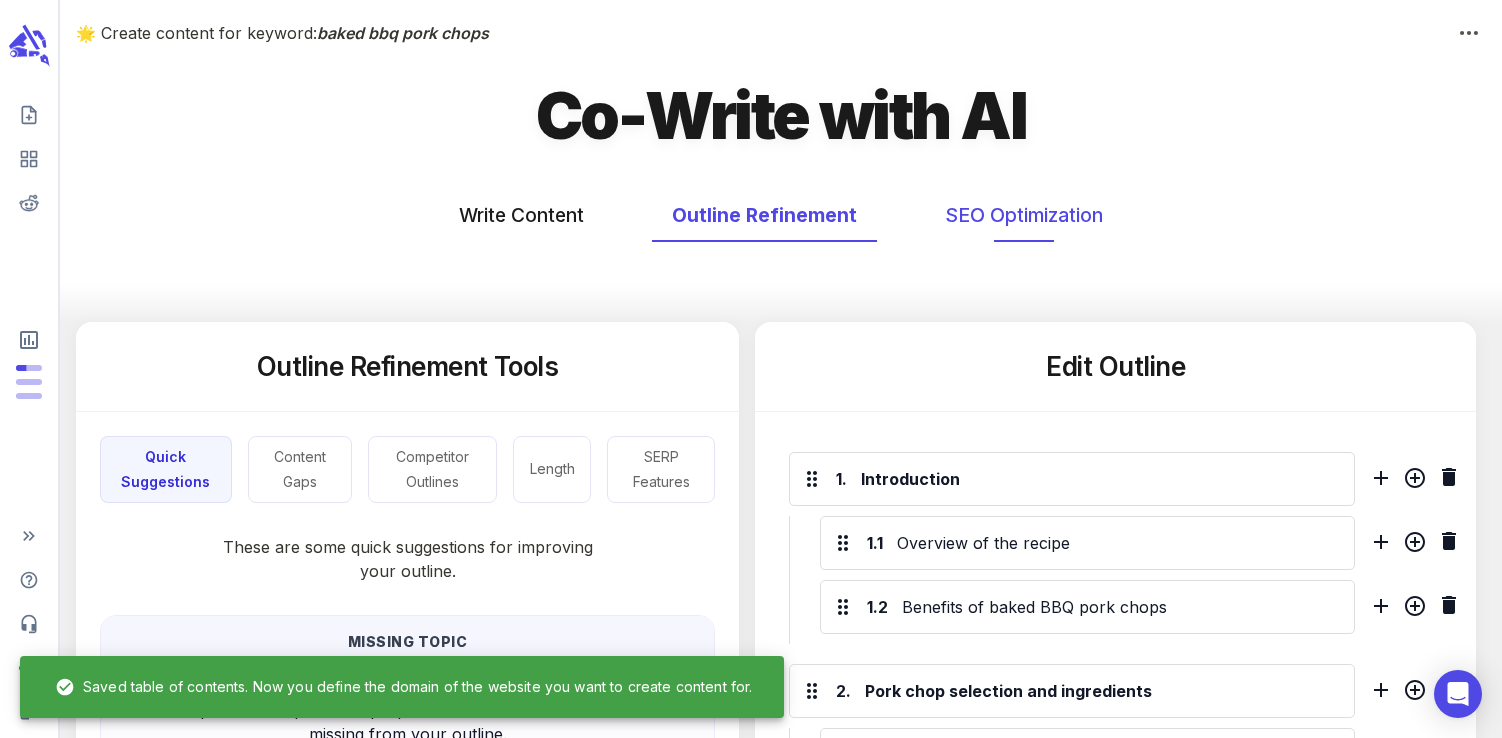 click on "SEO Optimization" at bounding box center [1024, 215] 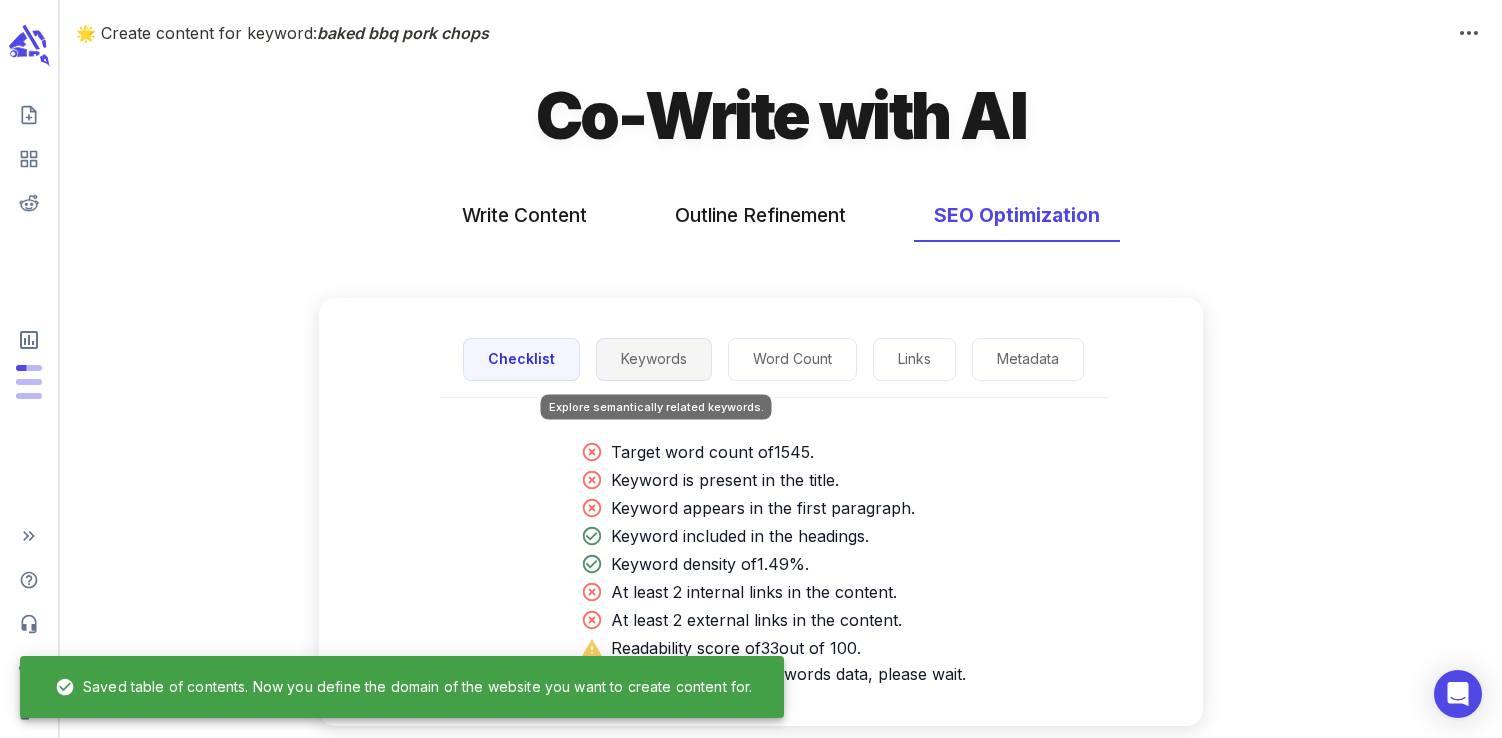 click on "Keywords" at bounding box center [654, 359] 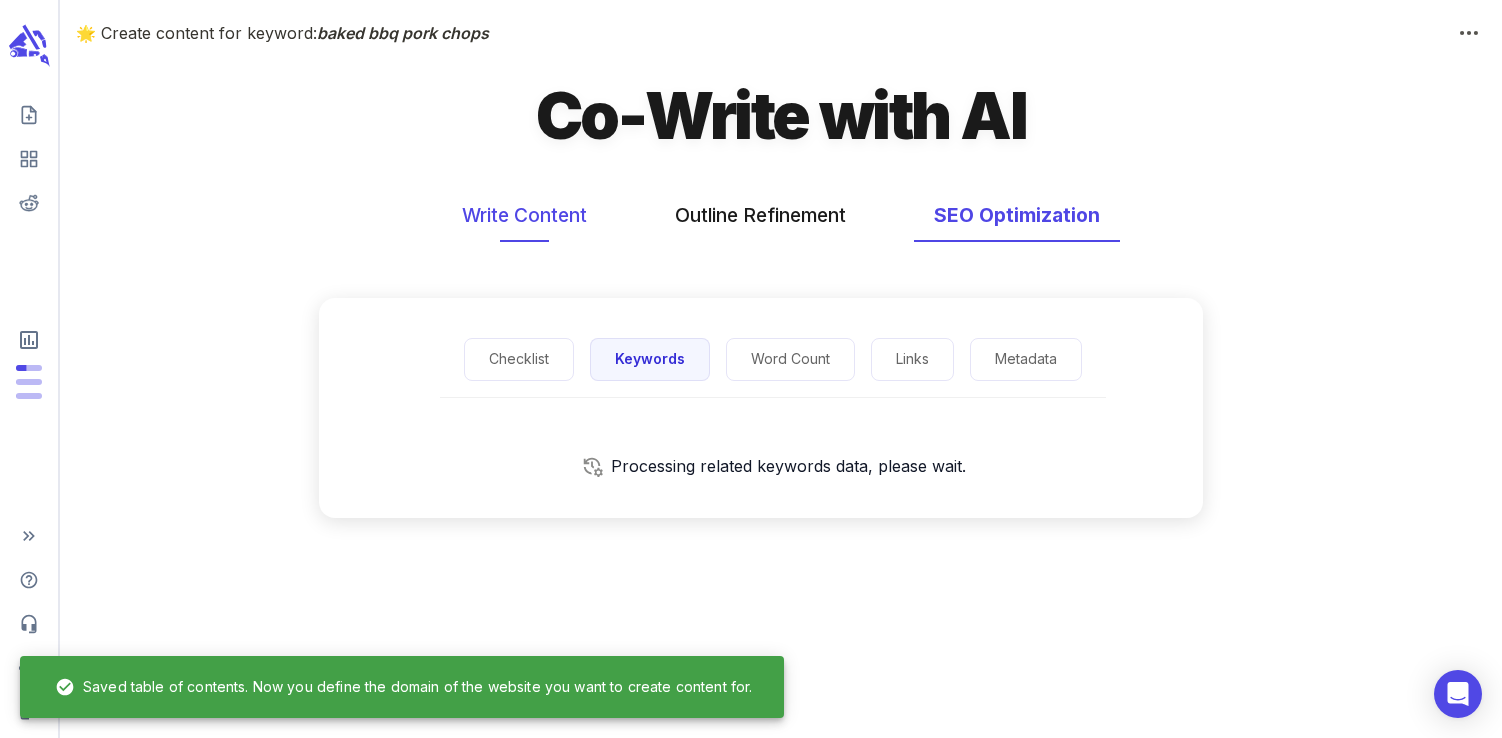 click on "Write Content" at bounding box center (524, 215) 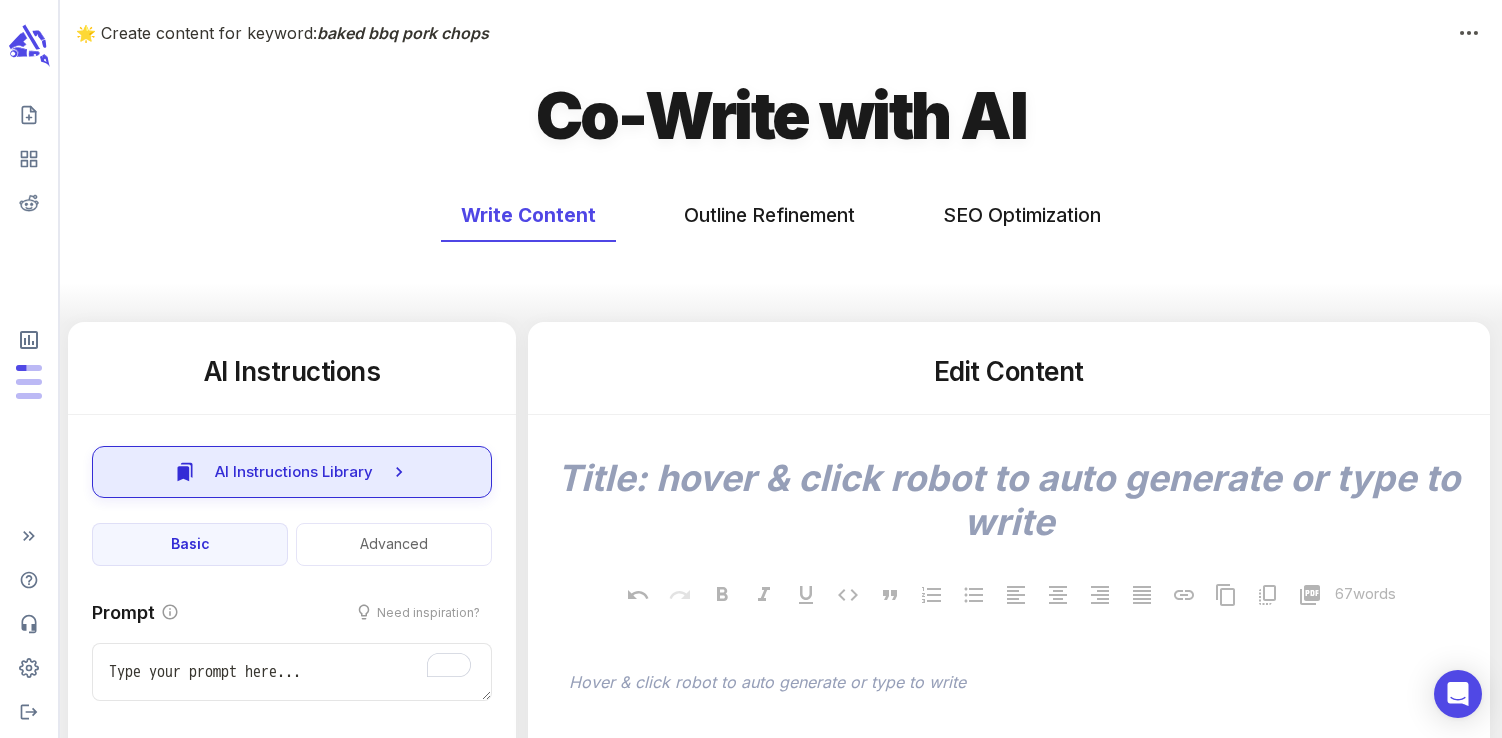 type on "x" 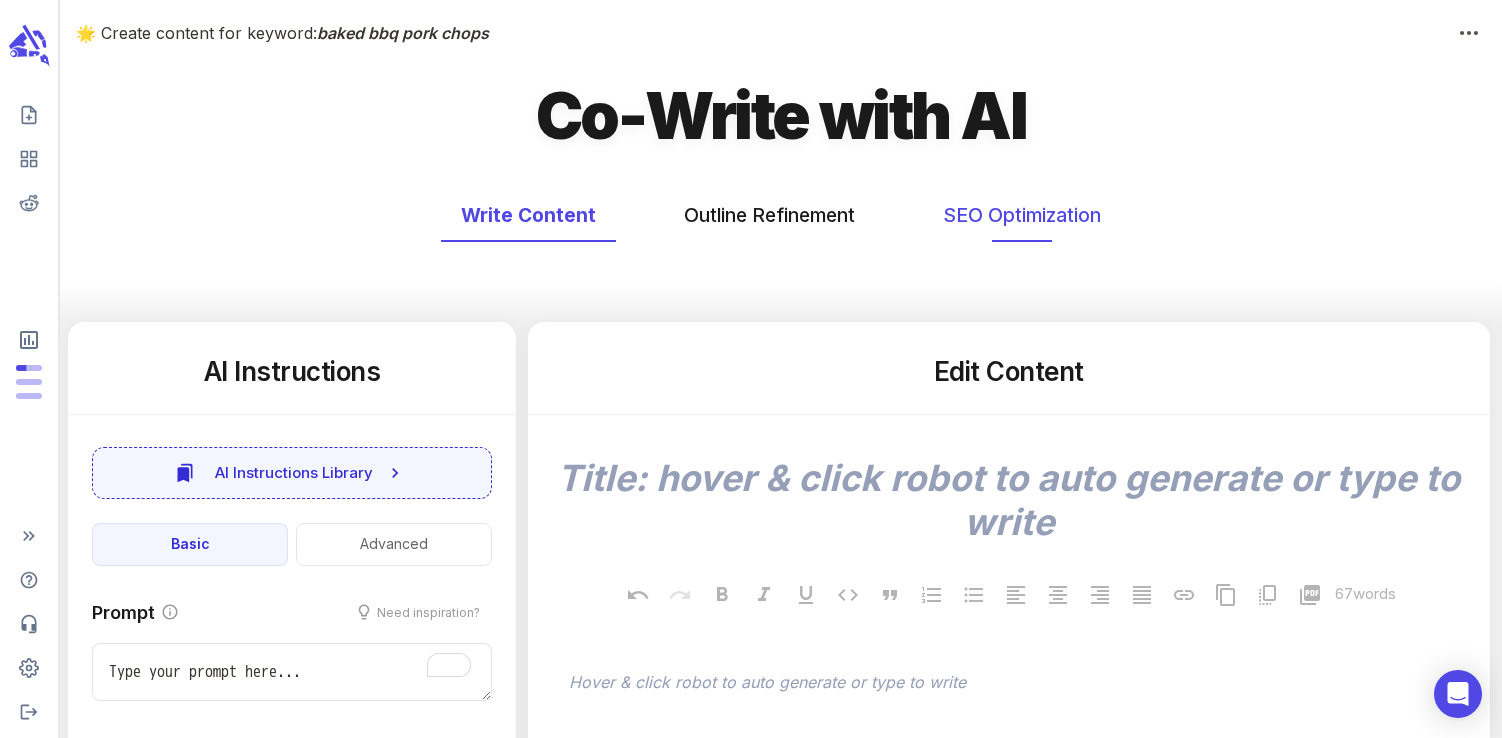 click on "SEO Optimization" at bounding box center [1022, 215] 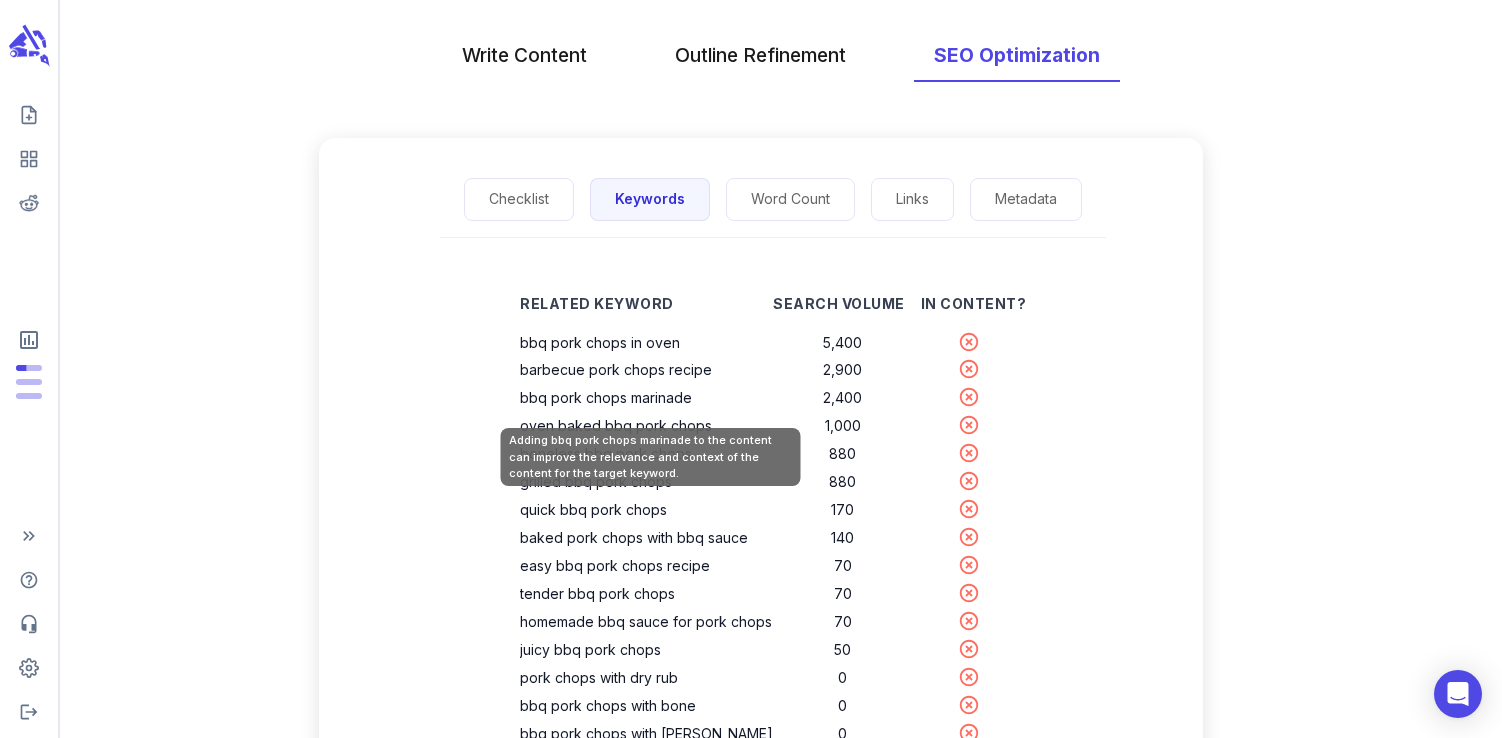 scroll, scrollTop: 185, scrollLeft: 0, axis: vertical 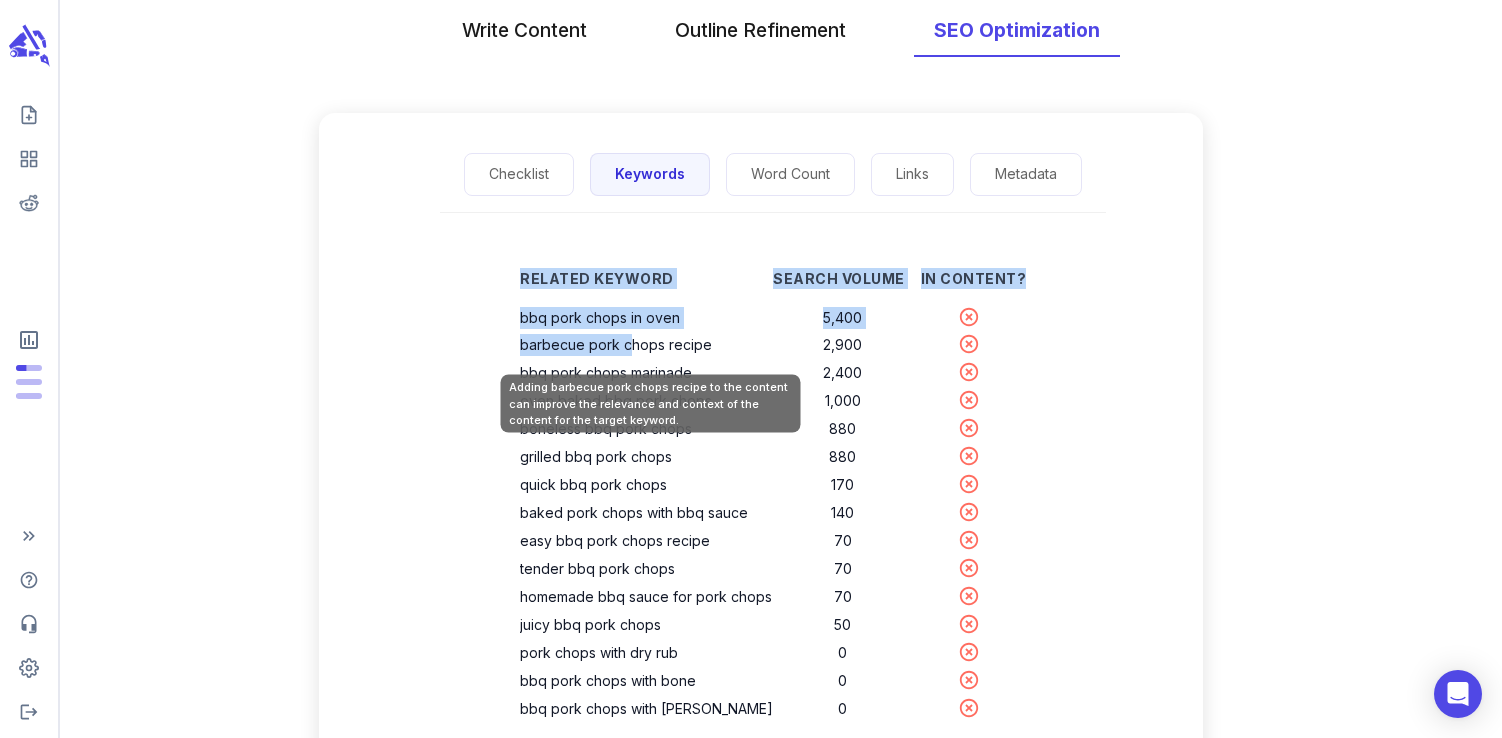 drag, startPoint x: 524, startPoint y: 312, endPoint x: 633, endPoint y: 339, distance: 112.29426 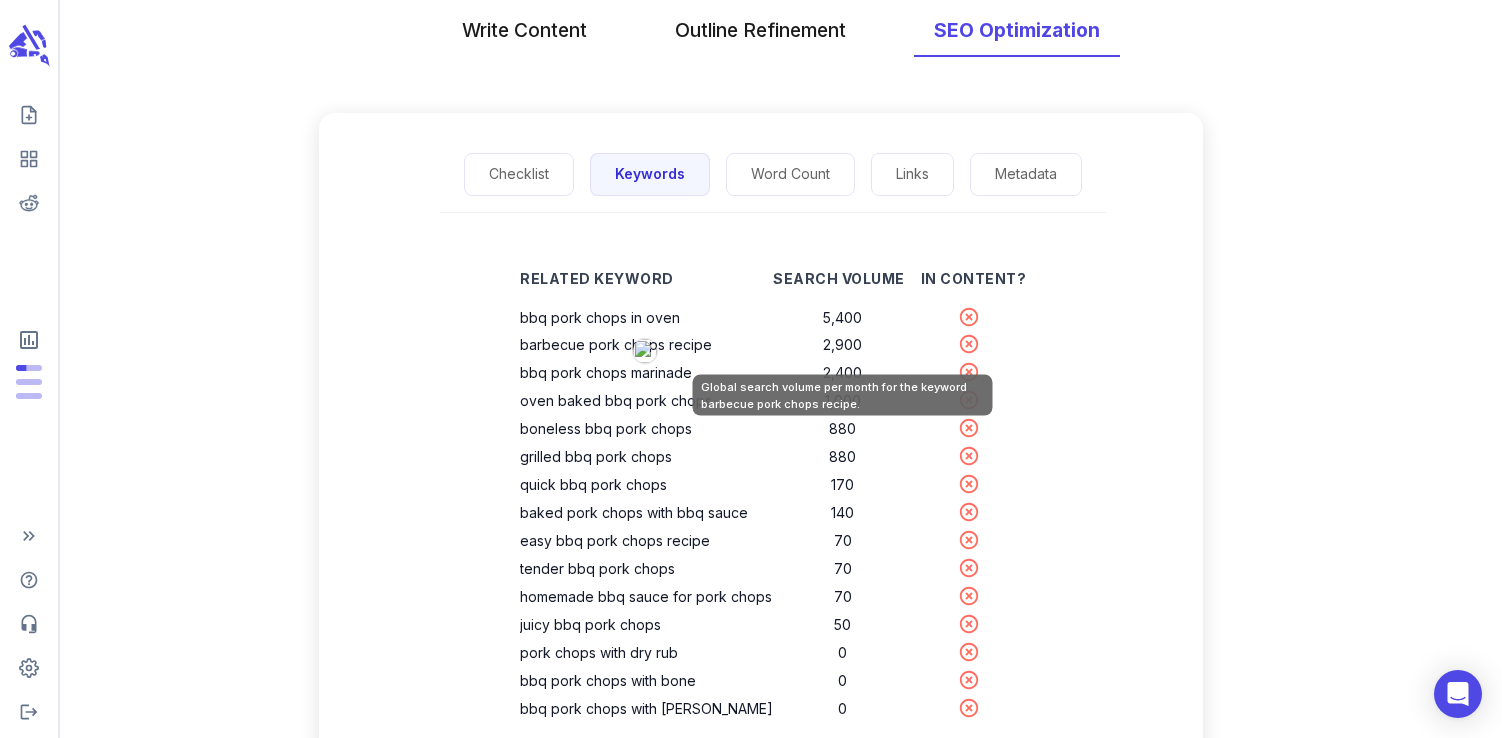 click on "2,900" at bounding box center (843, 345) 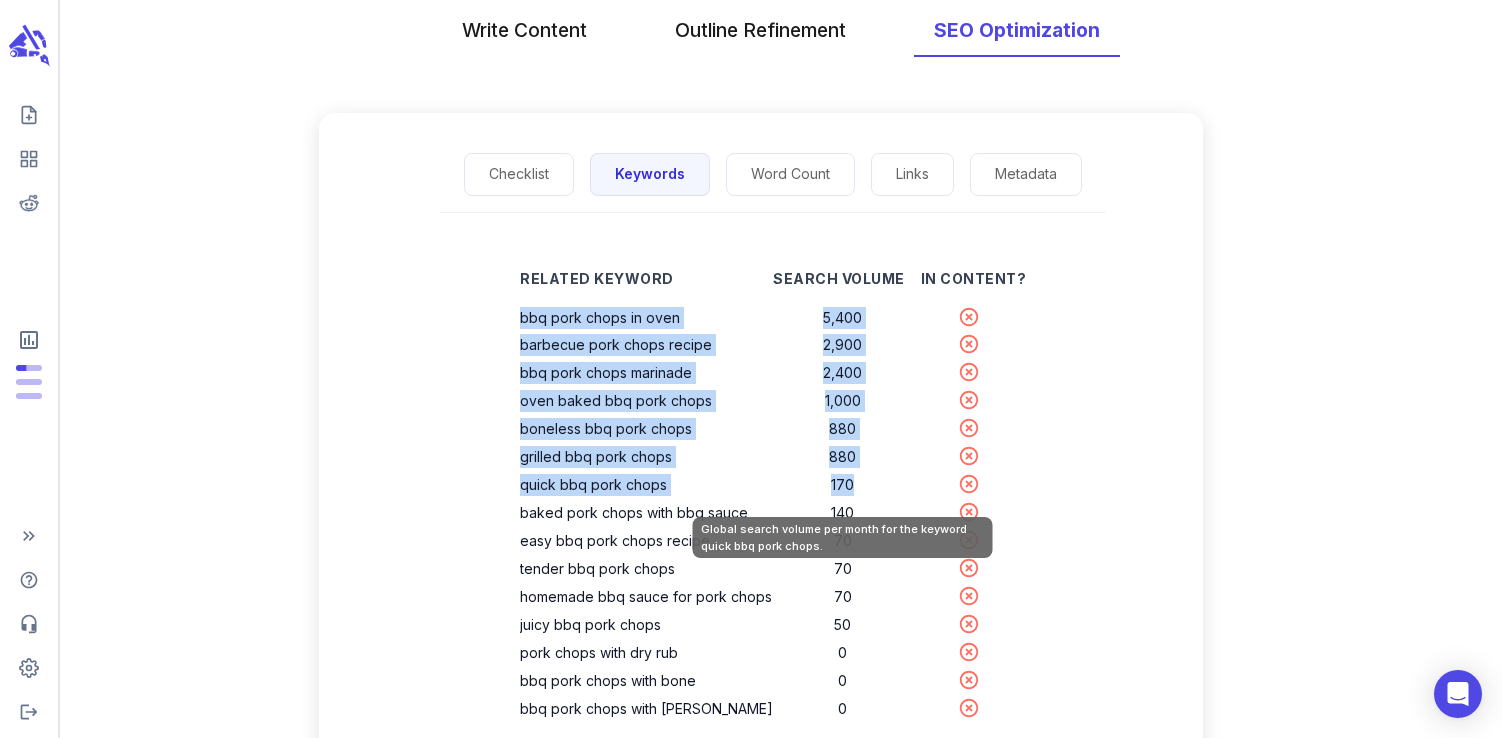 drag, startPoint x: 528, startPoint y: 319, endPoint x: 861, endPoint y: 489, distance: 373.88367 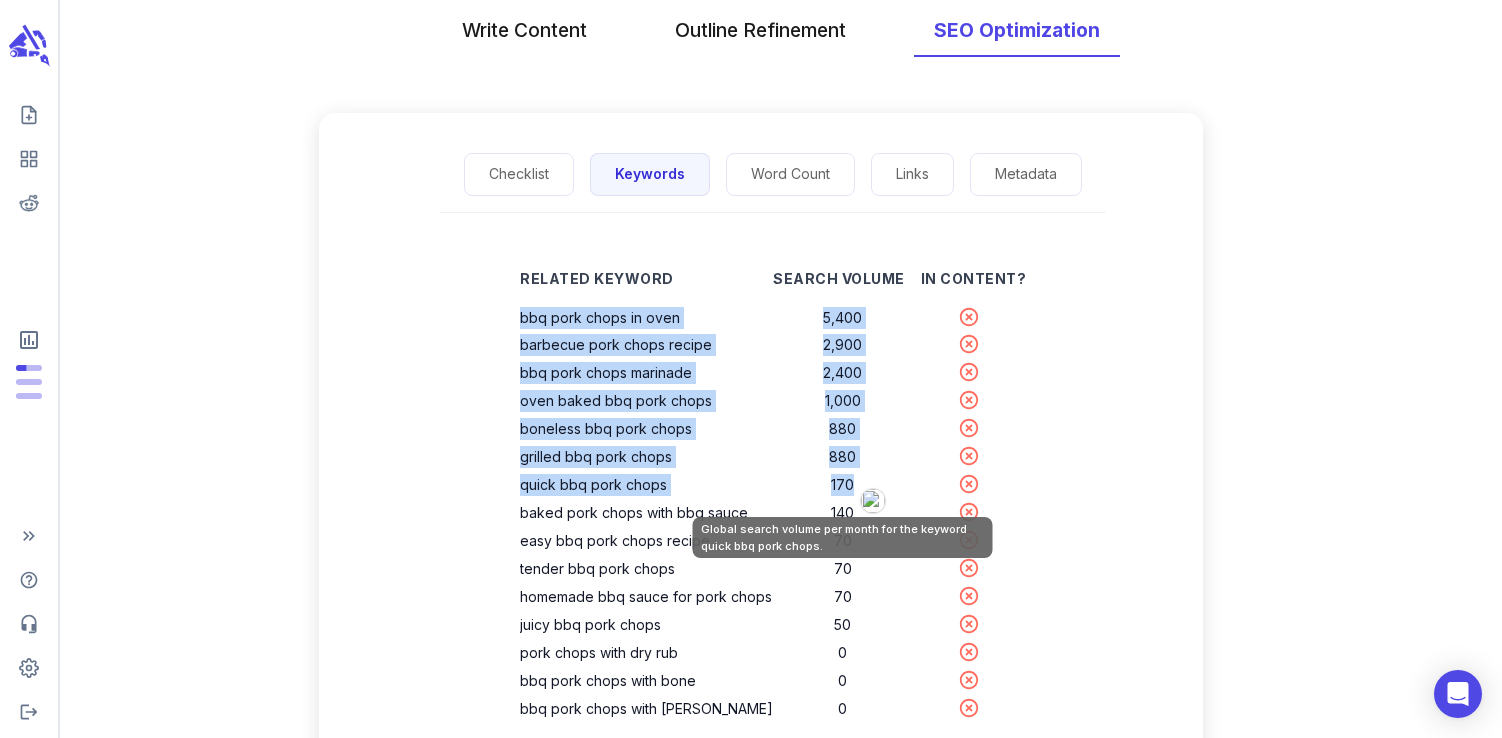 copy on "bbq pork chops in oven 5,400 barbecue pork chops recipe 2,900 bbq pork chops marinade 2,400 oven baked bbq pork chops 1,000 boneless bbq pork chops 880 grilled bbq pork chops 880 quick bbq pork chops 170" 